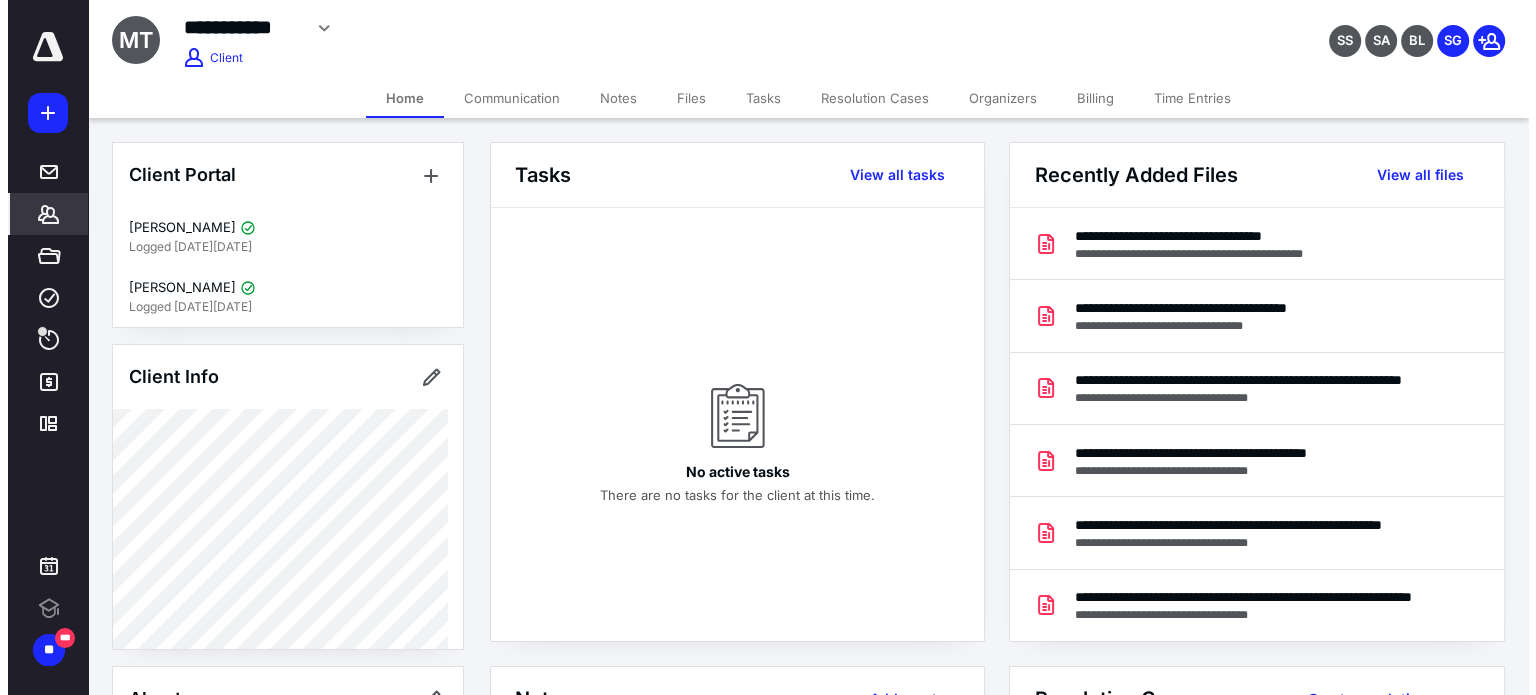 scroll, scrollTop: 0, scrollLeft: 0, axis: both 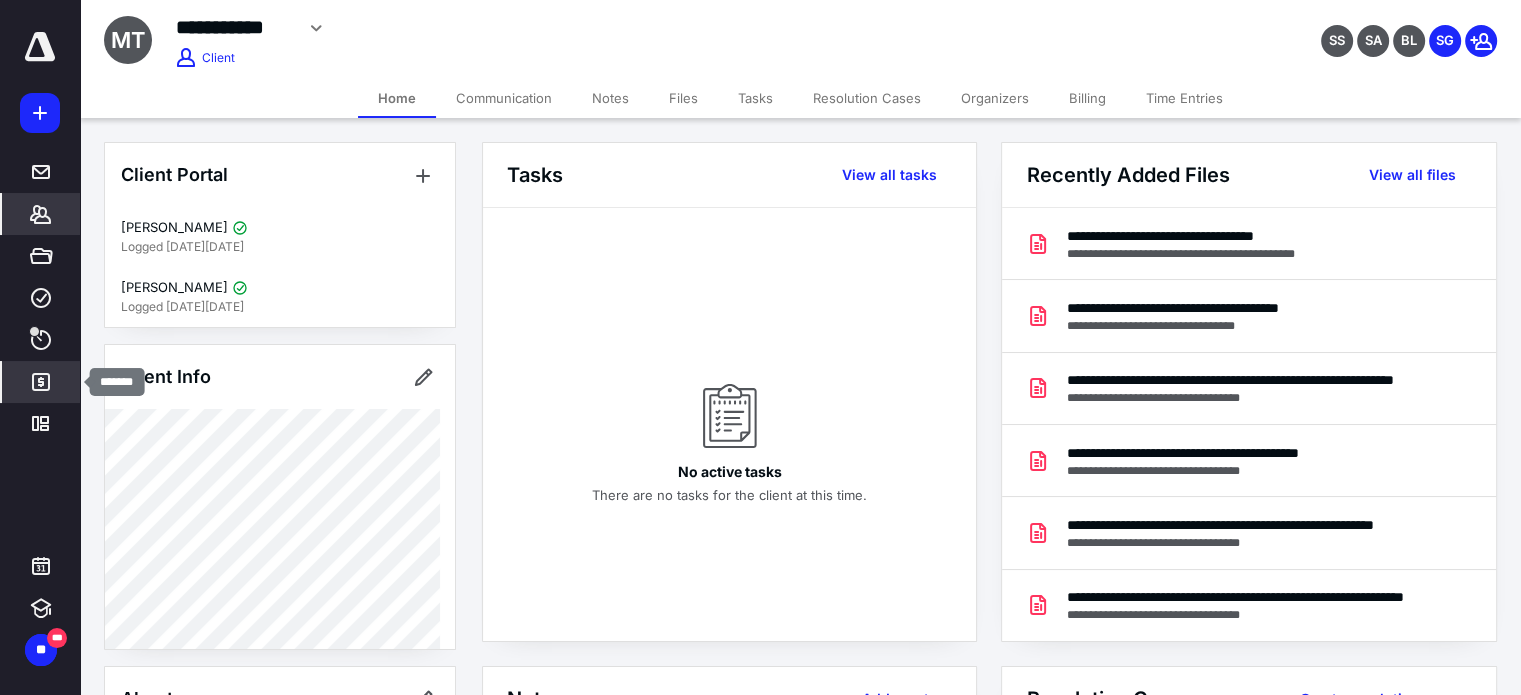 click 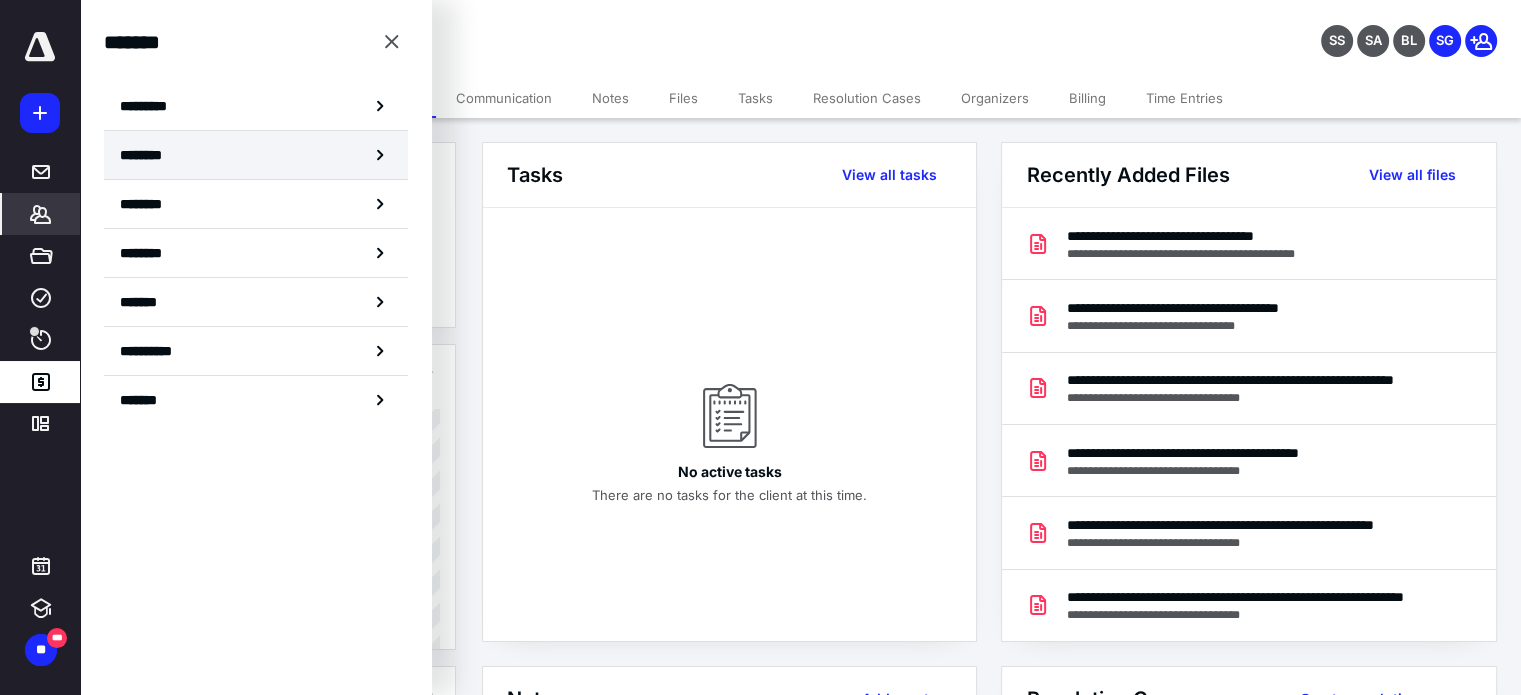 click on "********" at bounding box center (256, 155) 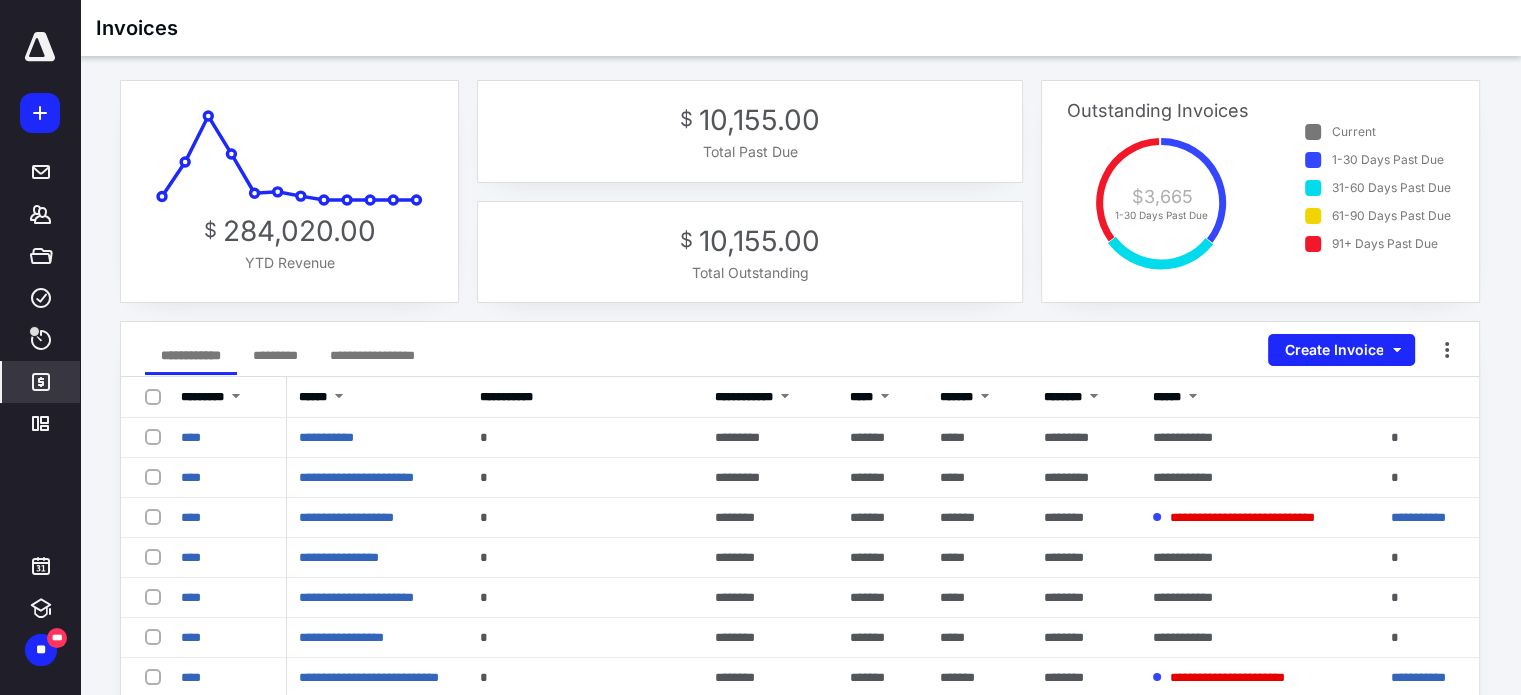 click on "1-30 Days Past Due" at bounding box center [1387, 160] 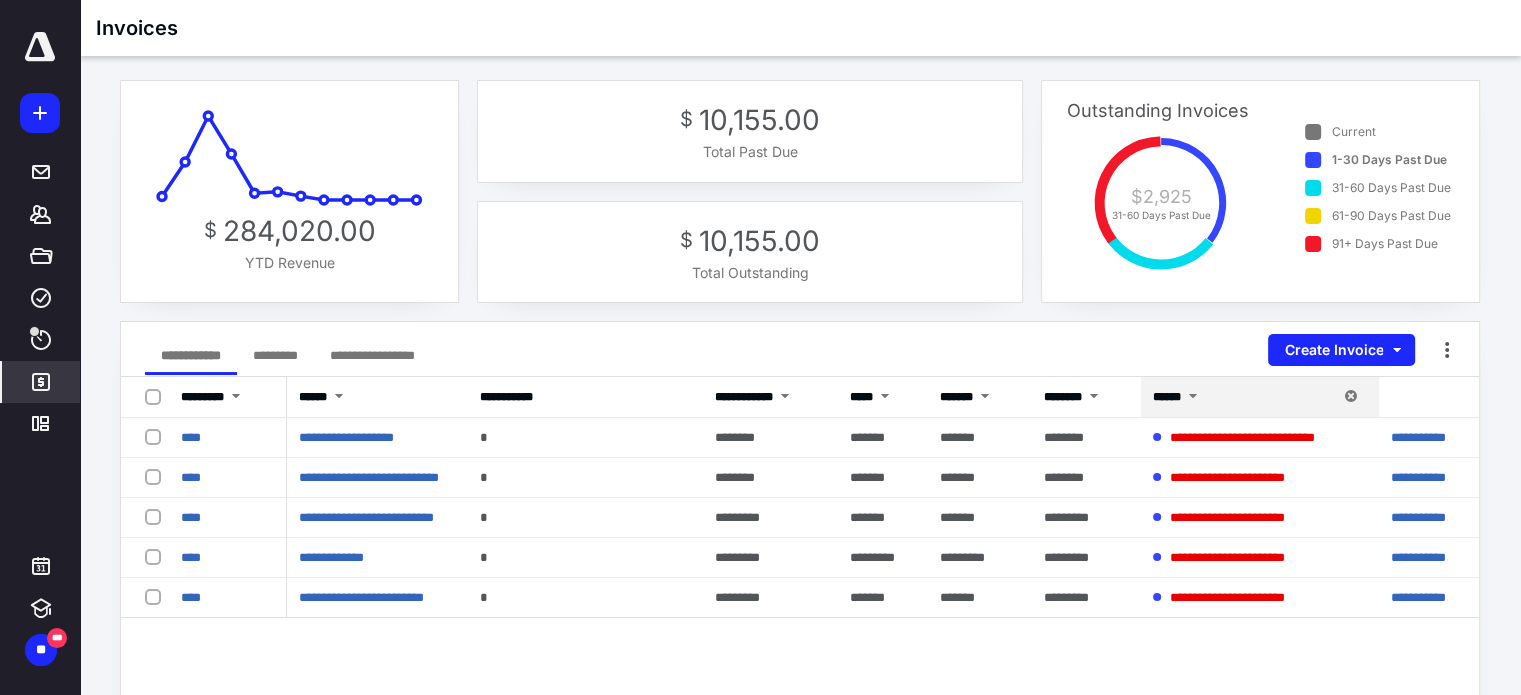 click on "31-60 Days Past Due" at bounding box center [1390, 188] 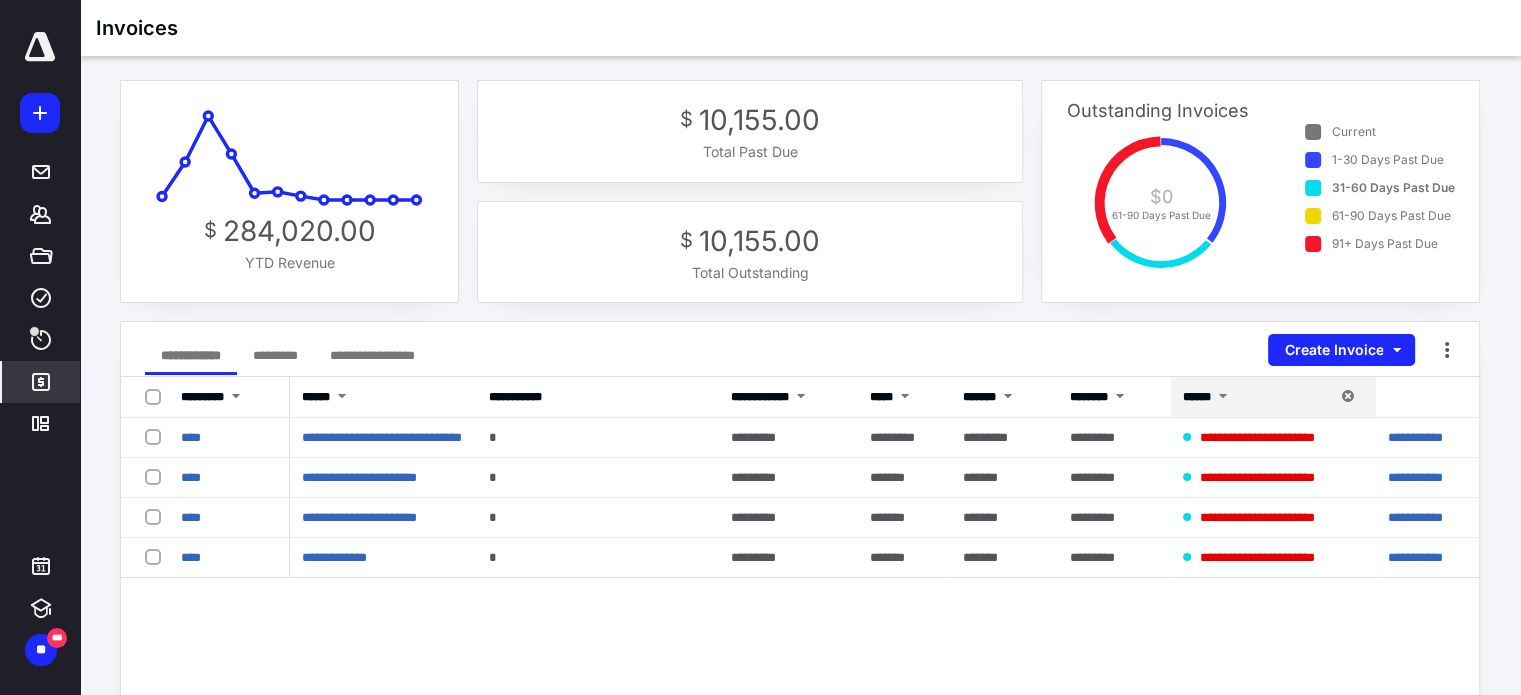 click on "61-90 Days Past Due" at bounding box center [1390, 216] 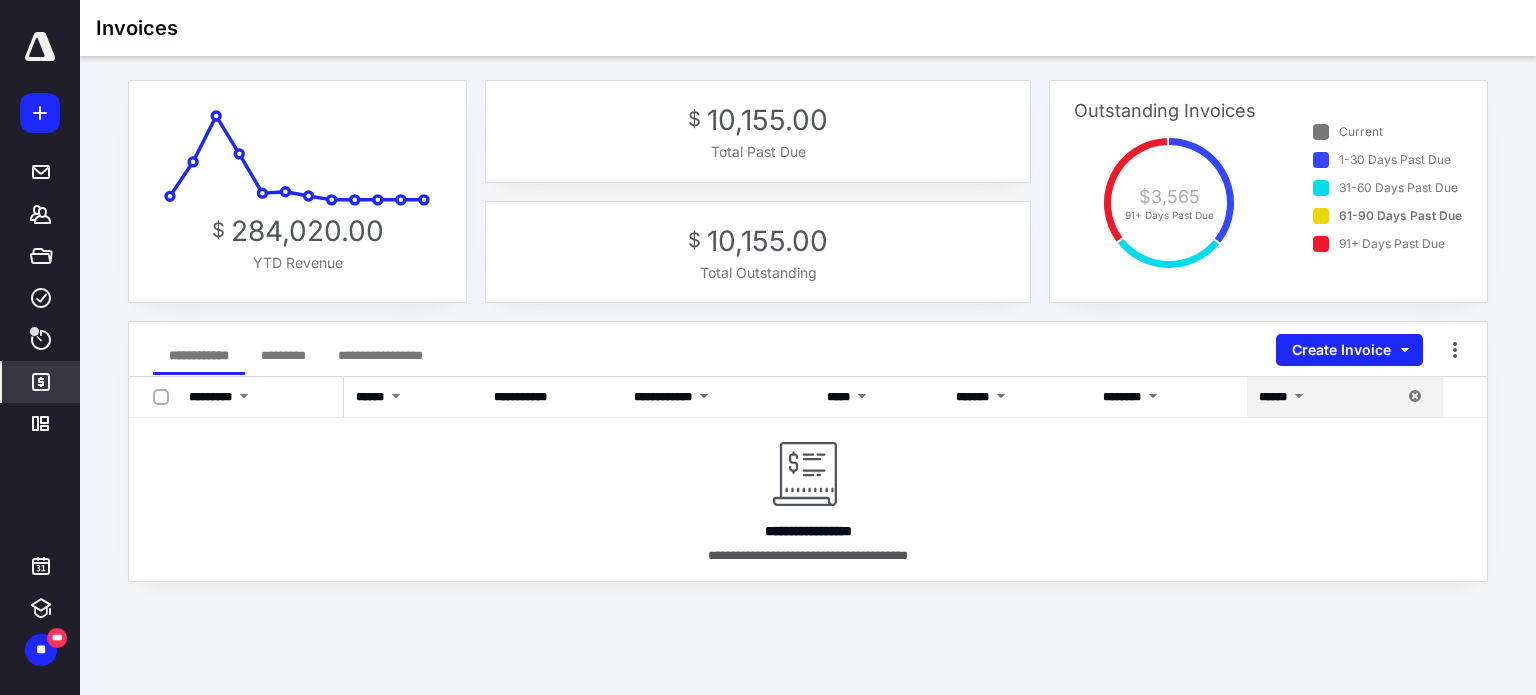 click on "91+ Days Past Due" at bounding box center (1392, 244) 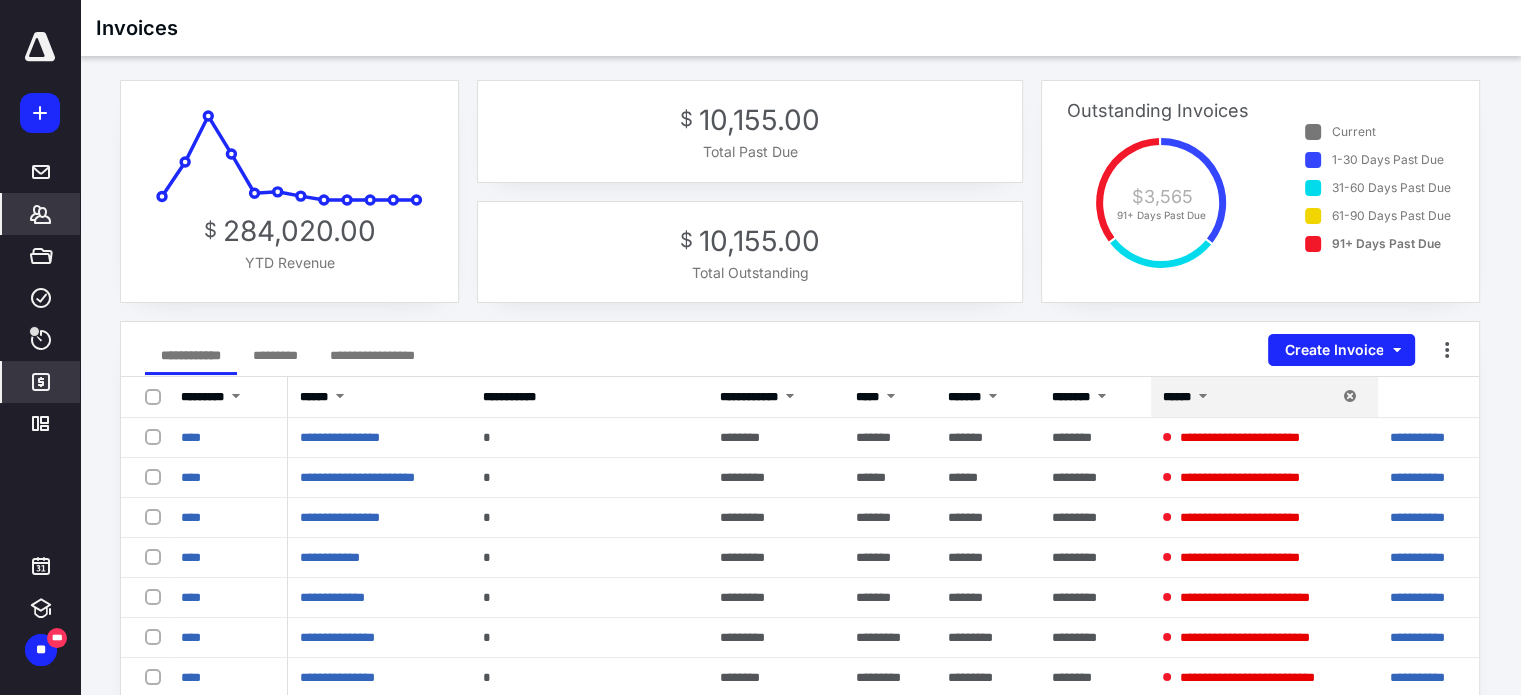 click 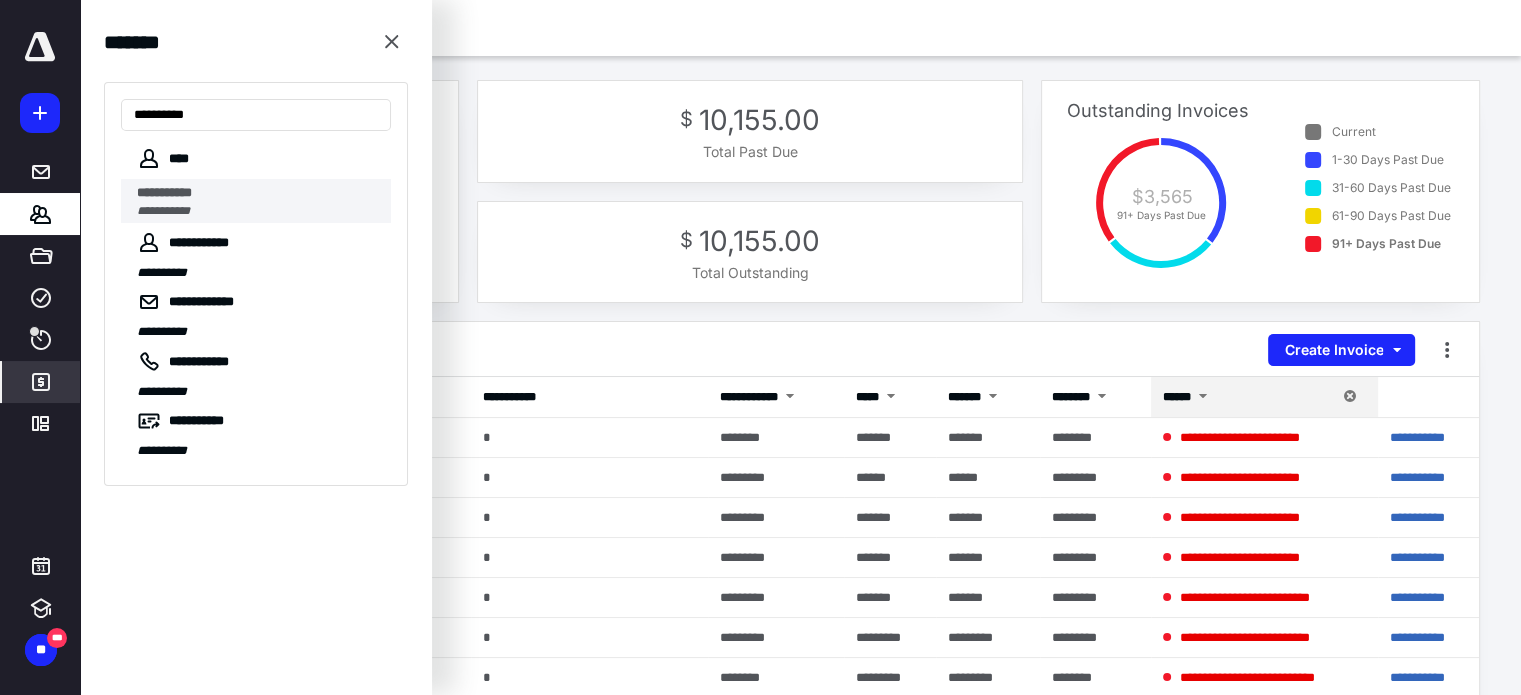 type on "**********" 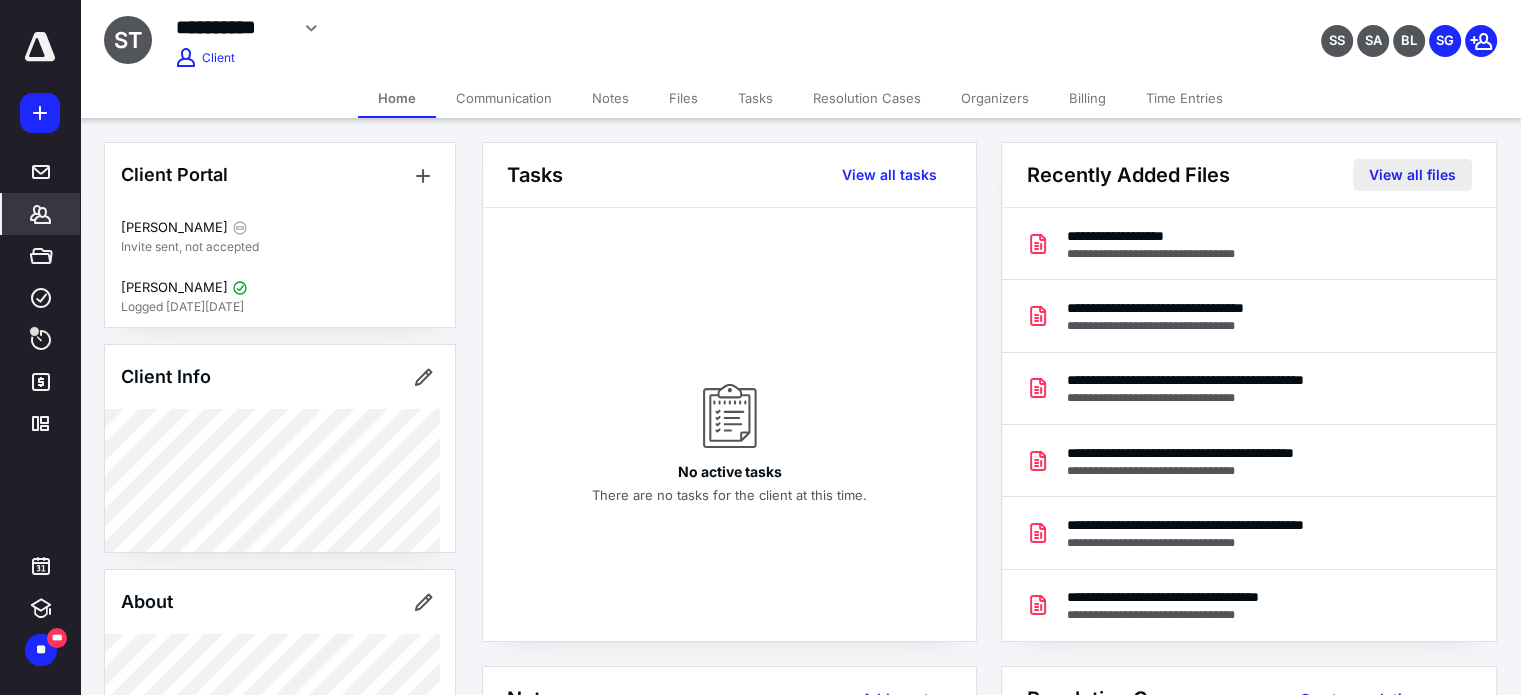 click on "View all files" at bounding box center (1412, 175) 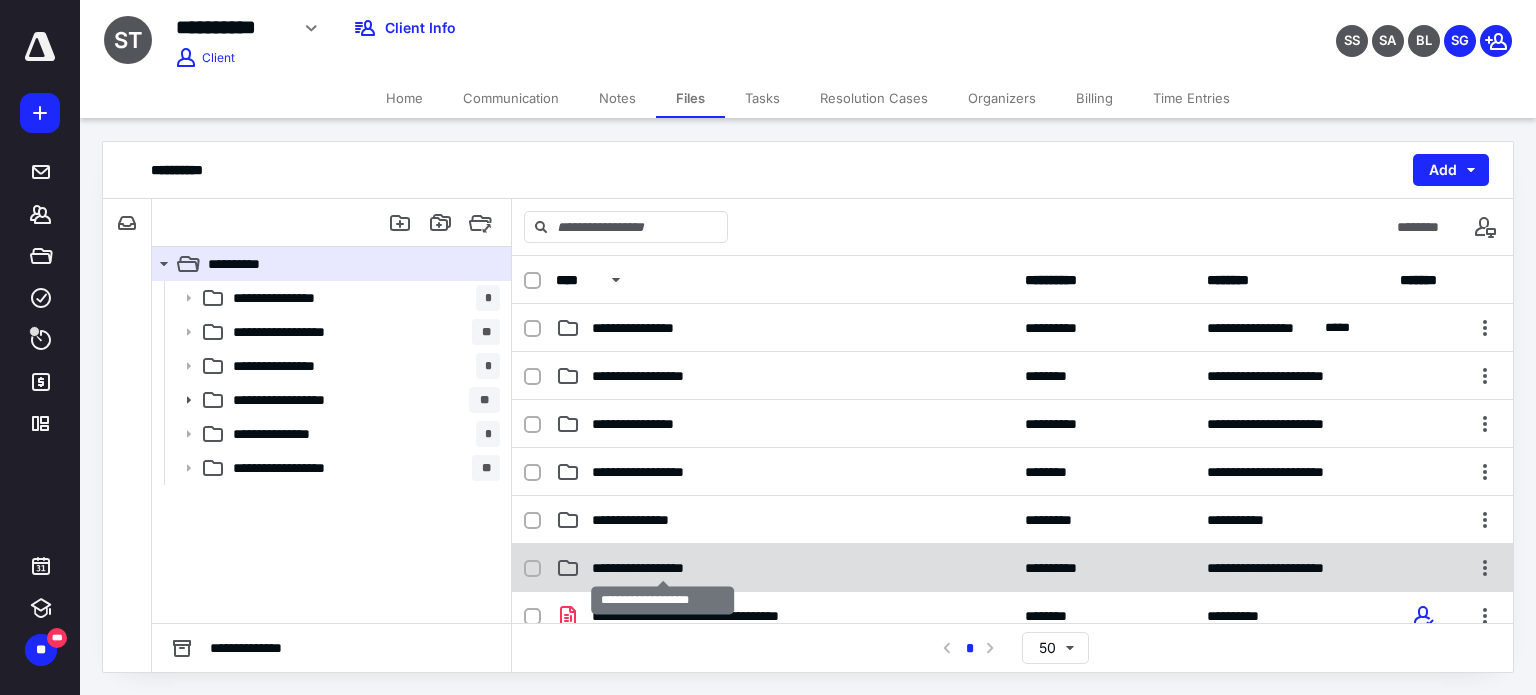click on "**********" at bounding box center (662, 568) 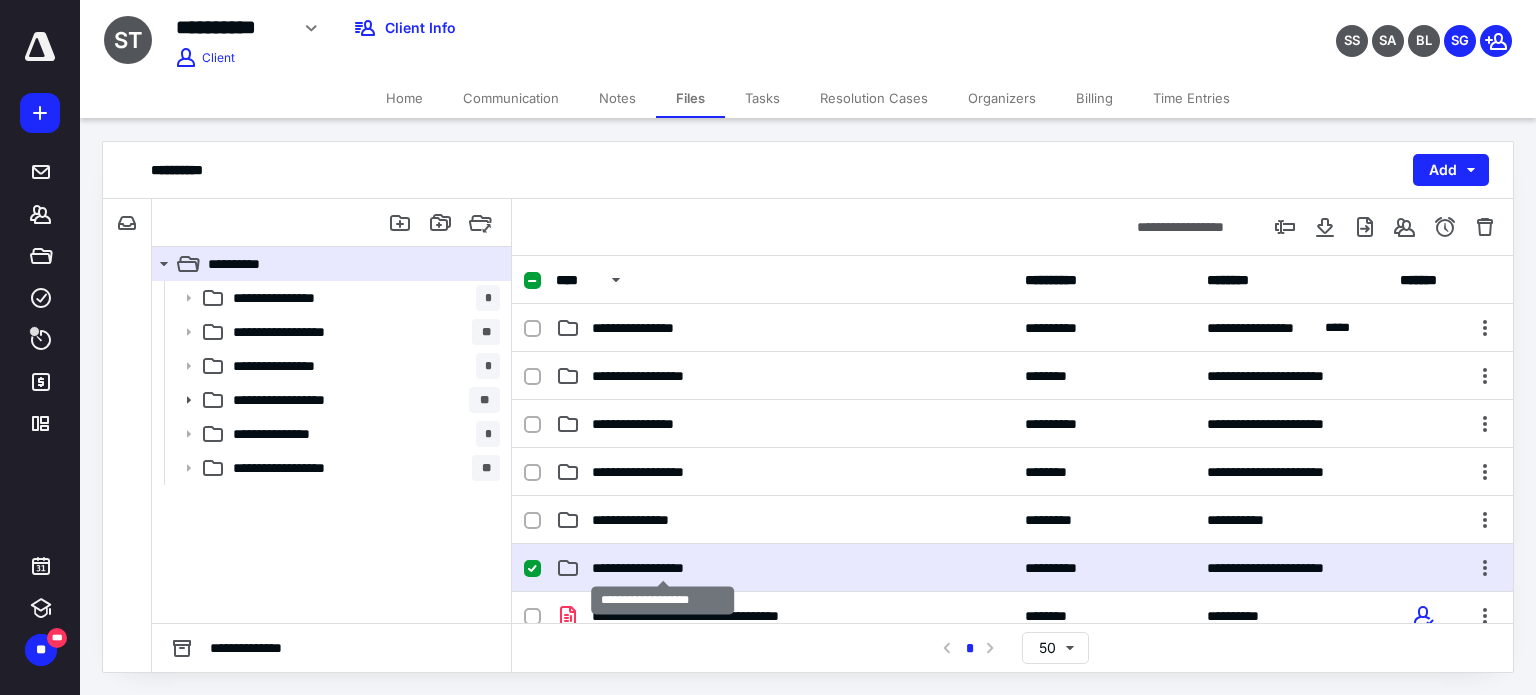 click on "**********" at bounding box center (662, 568) 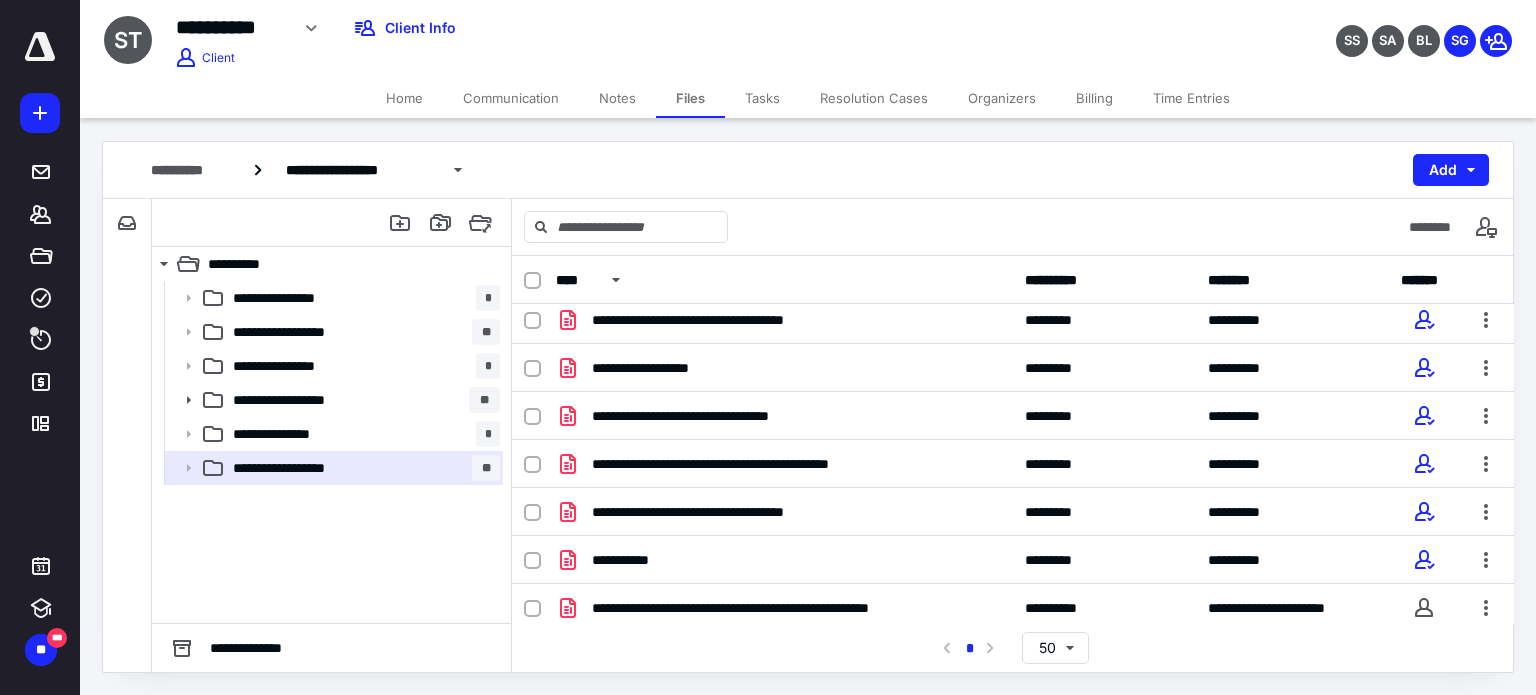 scroll, scrollTop: 492, scrollLeft: 0, axis: vertical 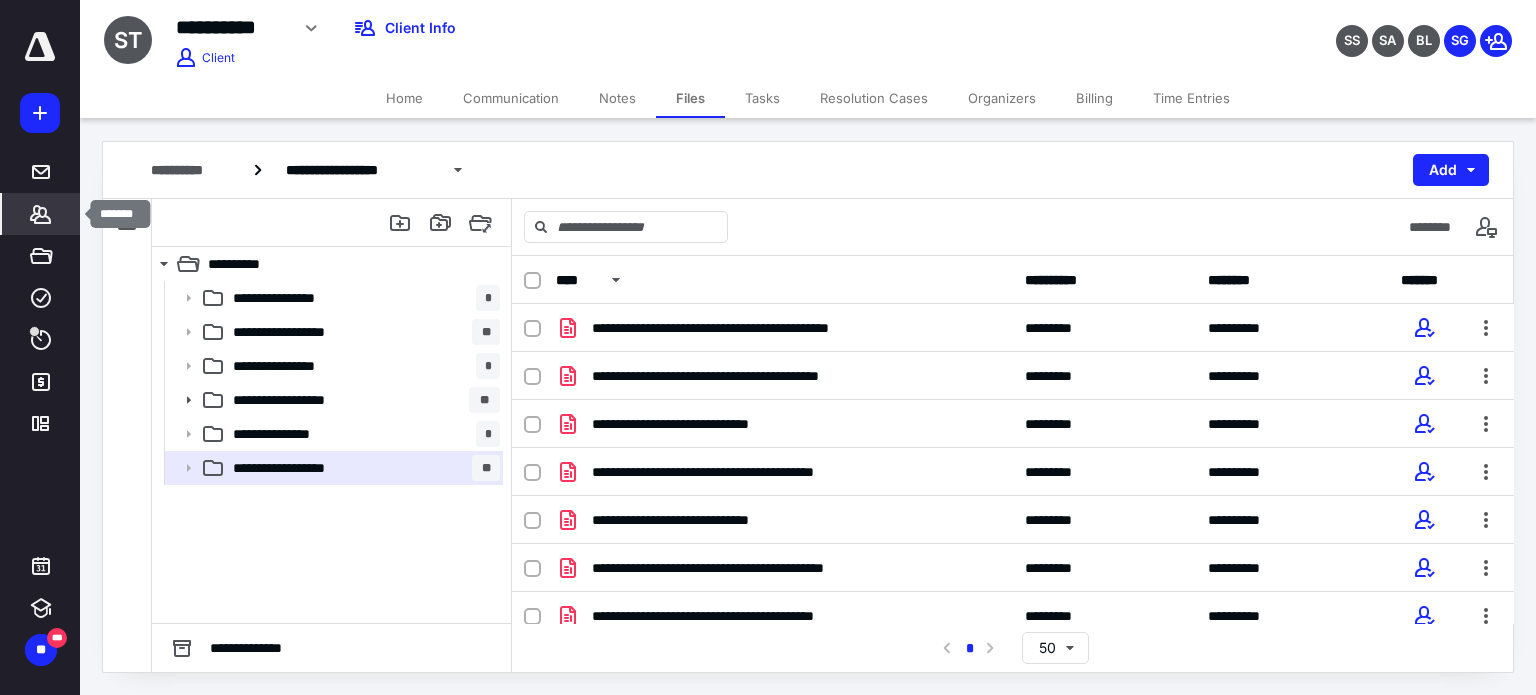 click 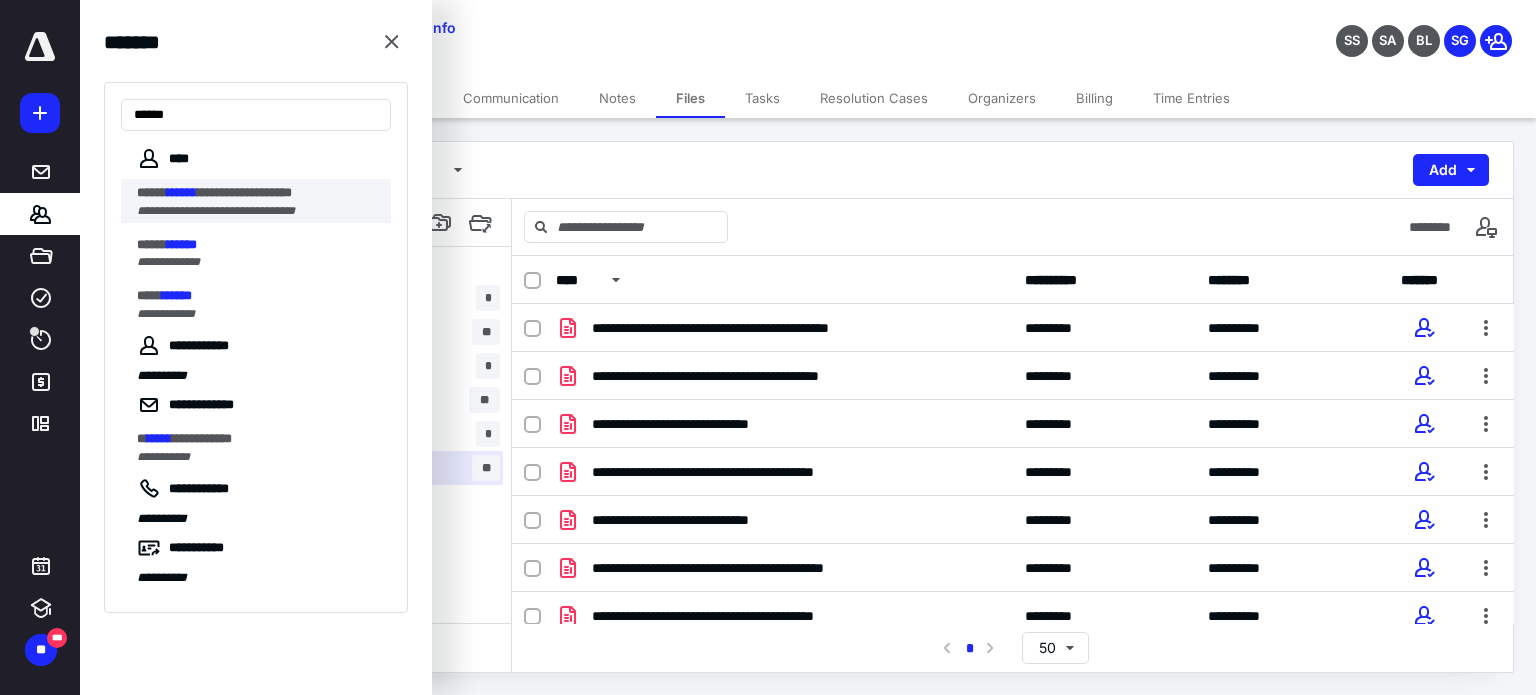 type on "******" 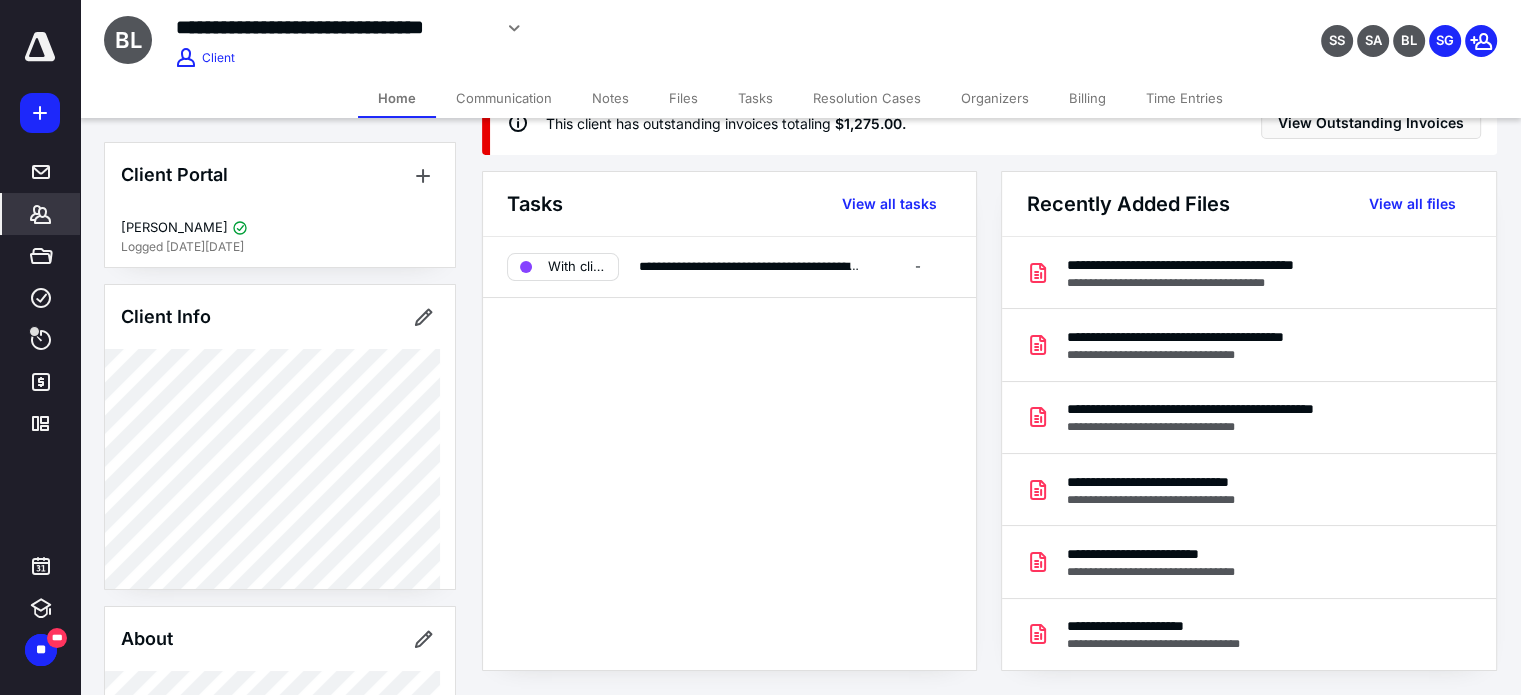 scroll, scrollTop: 61, scrollLeft: 0, axis: vertical 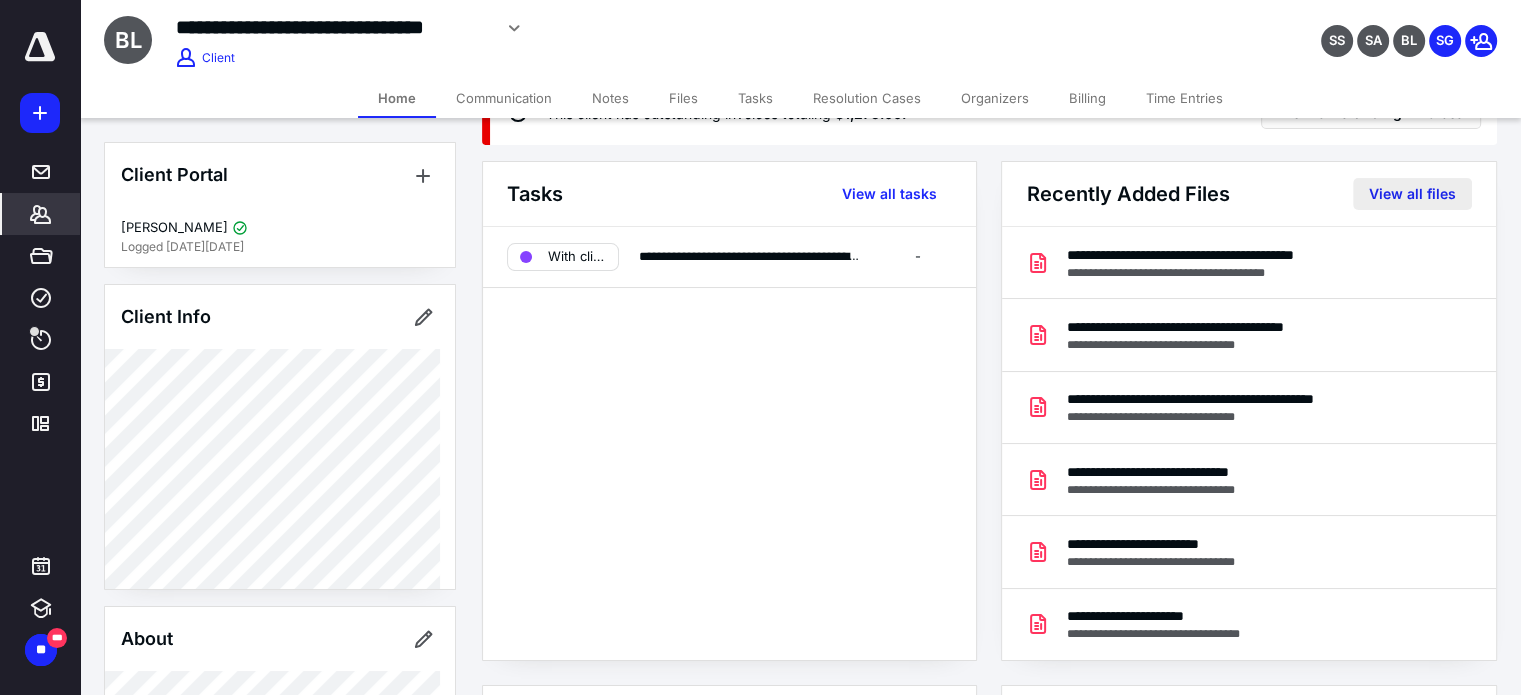 click on "View all files" at bounding box center [1412, 194] 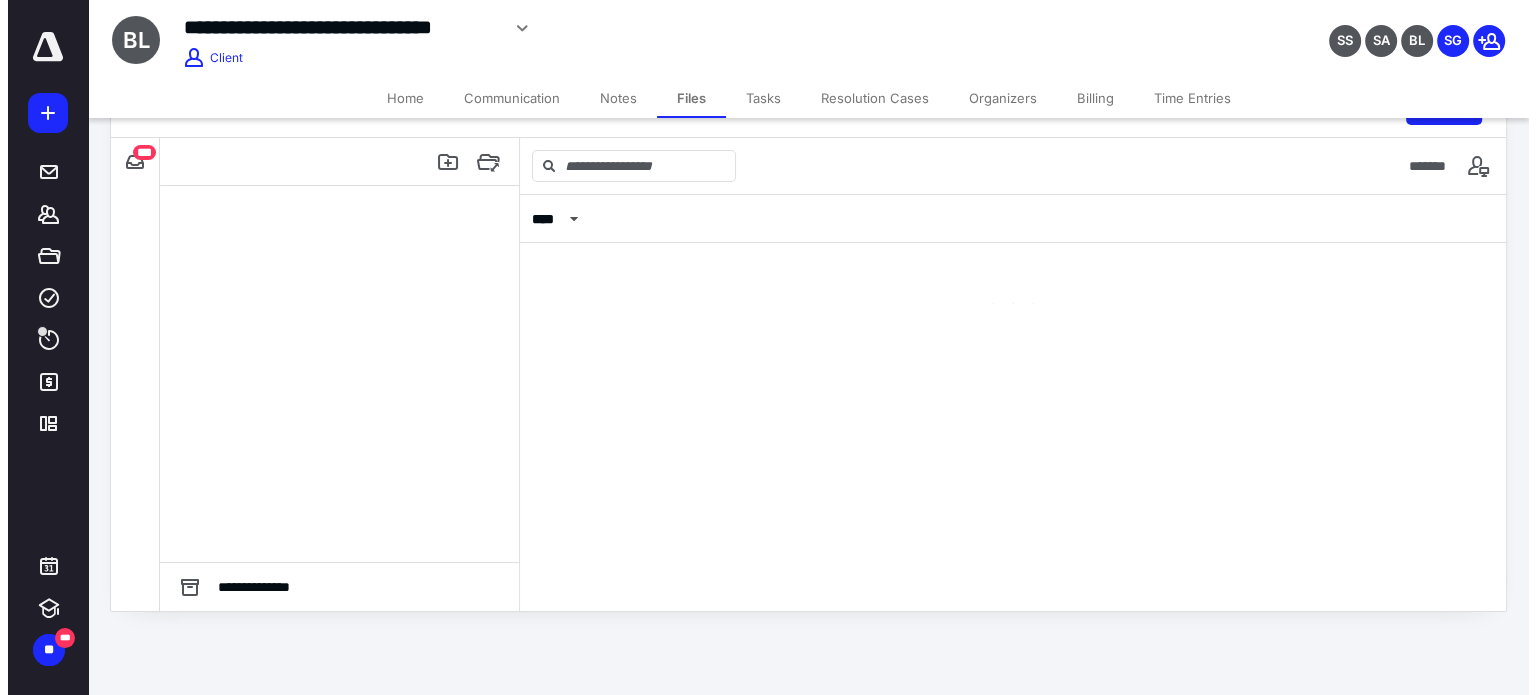 scroll, scrollTop: 0, scrollLeft: 0, axis: both 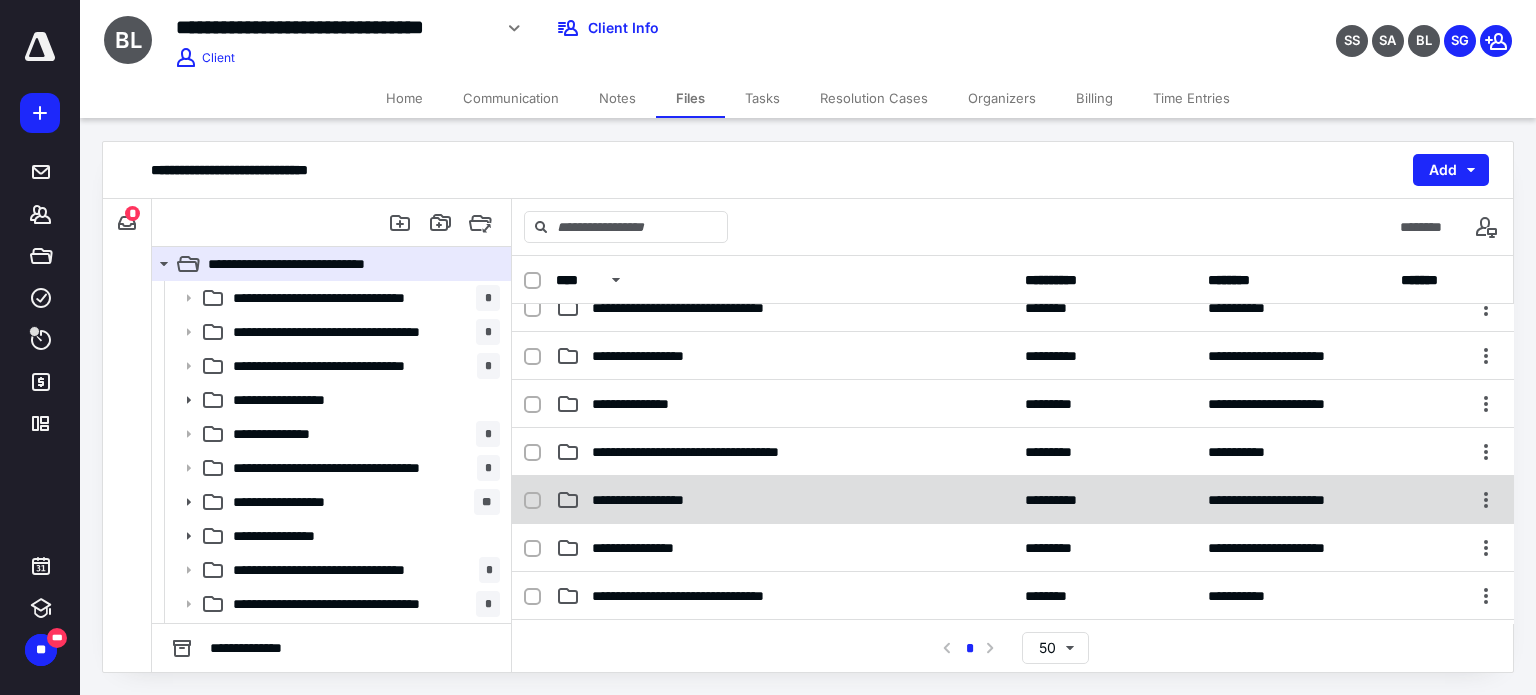 click on "**********" at bounding box center [784, 500] 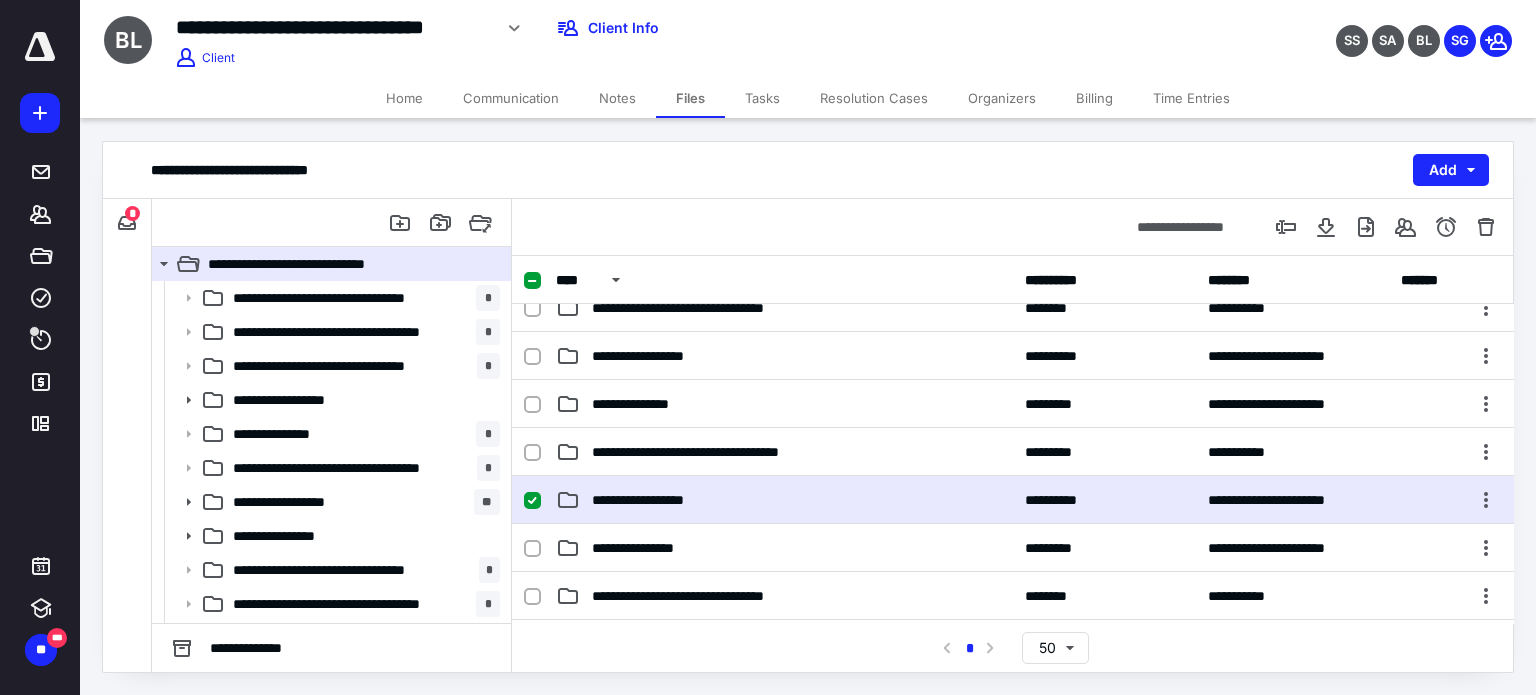 click on "**********" at bounding box center (784, 500) 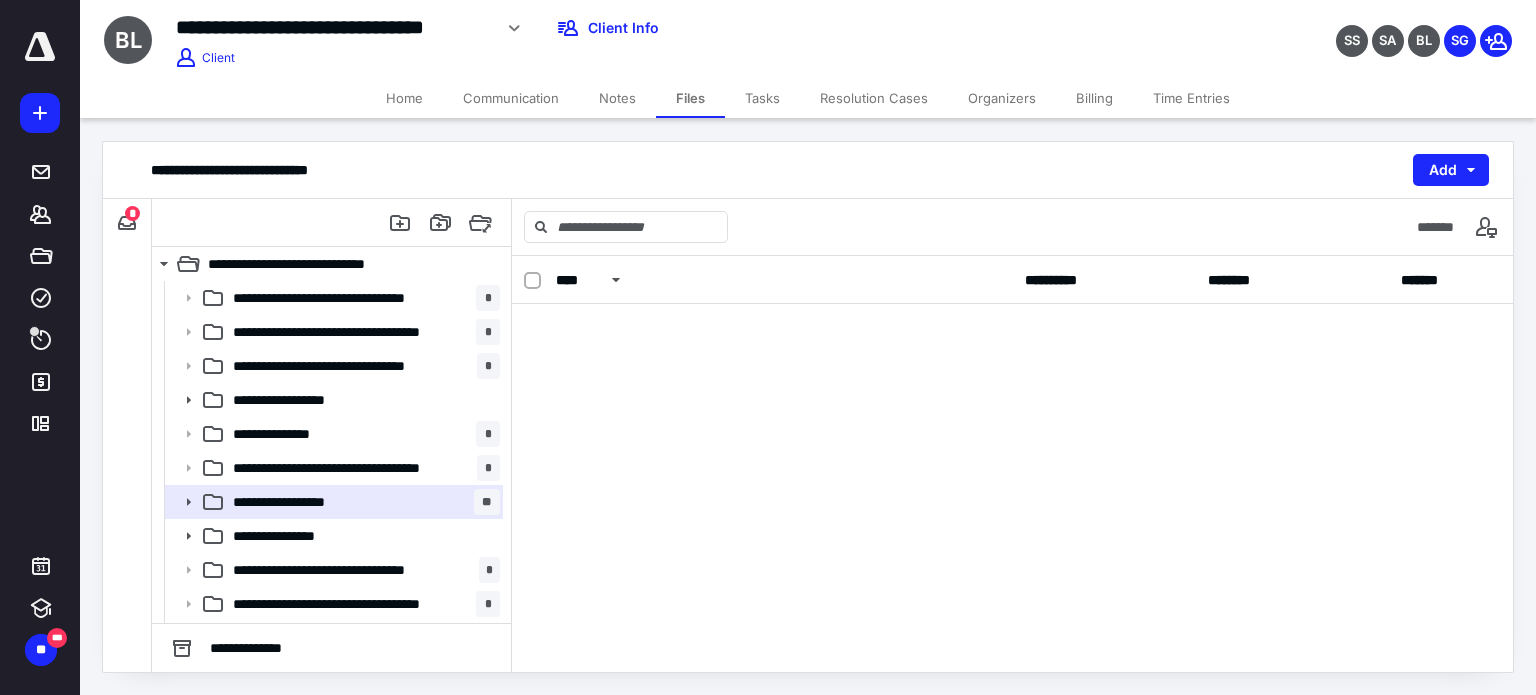 scroll, scrollTop: 0, scrollLeft: 0, axis: both 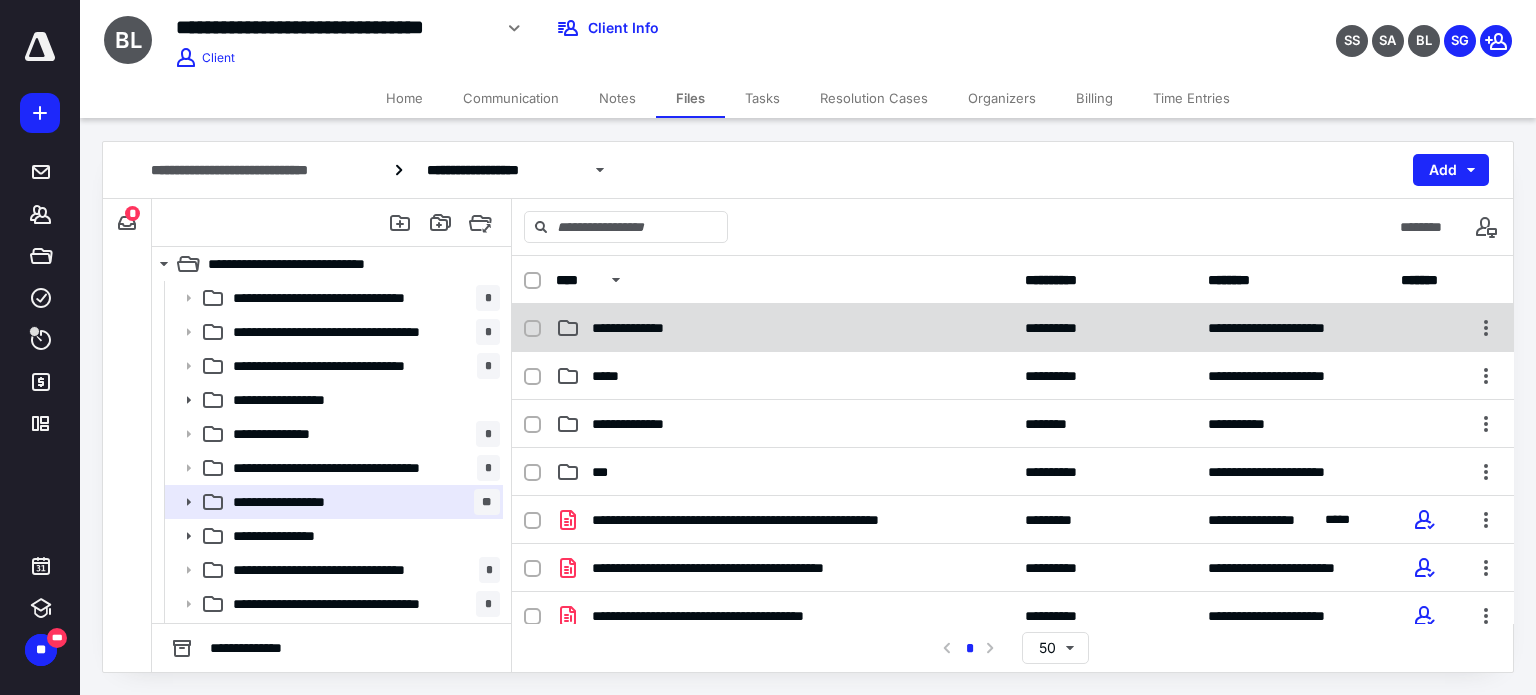 click on "**********" at bounding box center (784, 328) 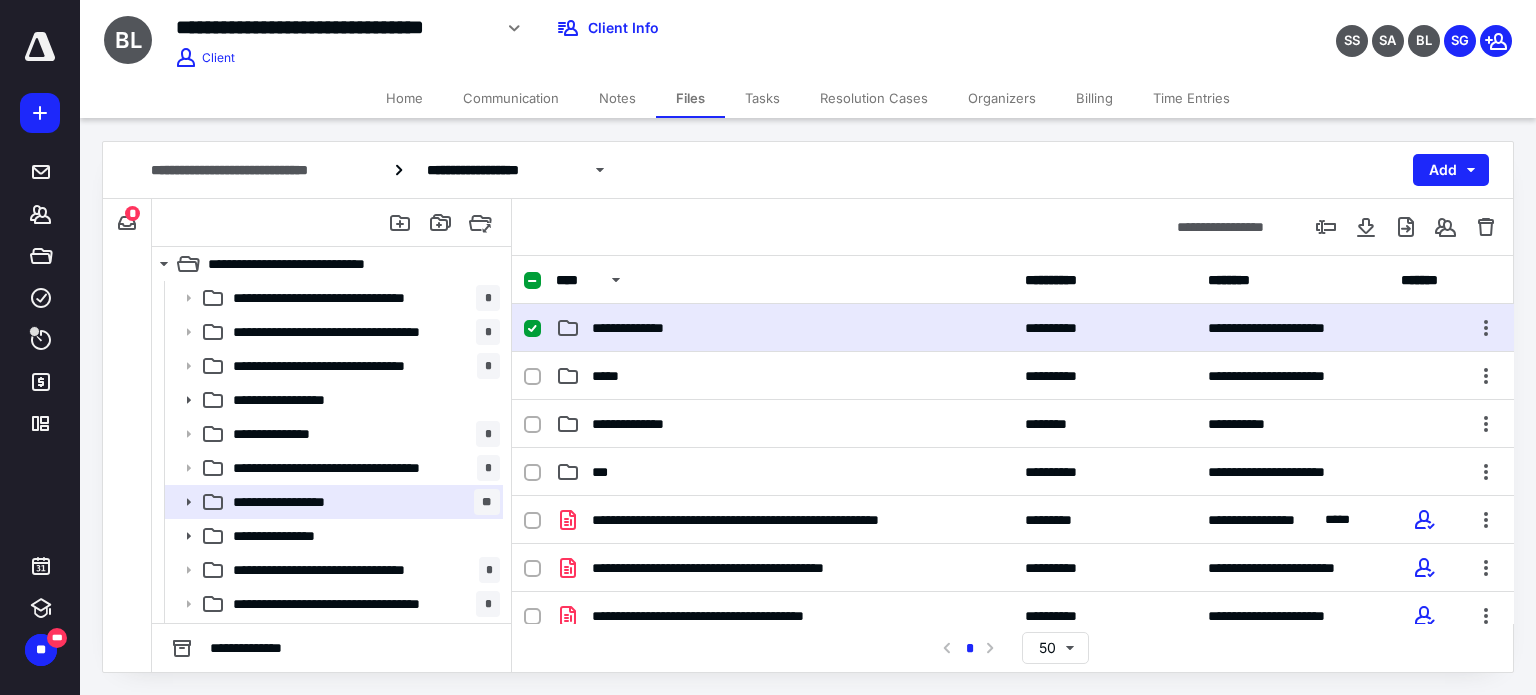 click on "**********" at bounding box center [784, 328] 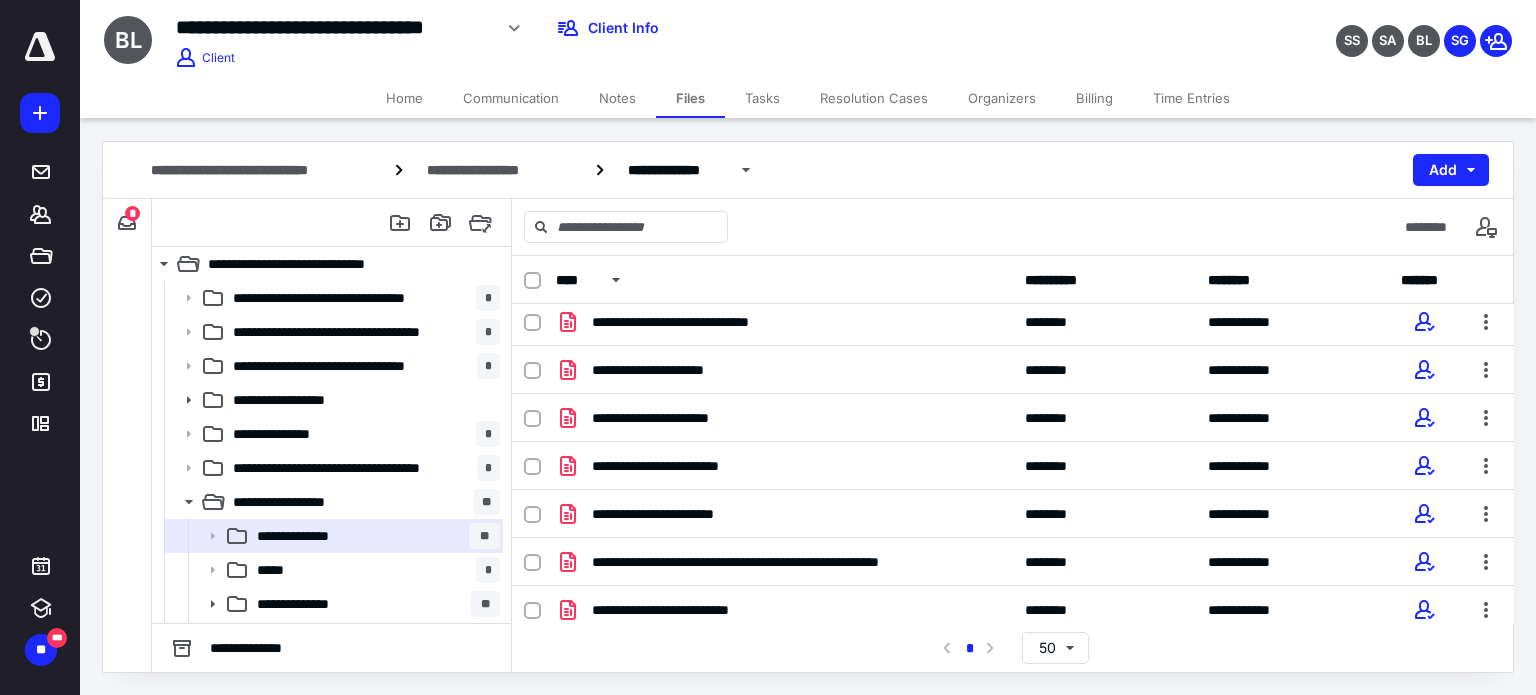 scroll, scrollTop: 0, scrollLeft: 0, axis: both 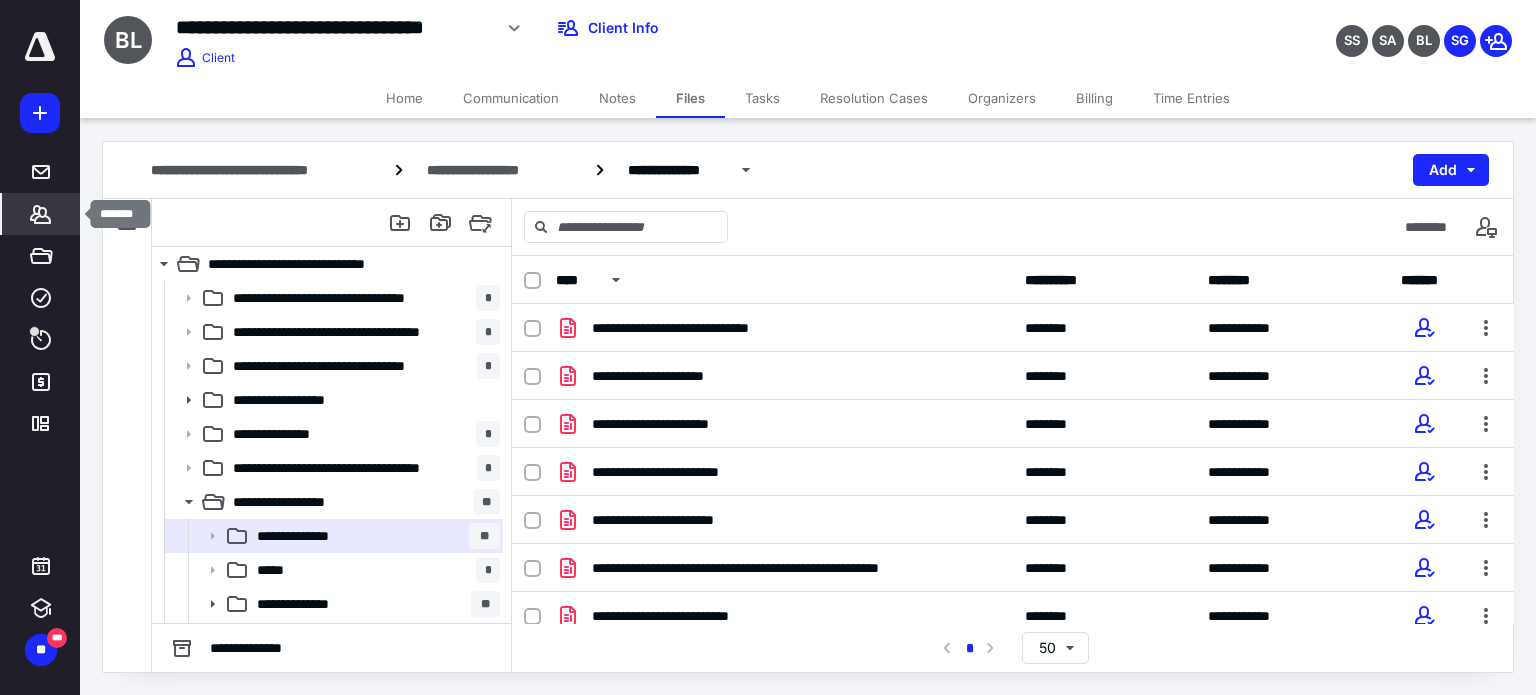 click 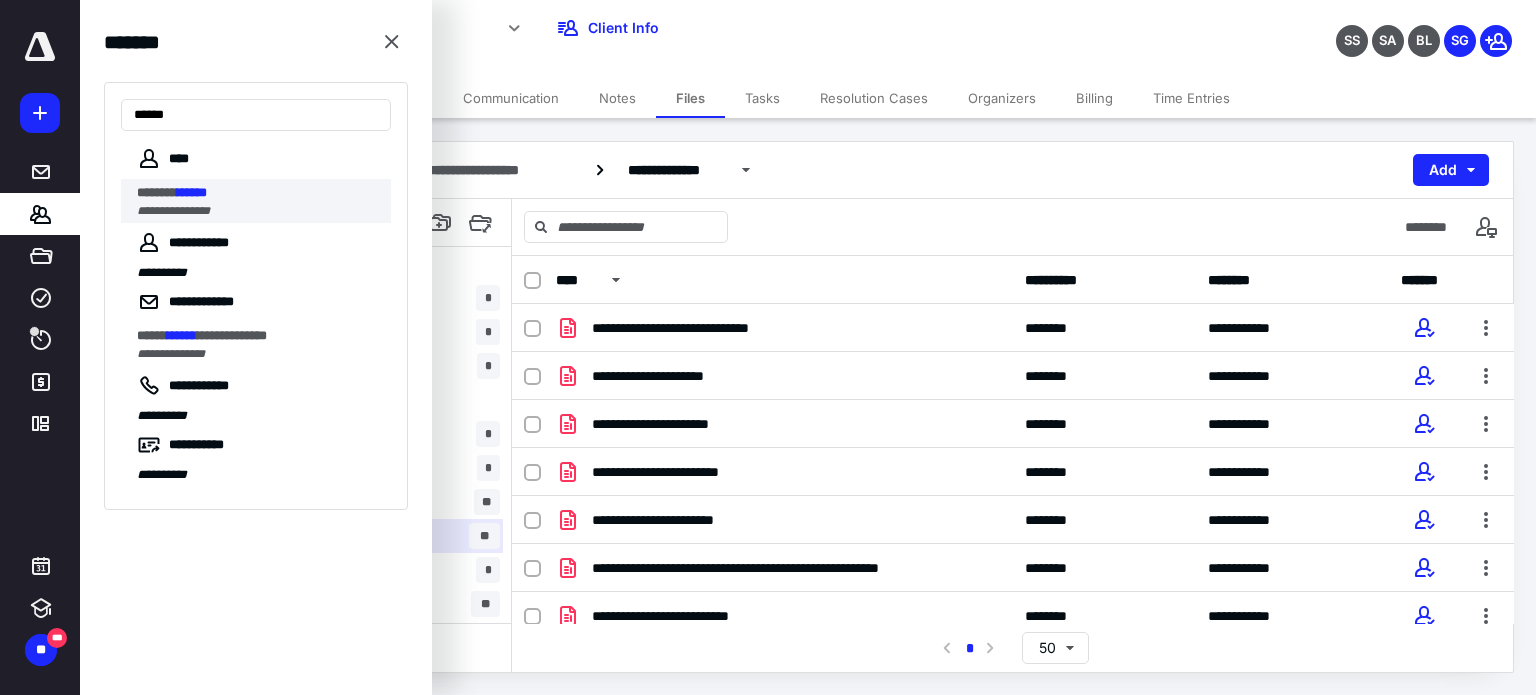 type on "******" 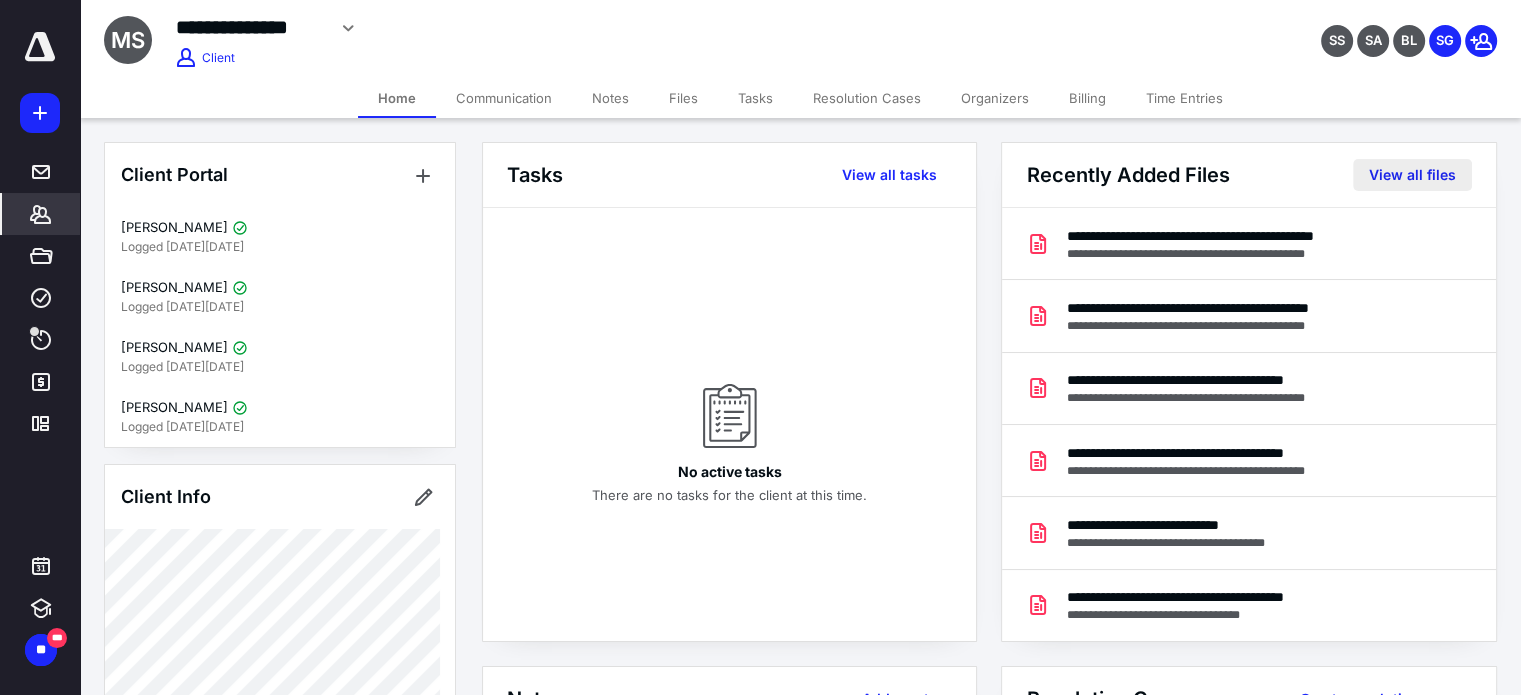 click on "View all files" at bounding box center [1412, 175] 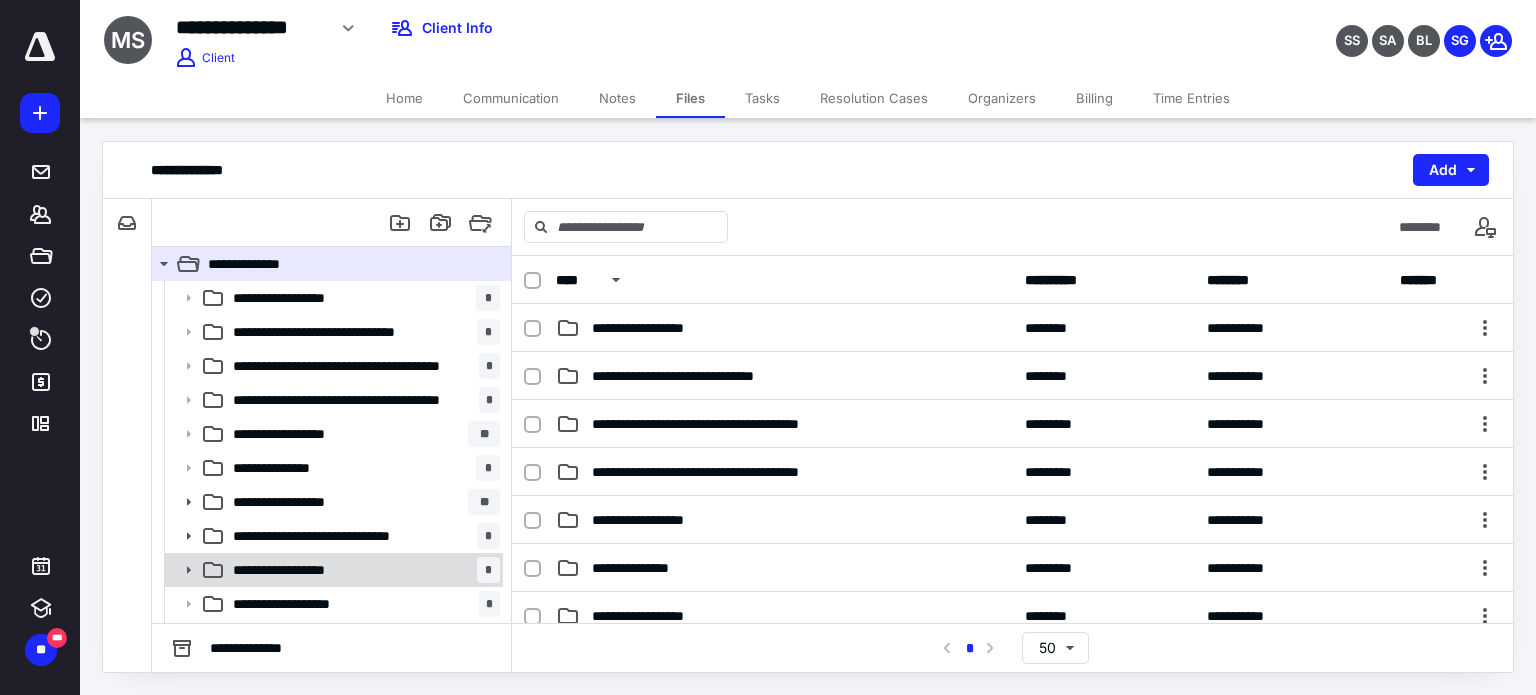 click on "**********" at bounding box center [303, 570] 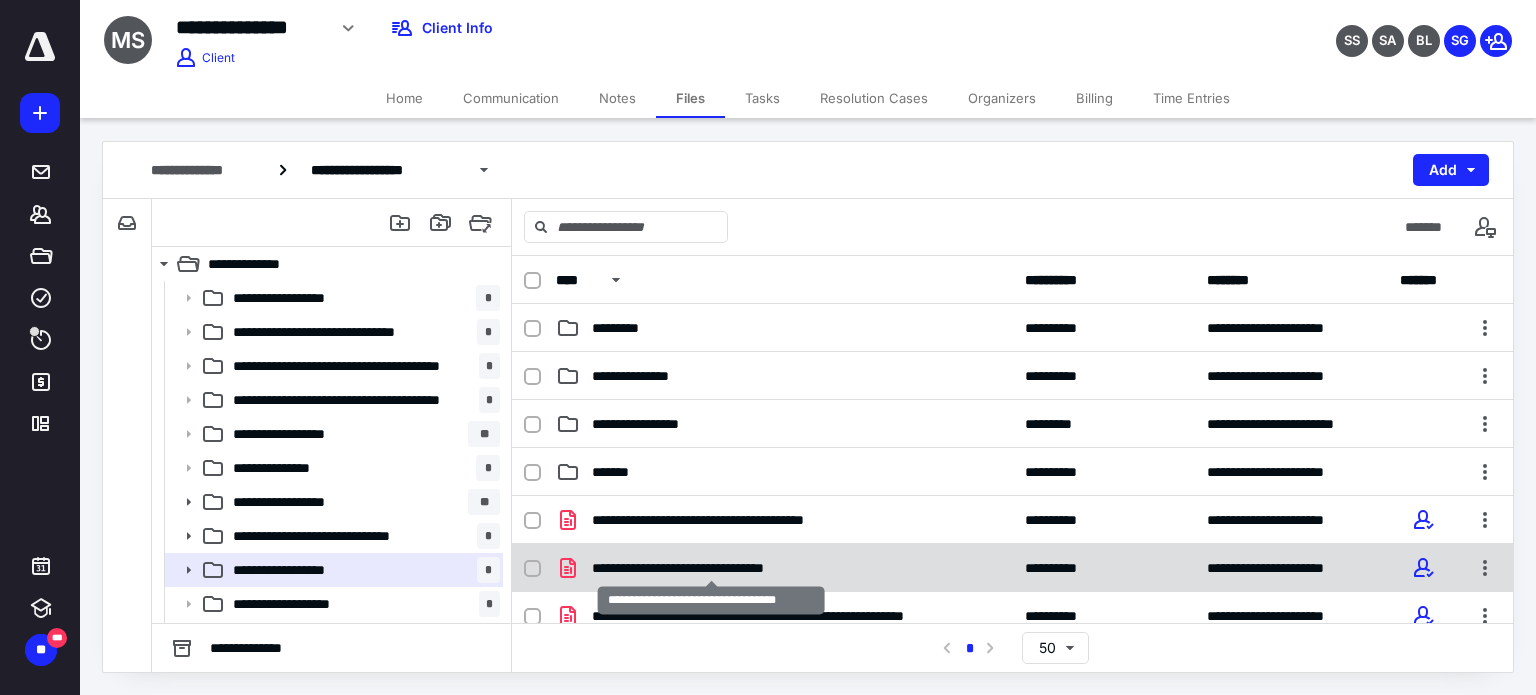 click on "**********" at bounding box center (711, 568) 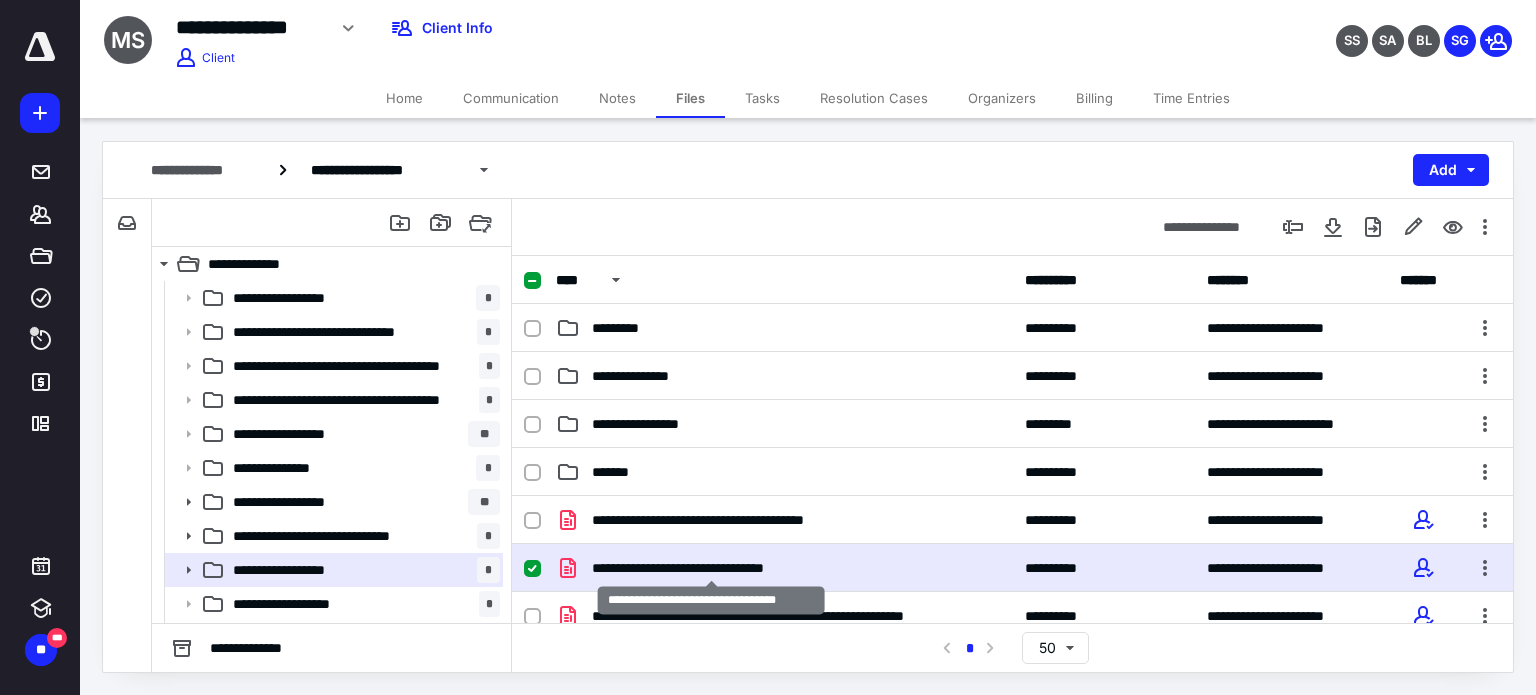 click on "**********" at bounding box center [711, 568] 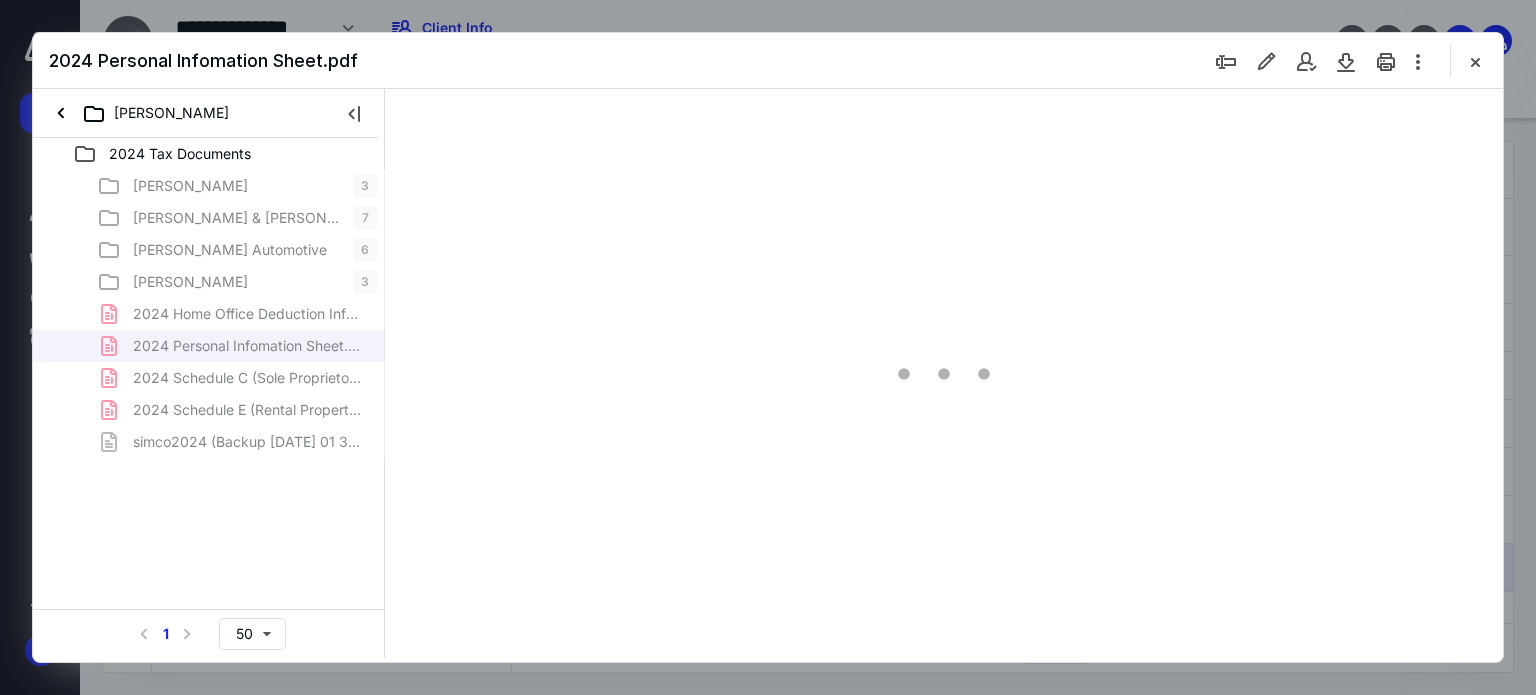 scroll, scrollTop: 0, scrollLeft: 0, axis: both 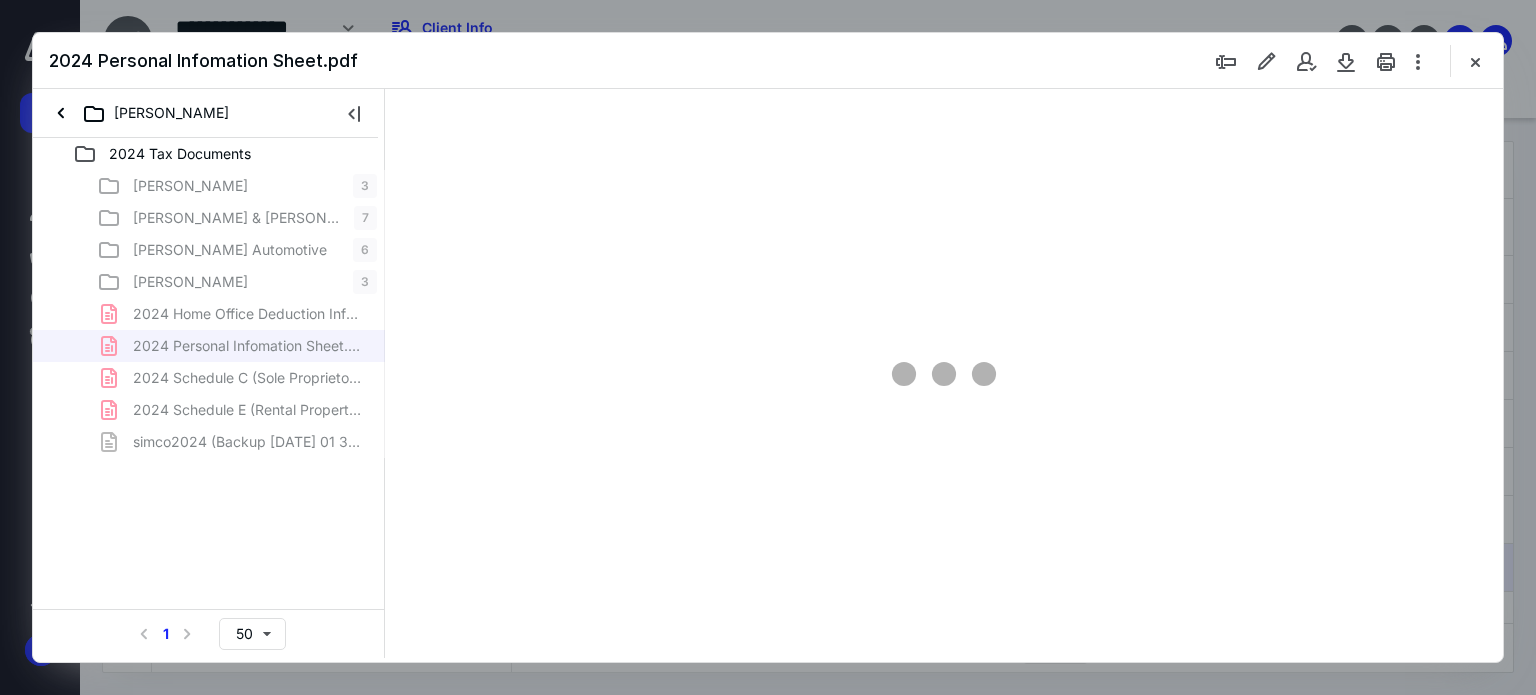 type on "62" 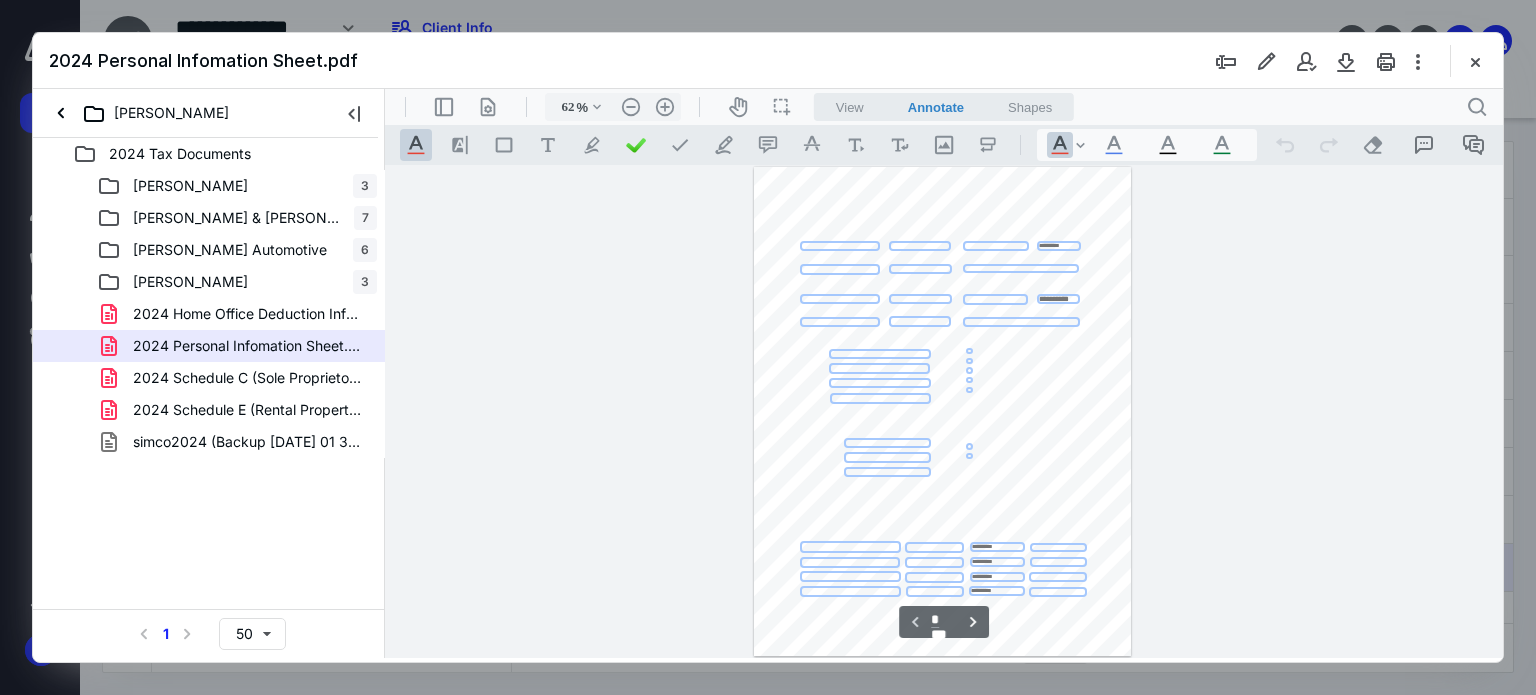 scroll, scrollTop: 78, scrollLeft: 0, axis: vertical 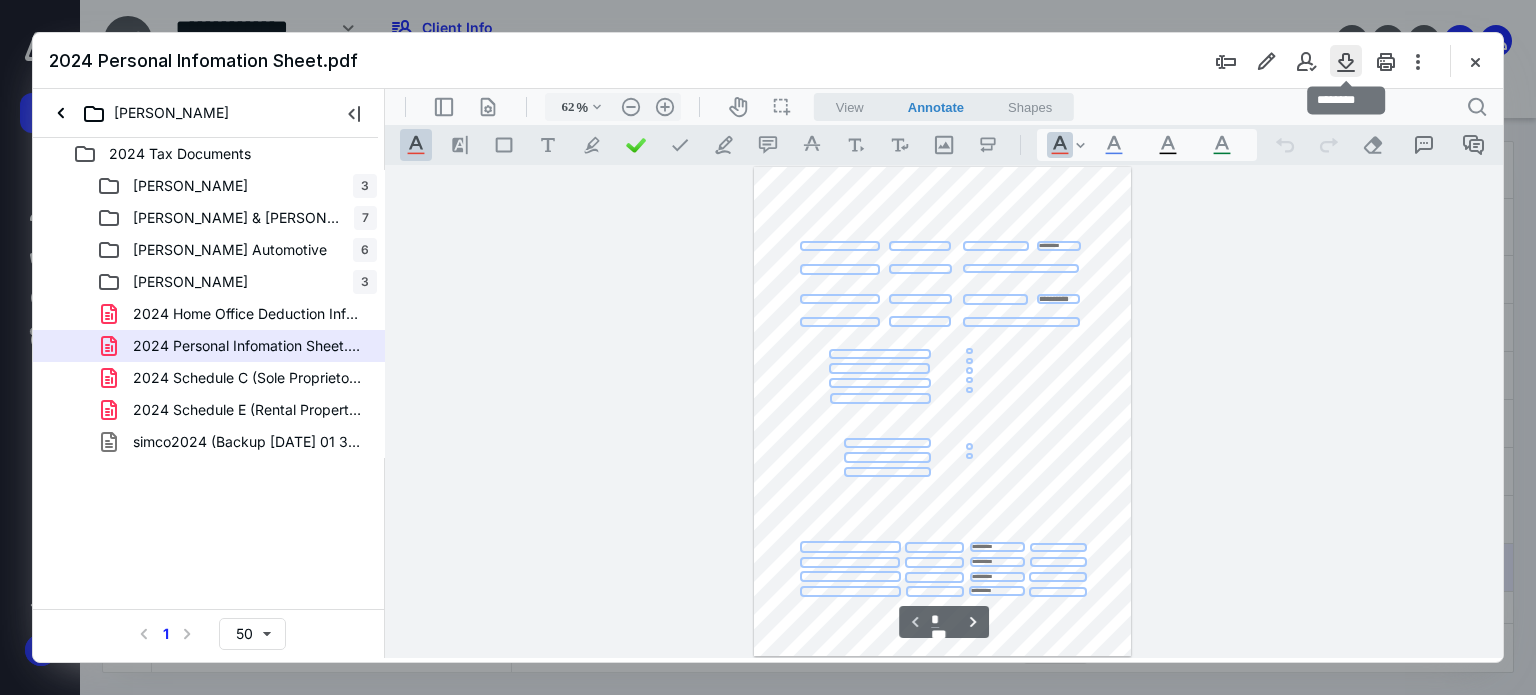 click at bounding box center (1346, 61) 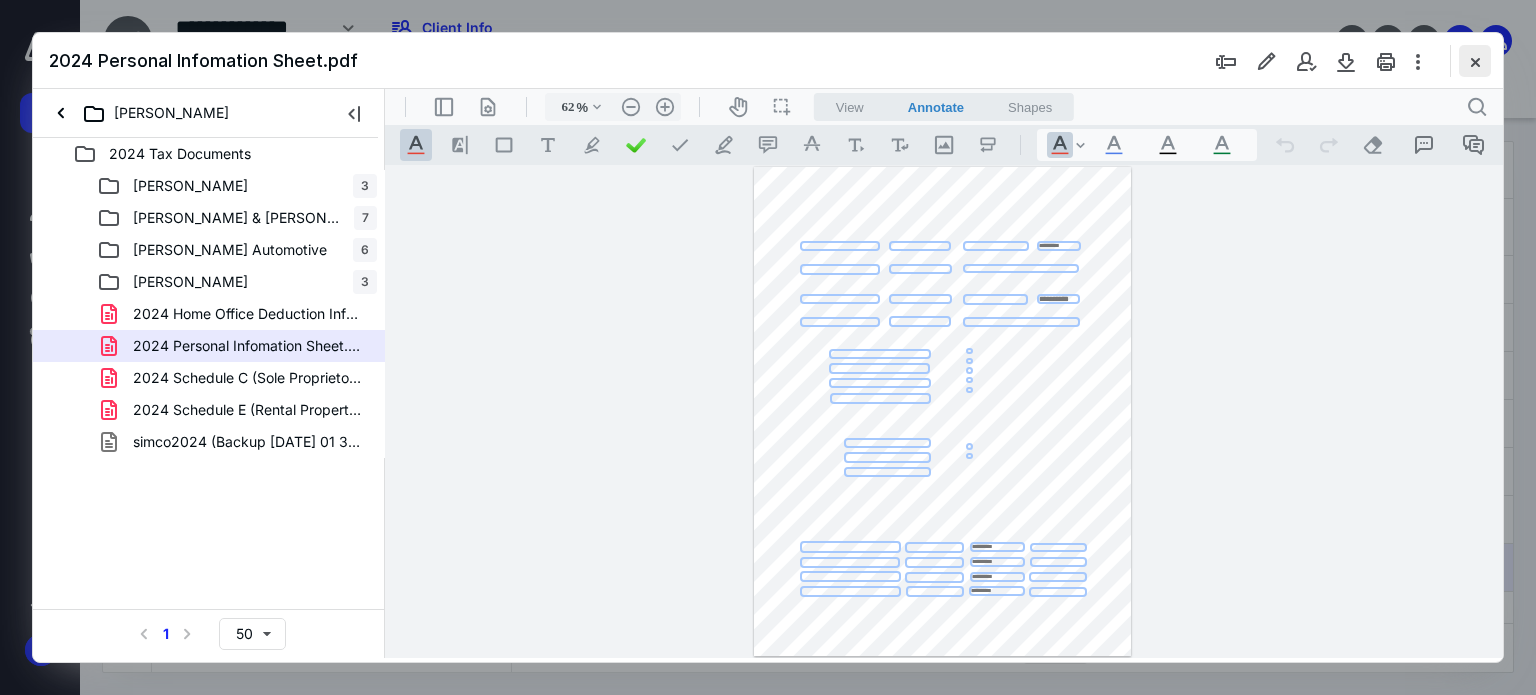 click at bounding box center [1475, 61] 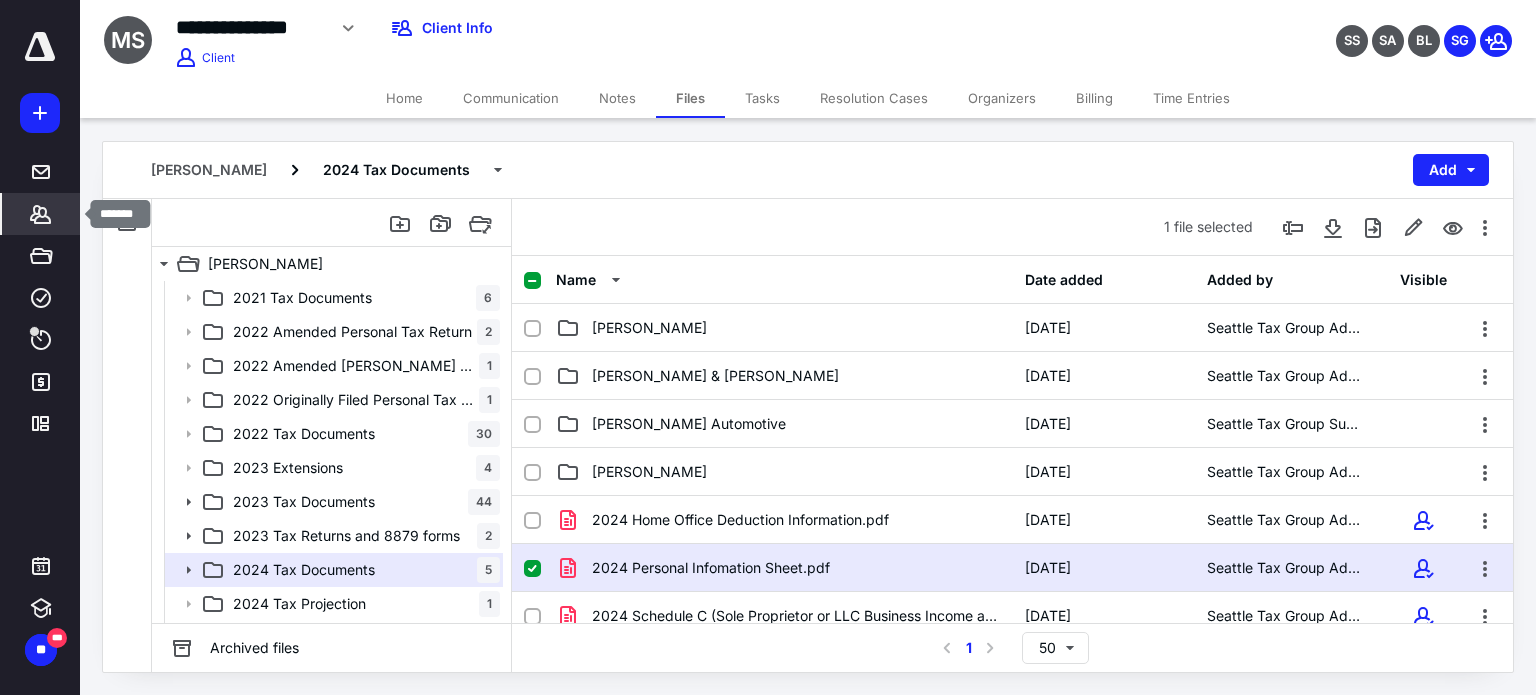 click on "*******" at bounding box center (41, 214) 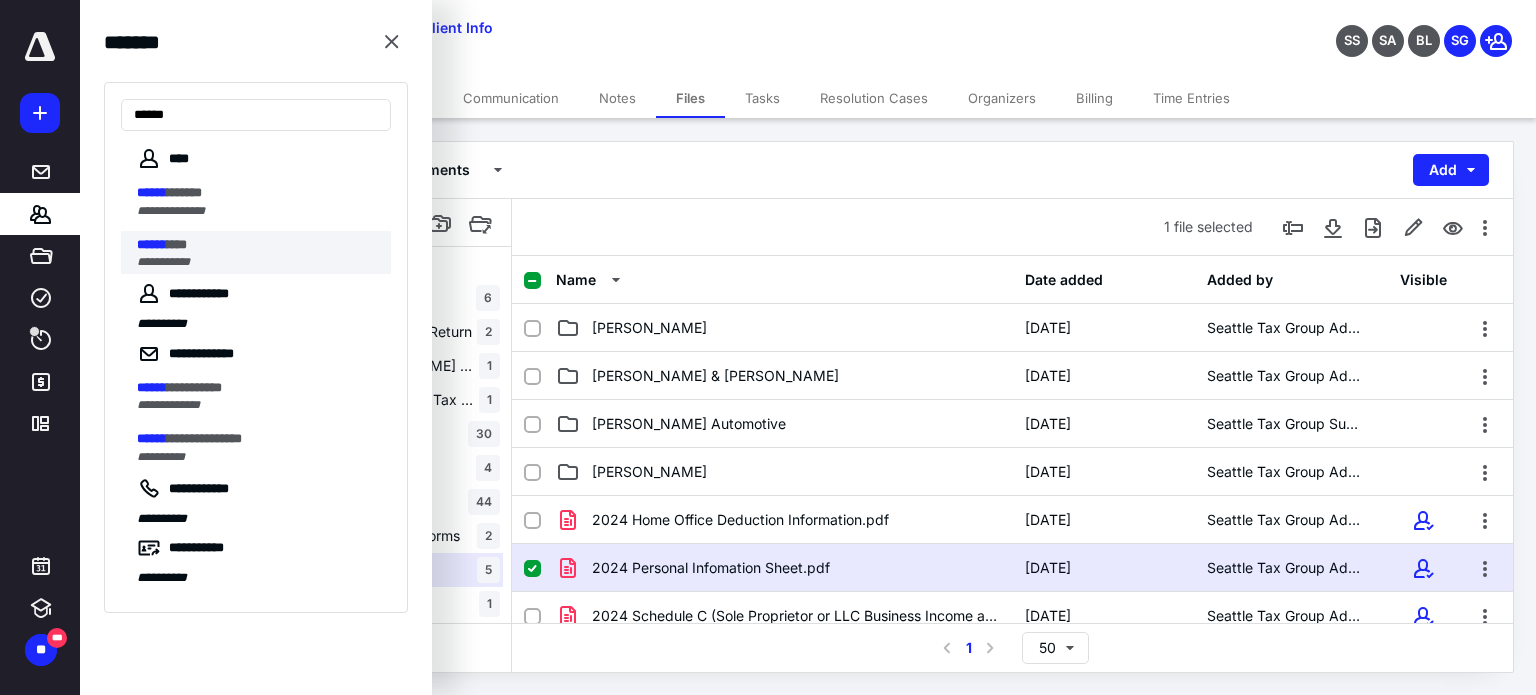 type on "******" 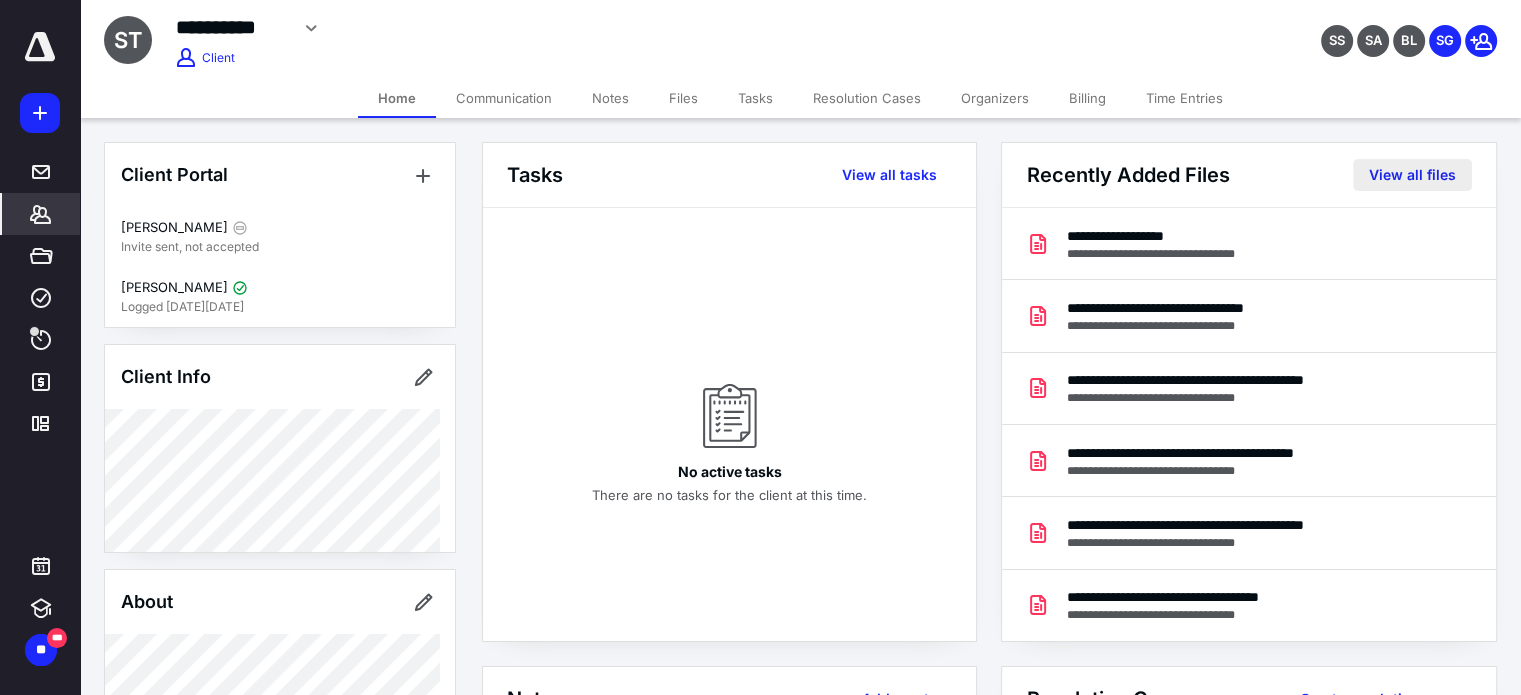 click on "View all files" at bounding box center (1412, 175) 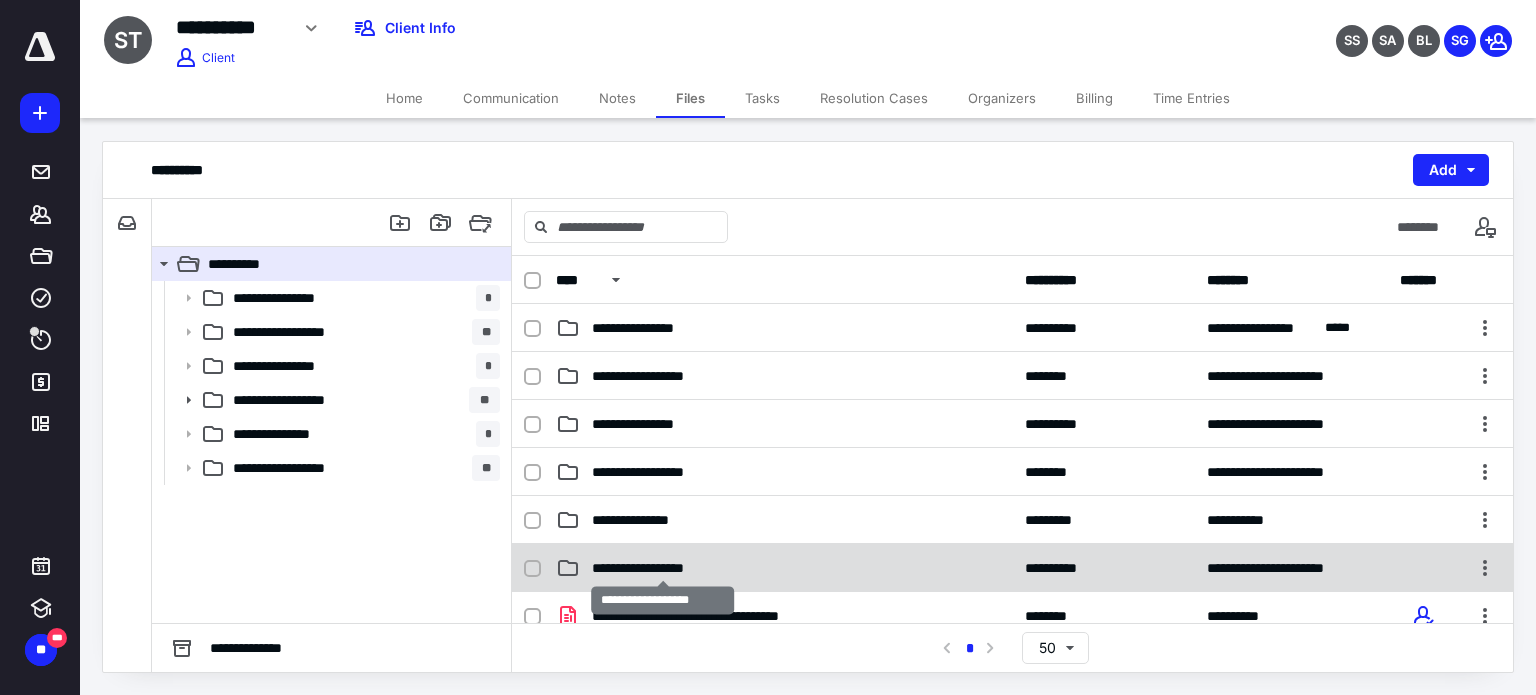 click on "**********" at bounding box center [662, 568] 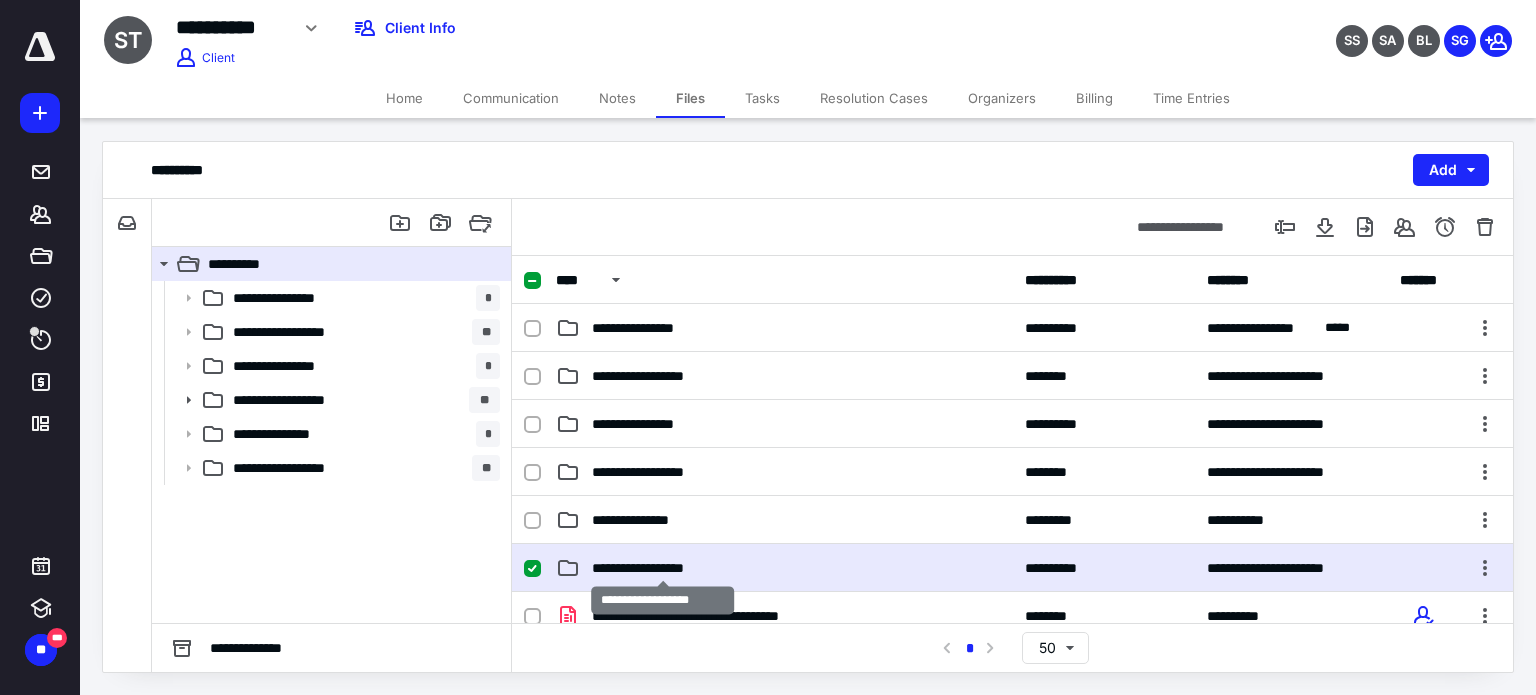 click on "**********" at bounding box center [662, 568] 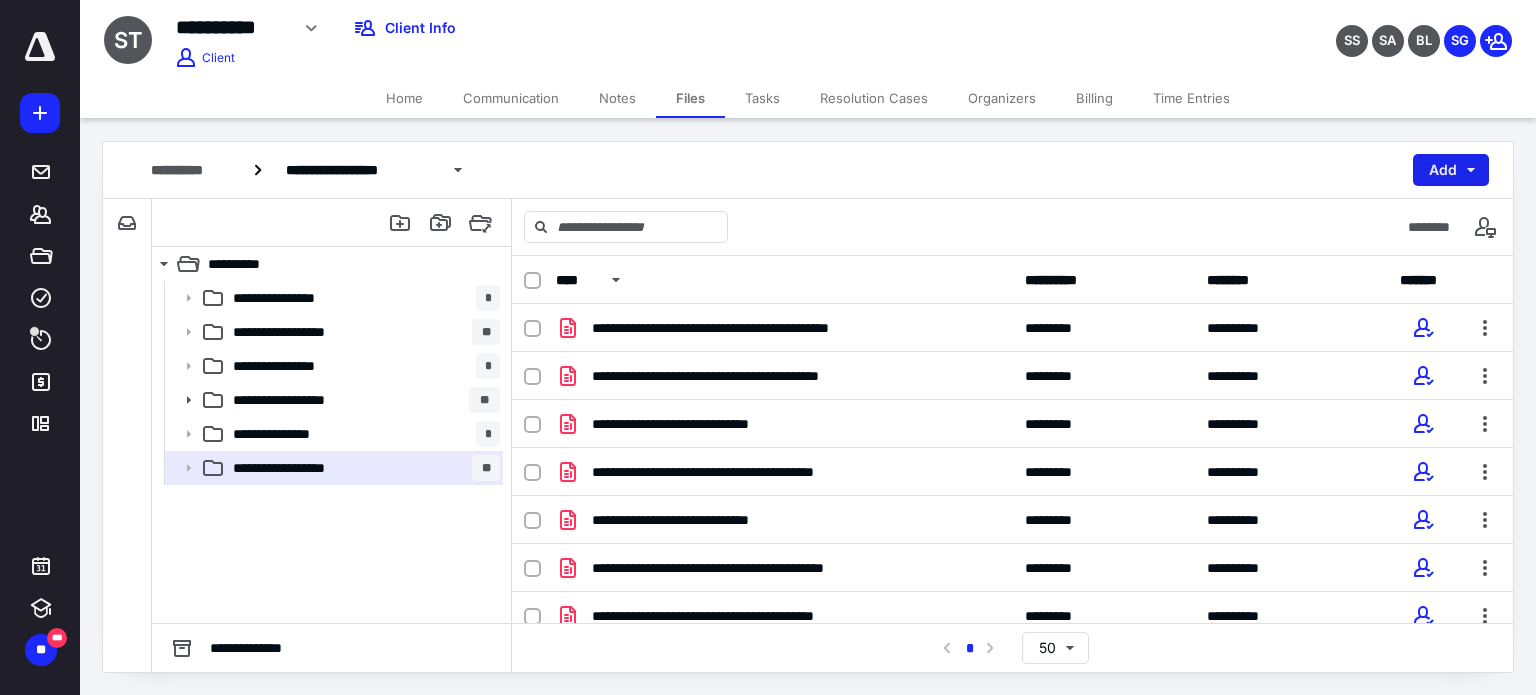 click on "Add" at bounding box center (1451, 170) 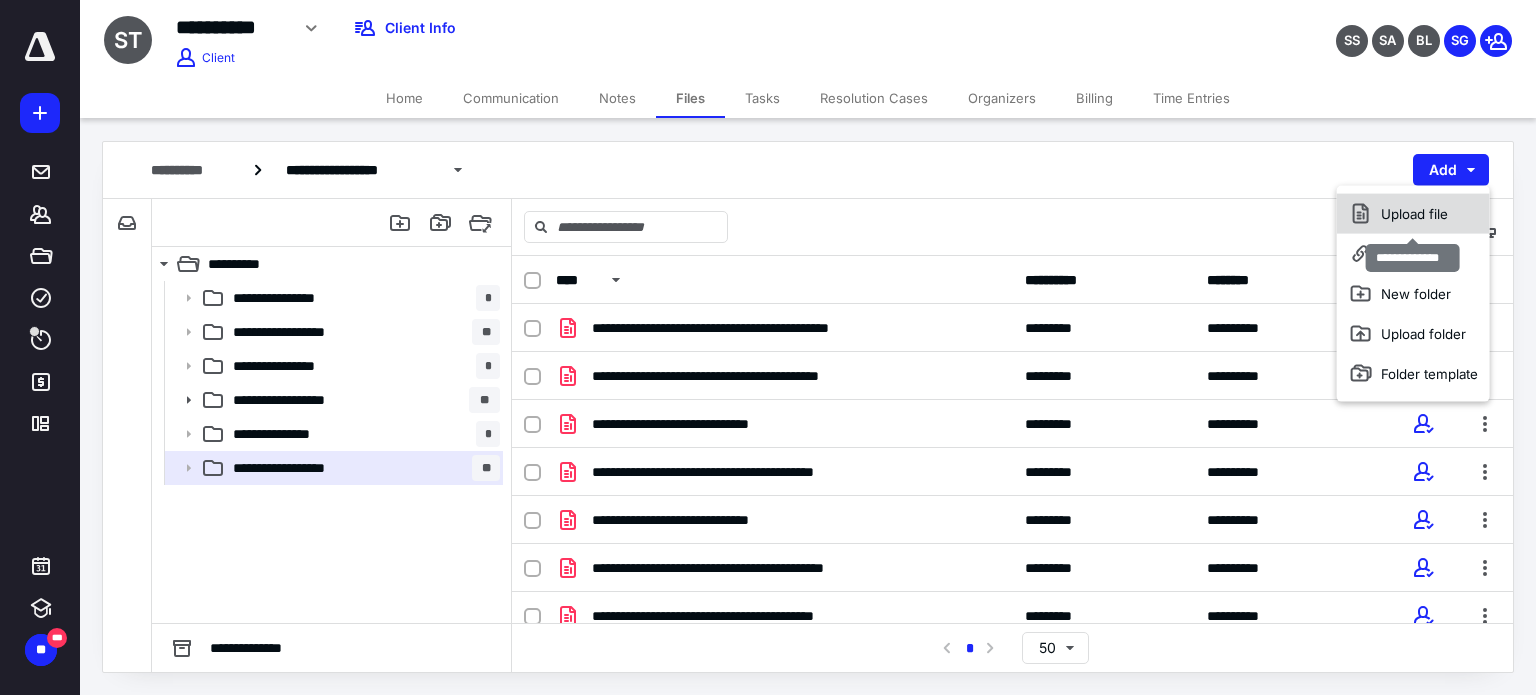 click on "Upload file" at bounding box center [1413, 214] 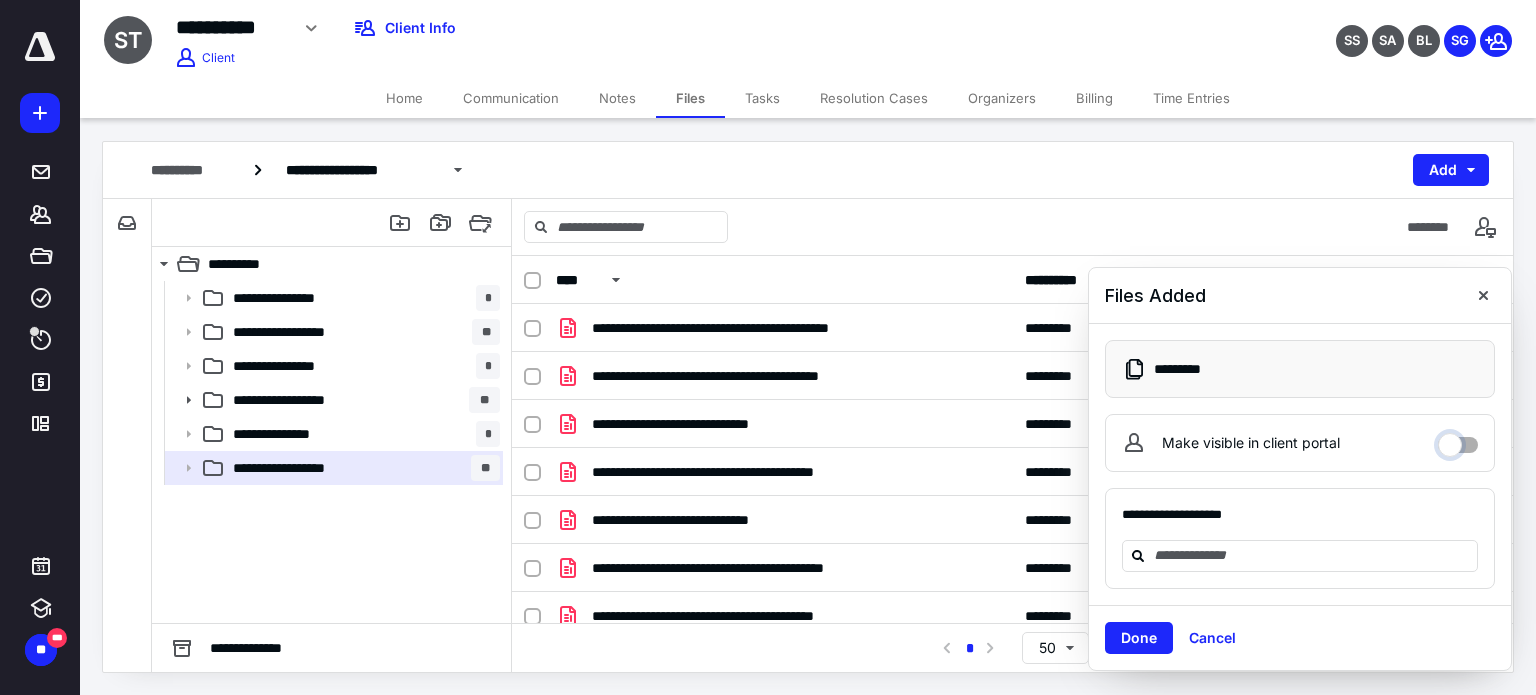 click on "Make visible in client portal" at bounding box center (1458, 440) 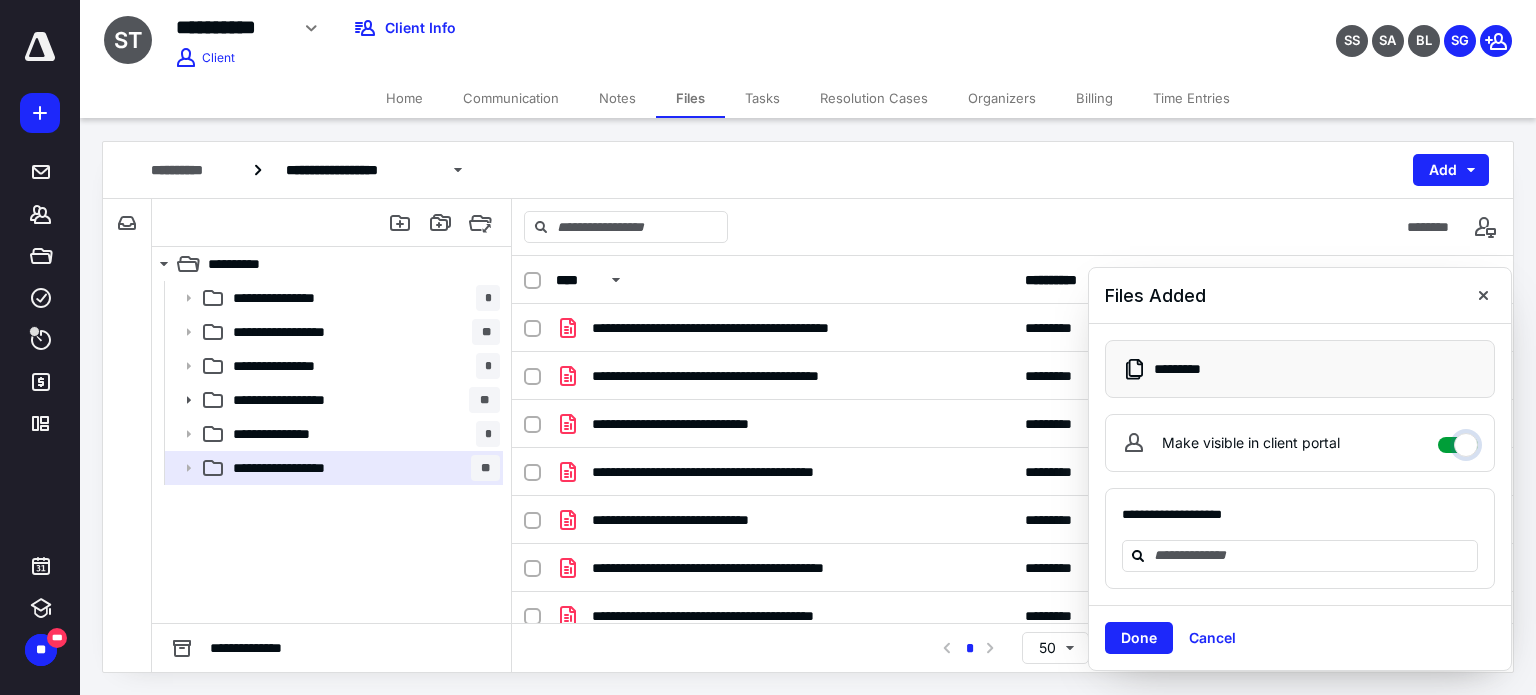 checkbox on "****" 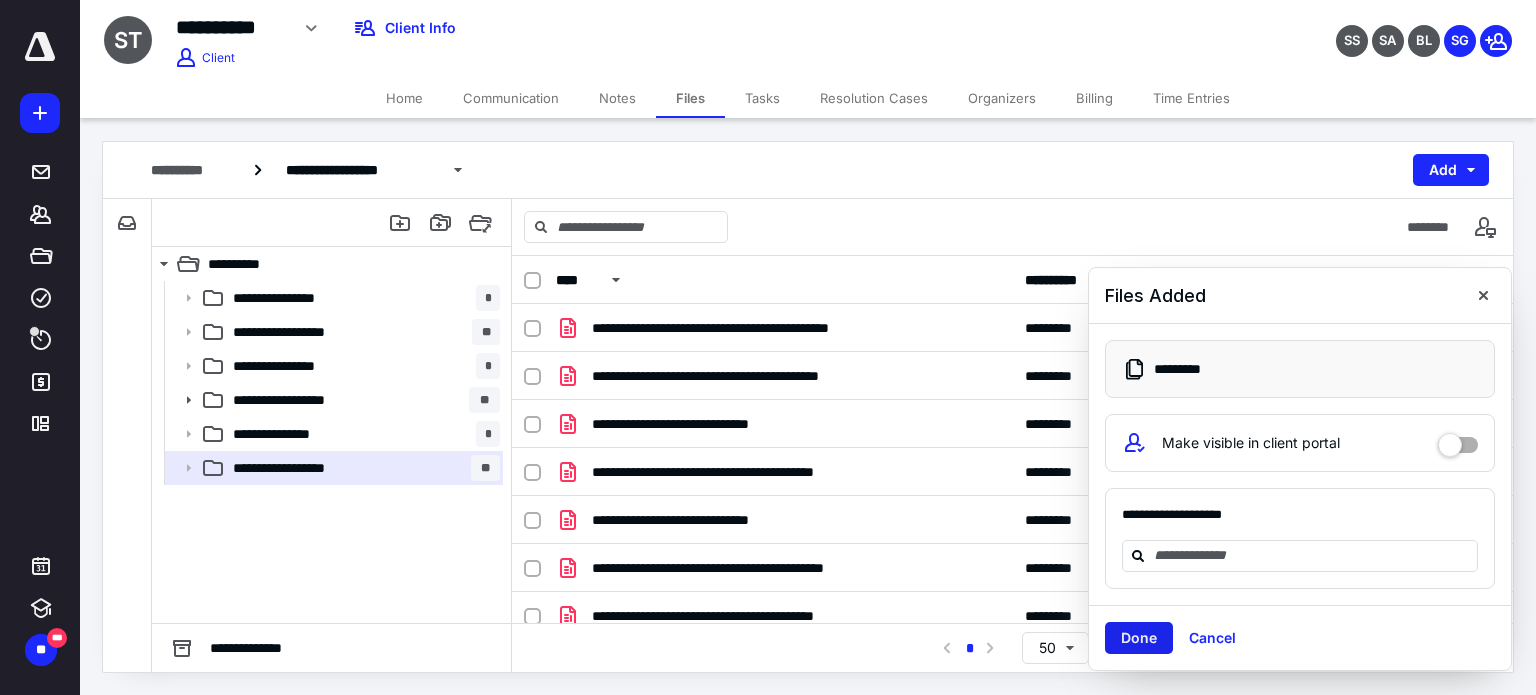 click on "Done" at bounding box center [1139, 638] 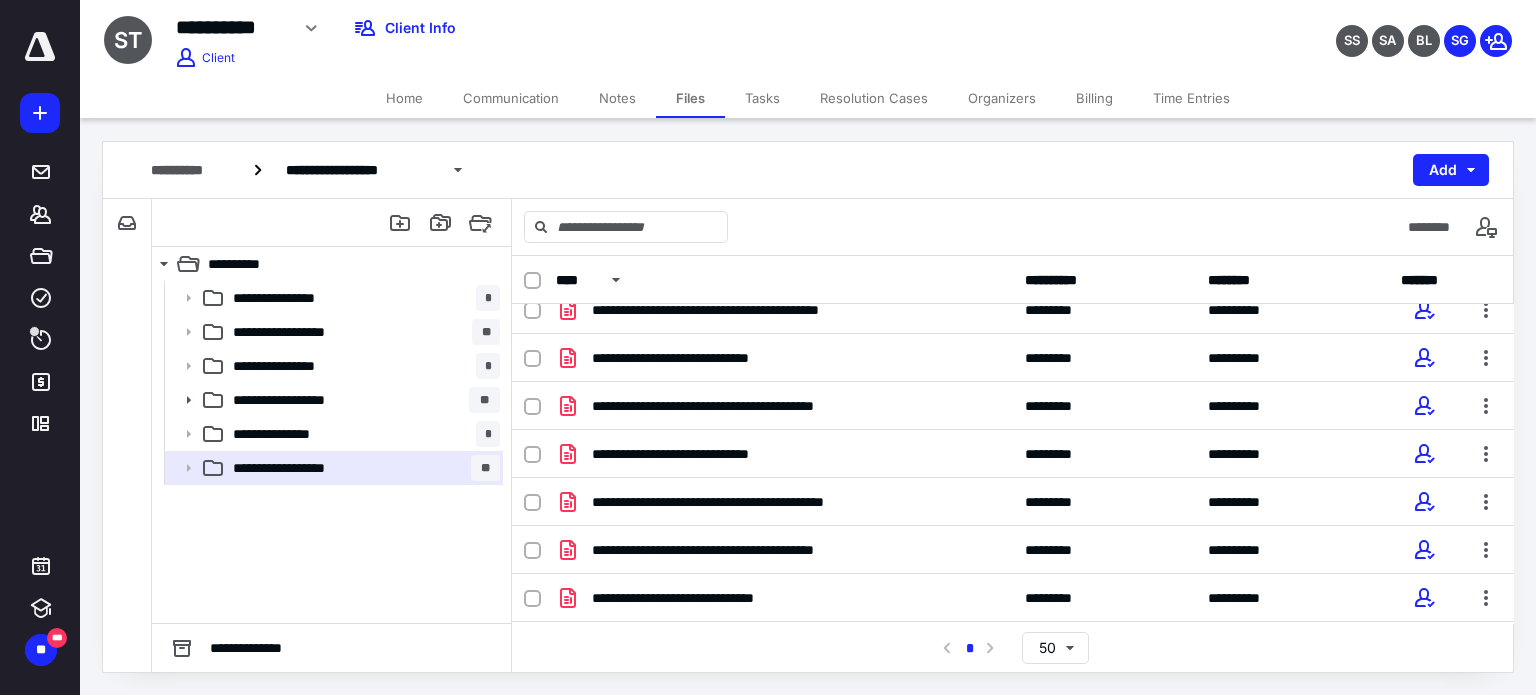 scroll, scrollTop: 0, scrollLeft: 0, axis: both 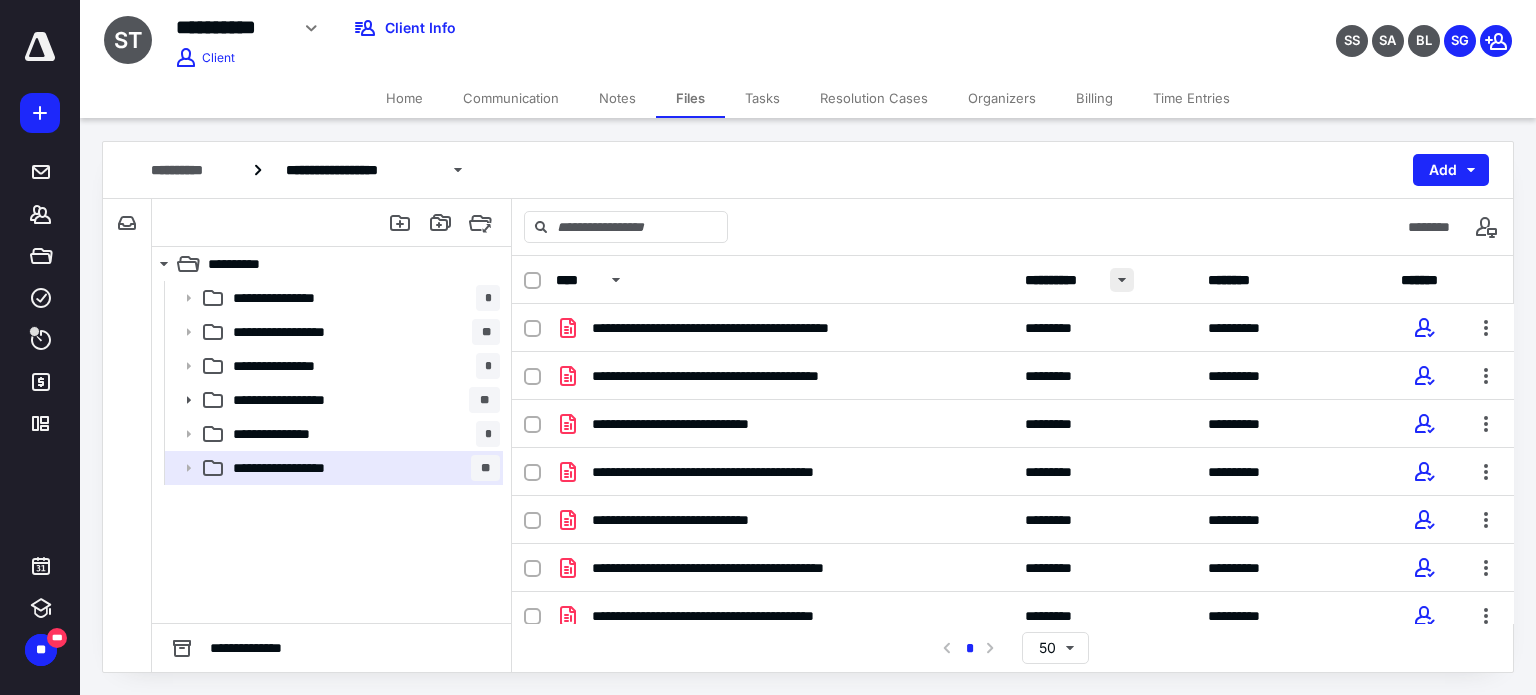click at bounding box center [1122, 280] 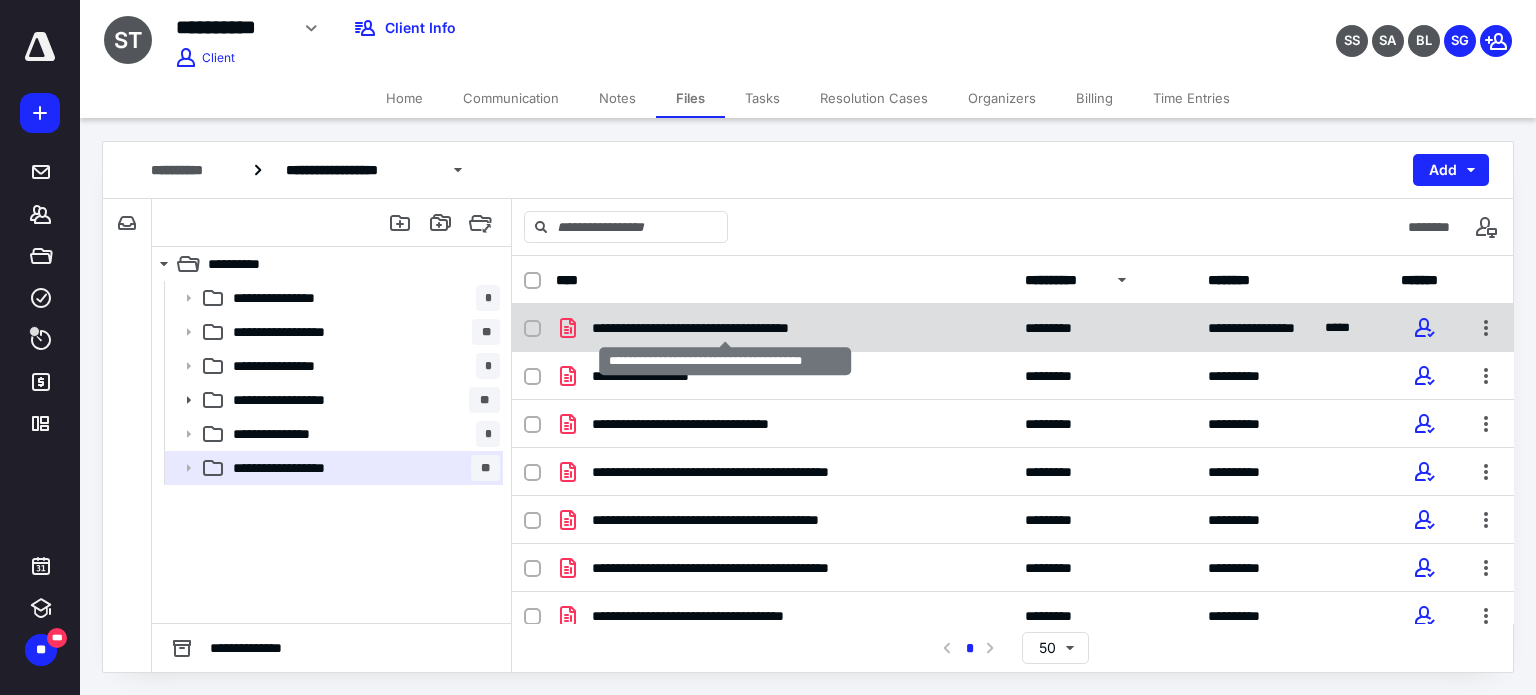 checkbox on "true" 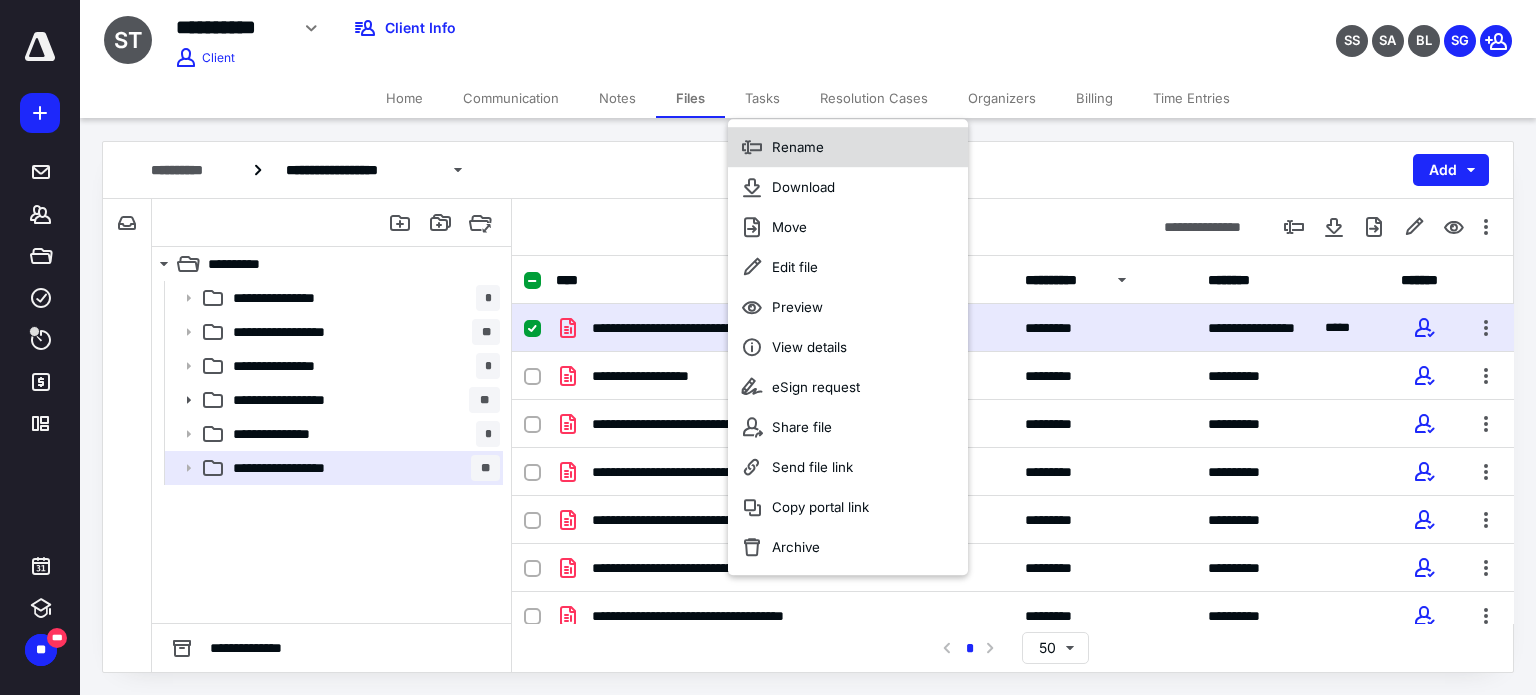 click on "Rename" at bounding box center [848, 147] 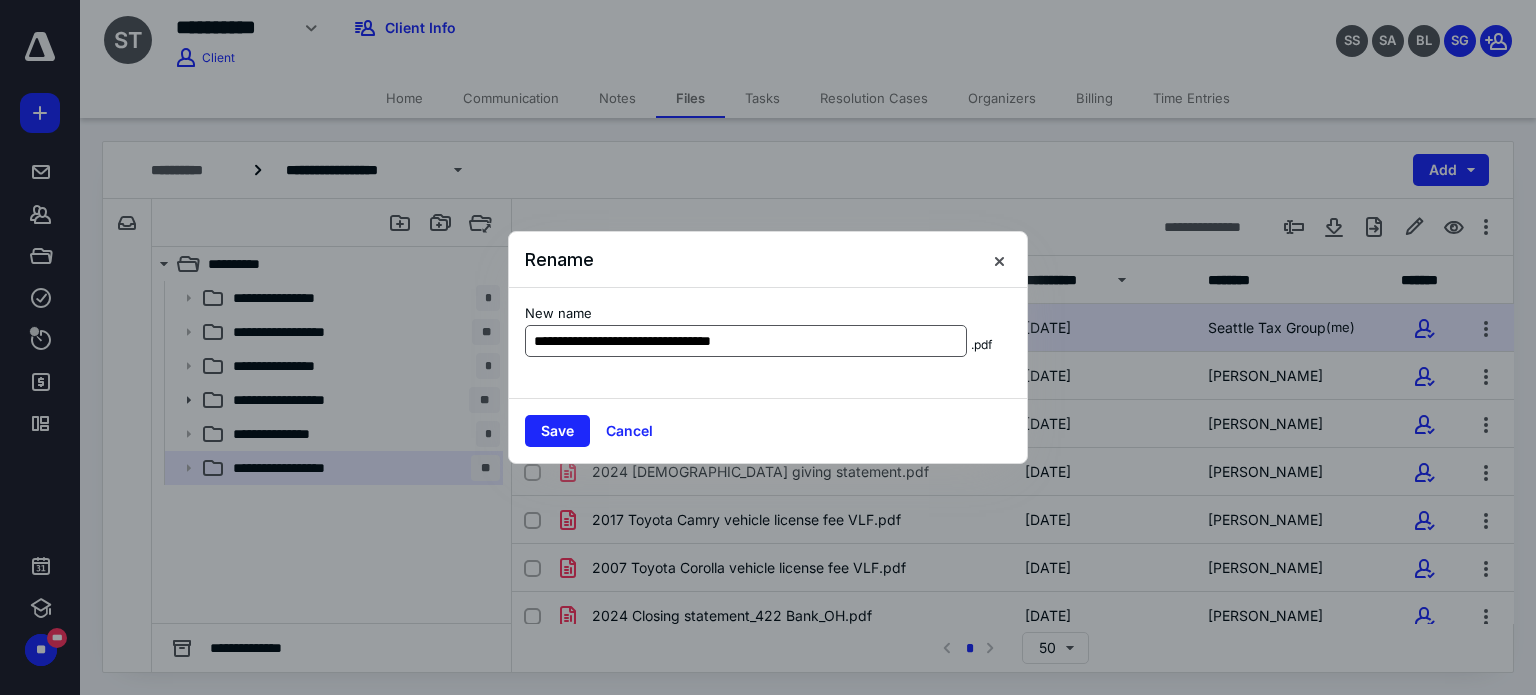 click on "**********" at bounding box center [746, 341] 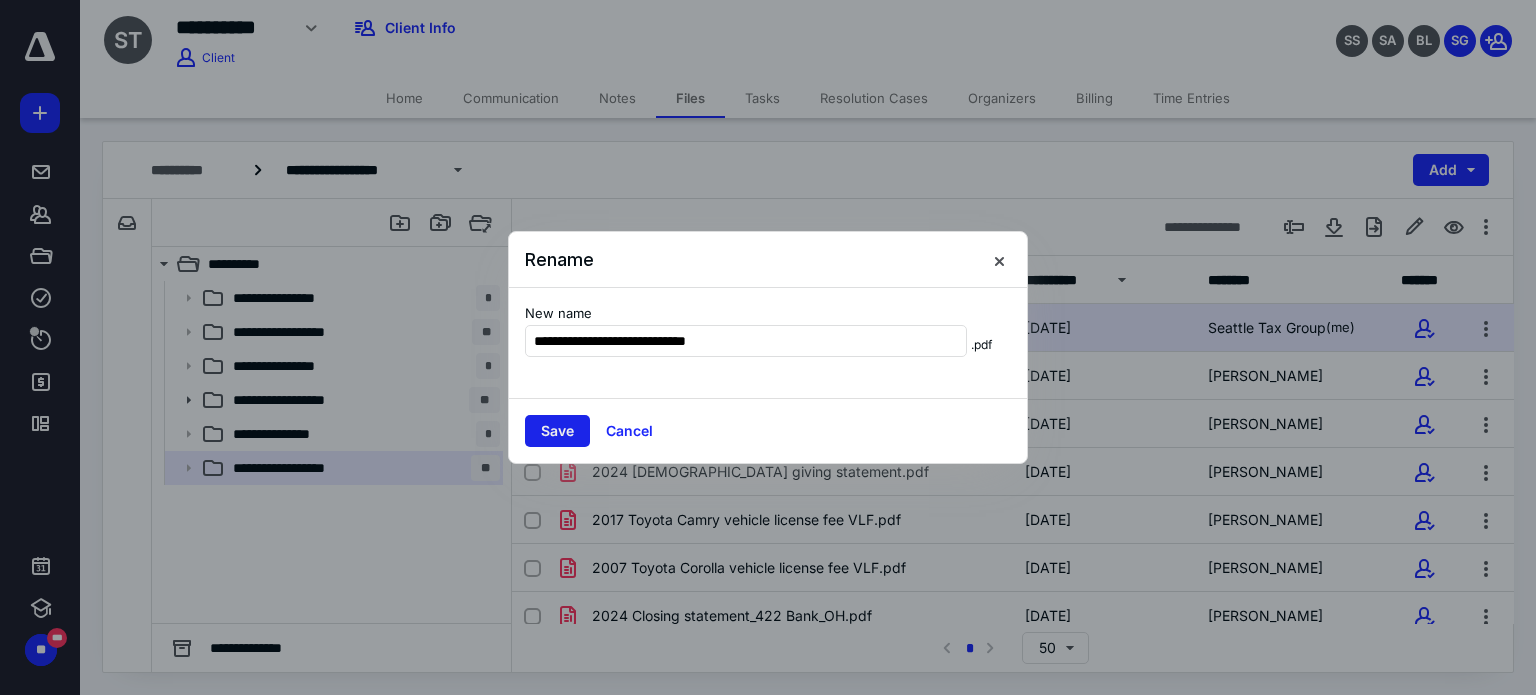 type on "**********" 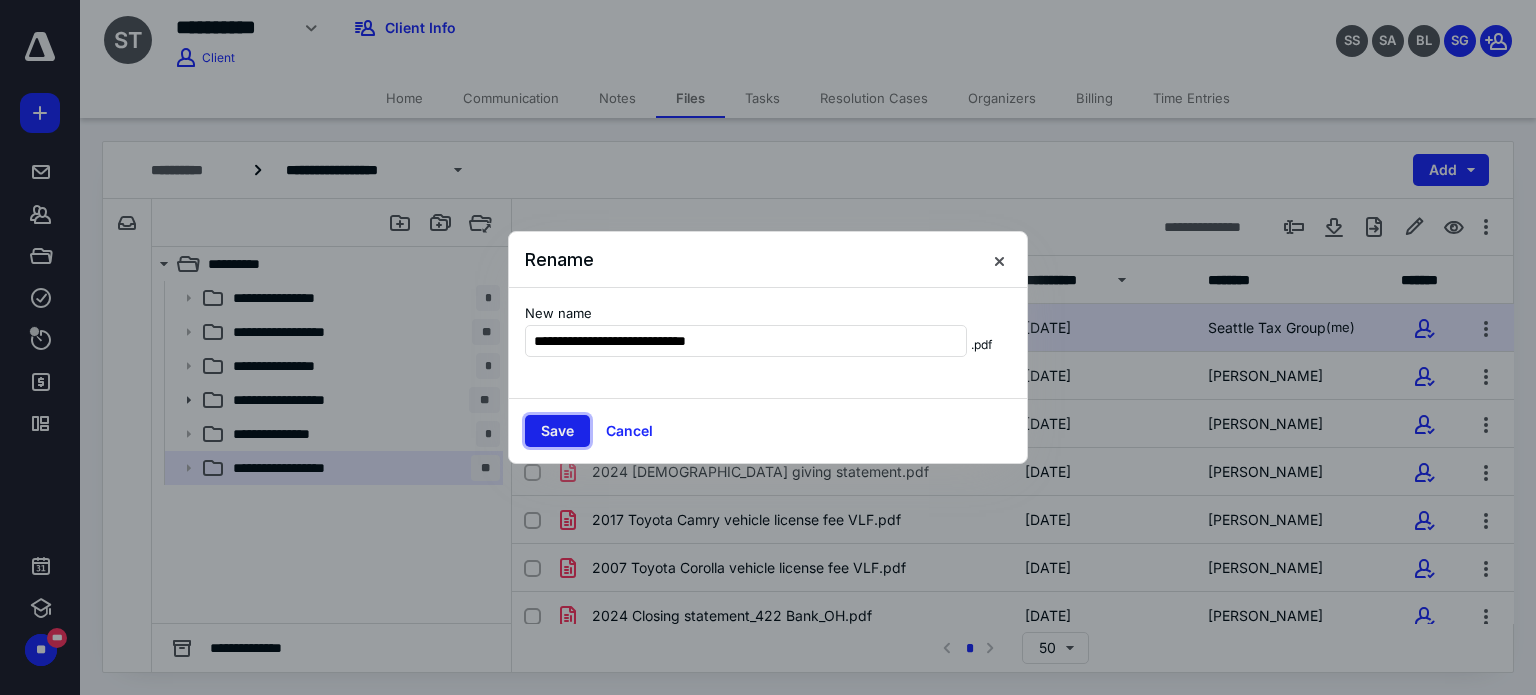 click on "Save" at bounding box center (557, 431) 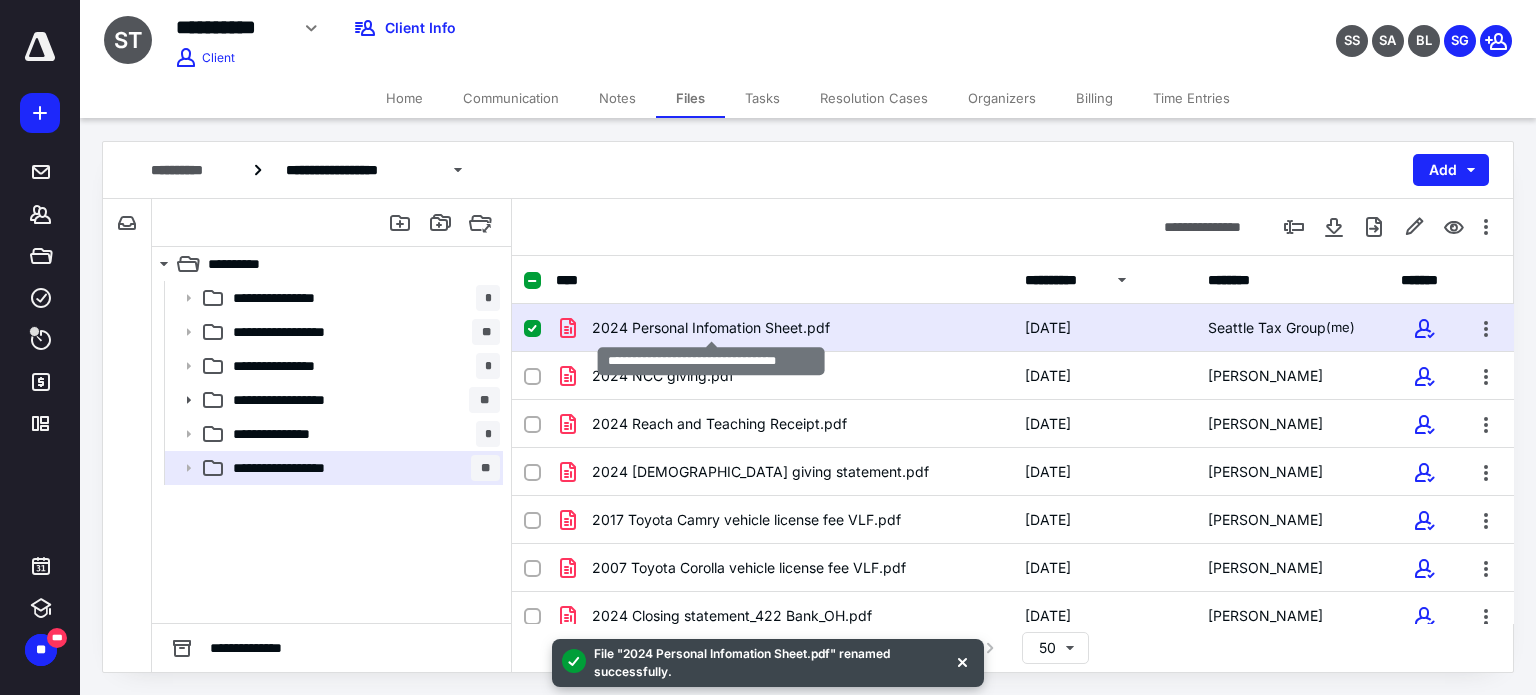 click on "2024 Personal Infomation Sheet.pdf" at bounding box center [711, 328] 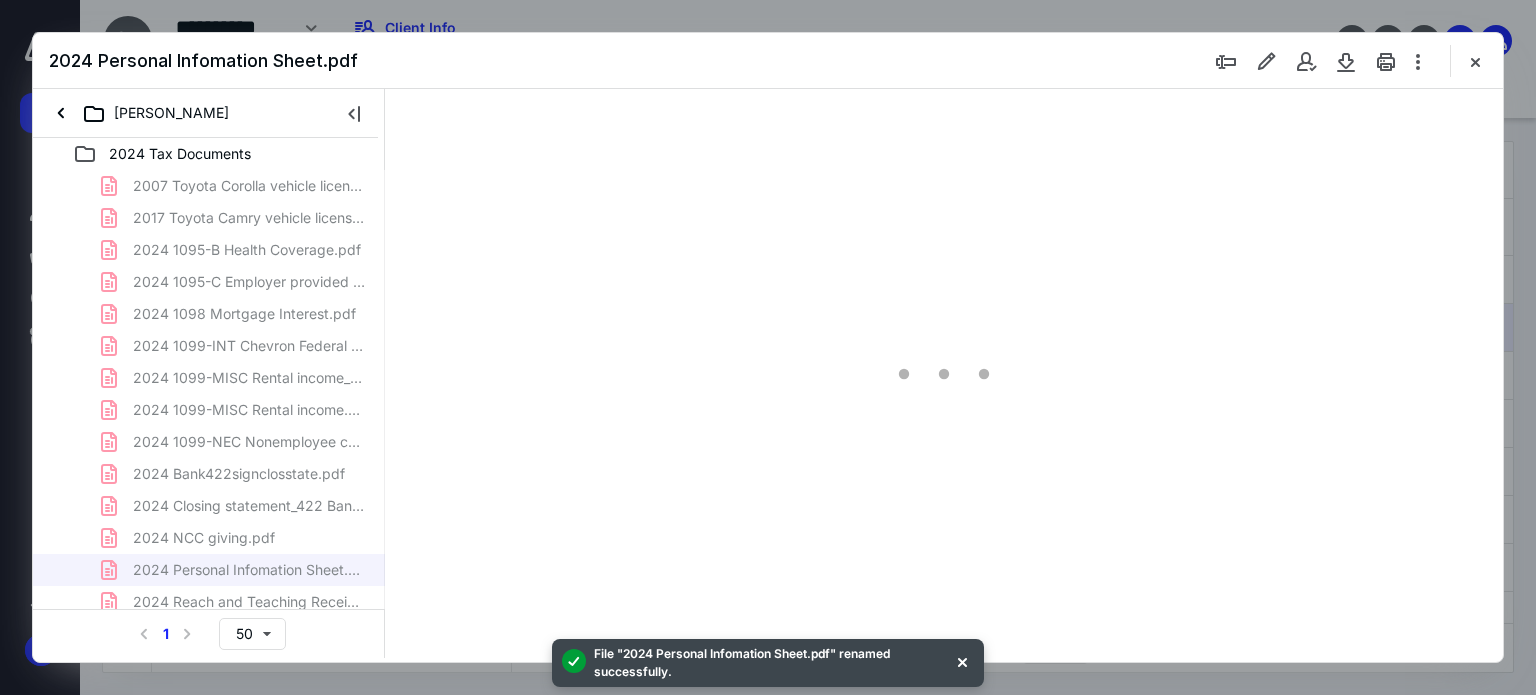 scroll, scrollTop: 0, scrollLeft: 0, axis: both 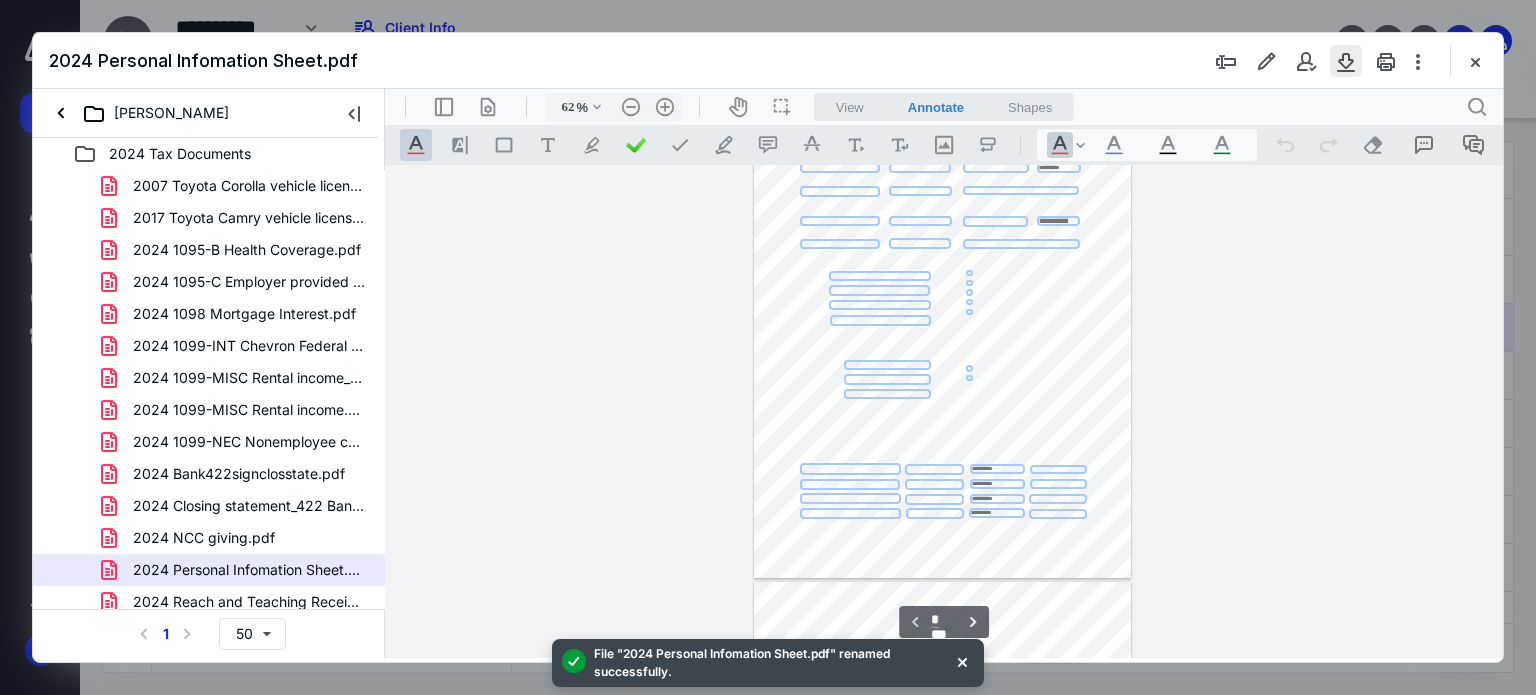 click at bounding box center [1346, 61] 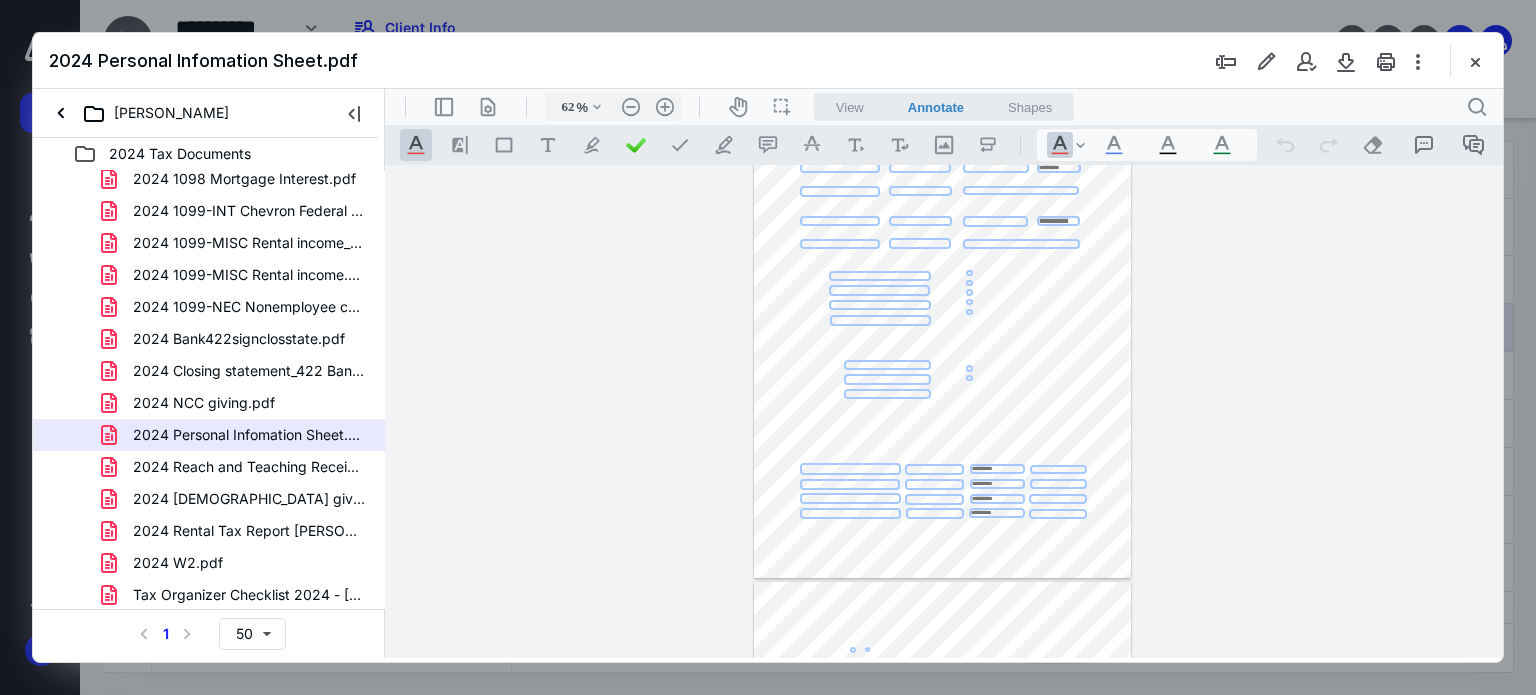 scroll, scrollTop: 136, scrollLeft: 0, axis: vertical 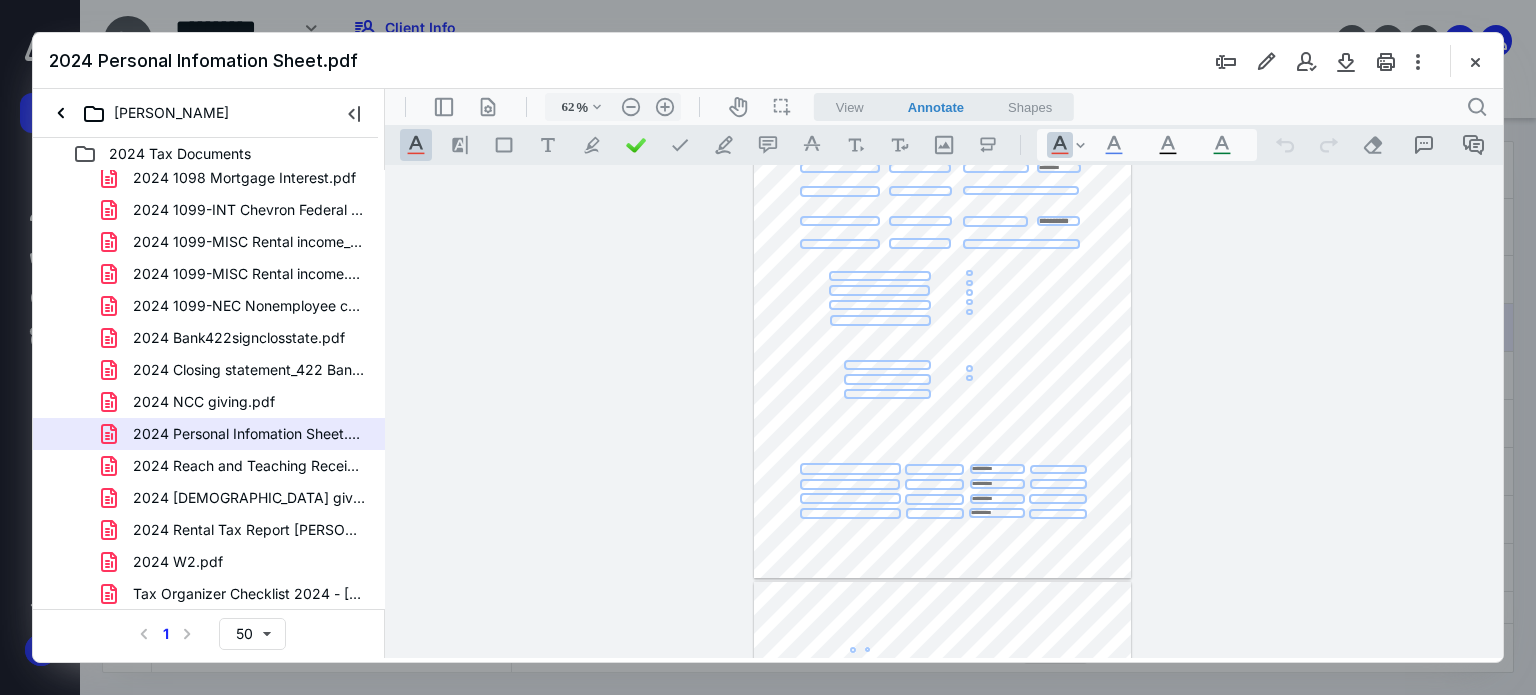 drag, startPoint x: 379, startPoint y: 312, endPoint x: 6, endPoint y: 321, distance: 373.10855 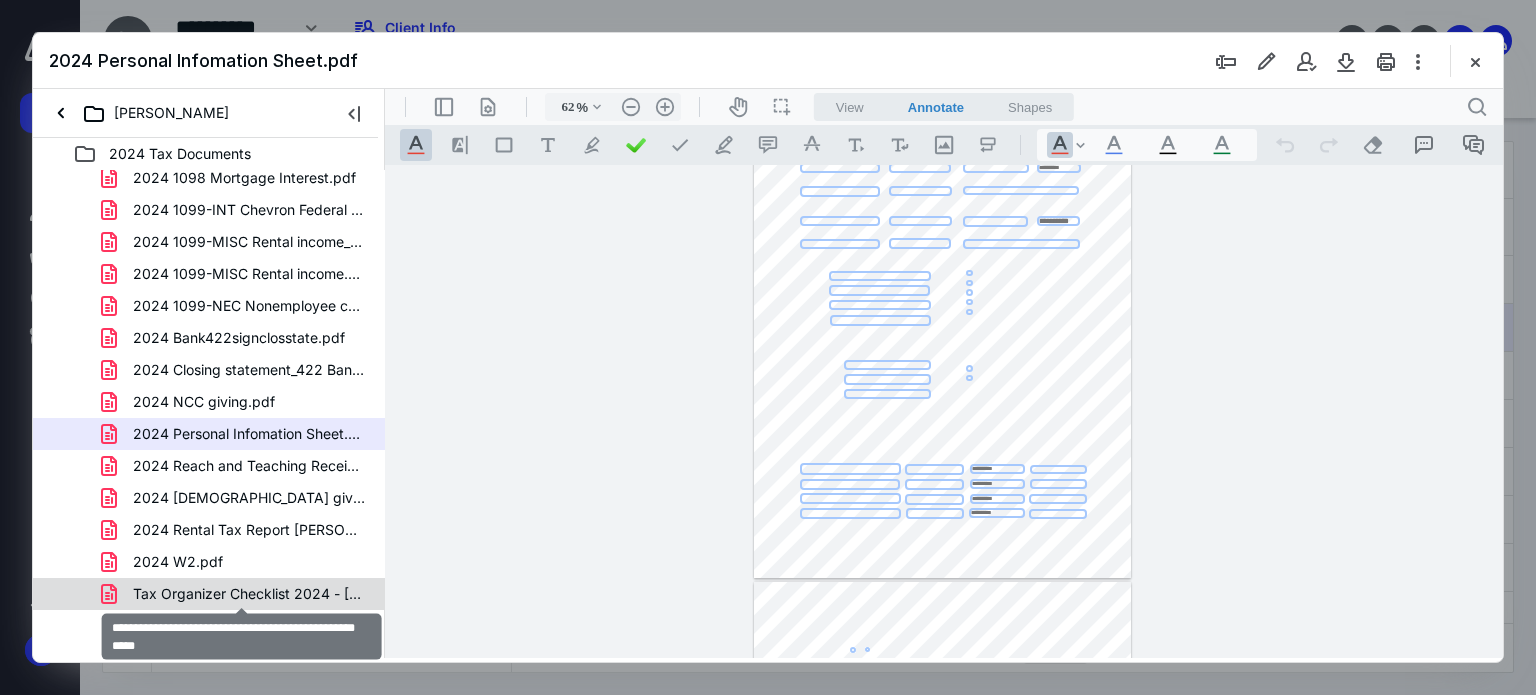 click on "Tax Organizer Checklist 2024 - [PERSON_NAME] & [PERSON_NAME].pdf" at bounding box center (249, 594) 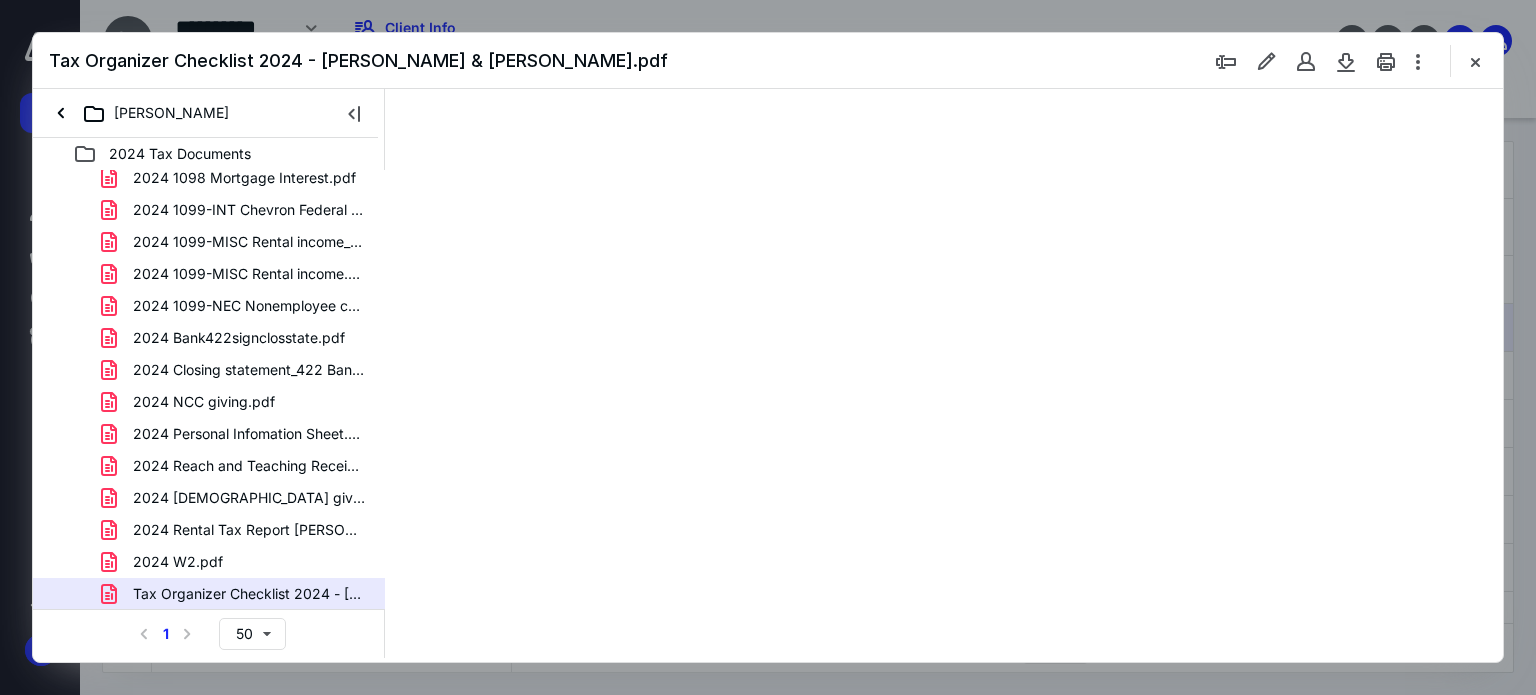 type on "82" 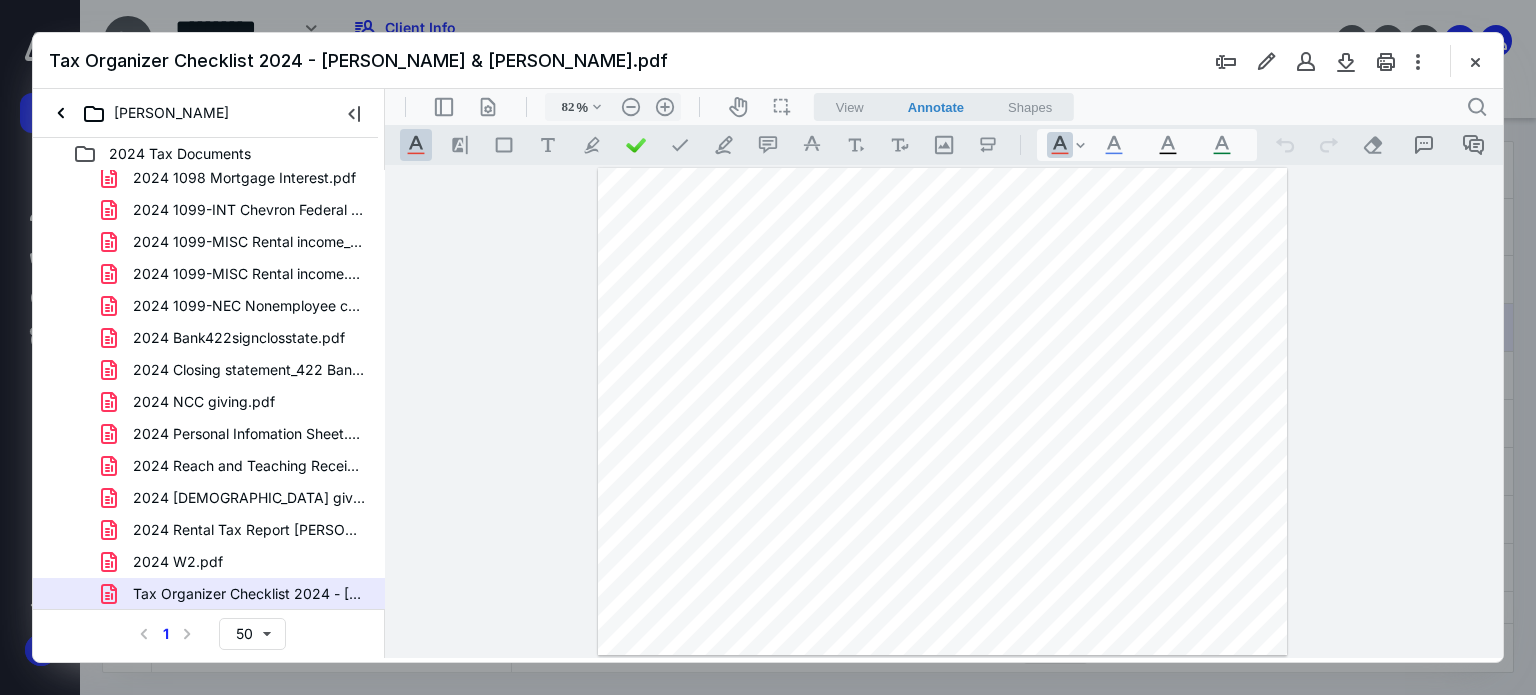 scroll, scrollTop: 0, scrollLeft: 0, axis: both 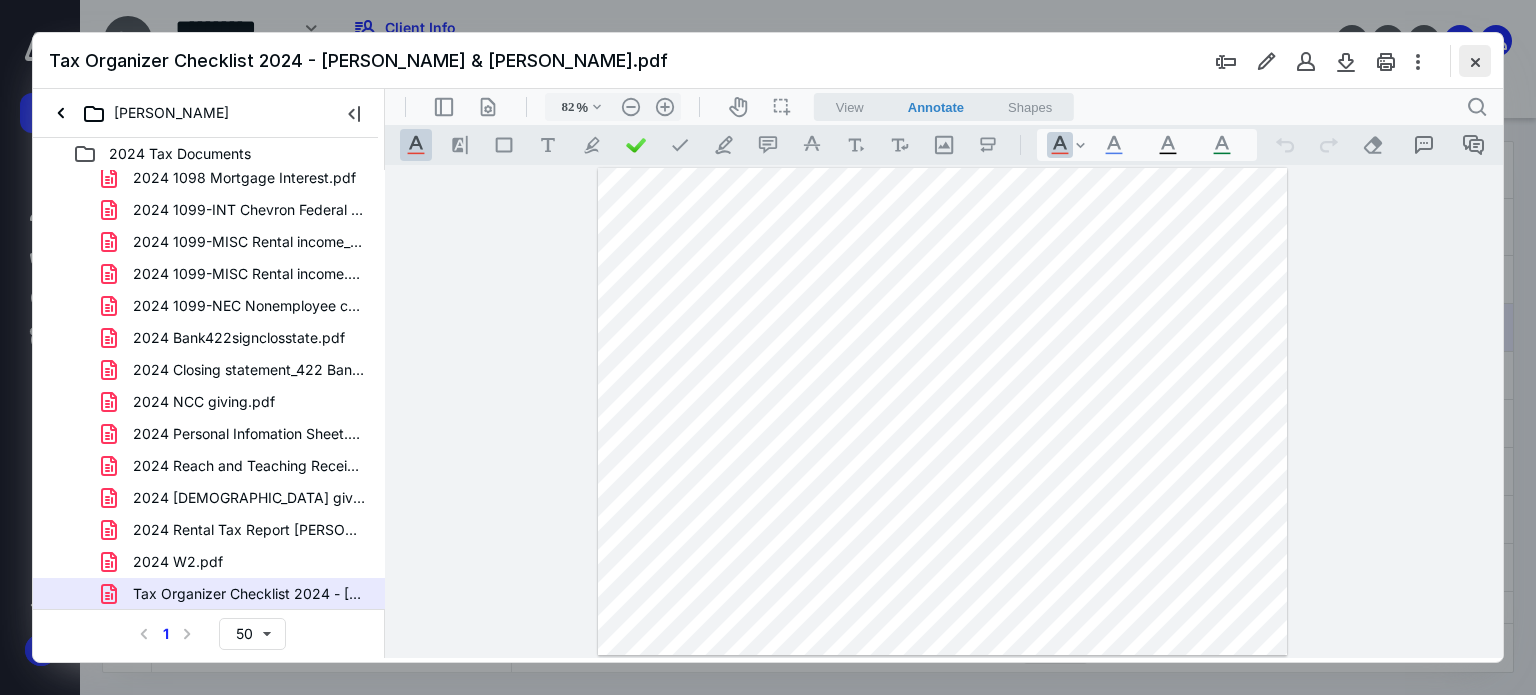 click at bounding box center [1475, 61] 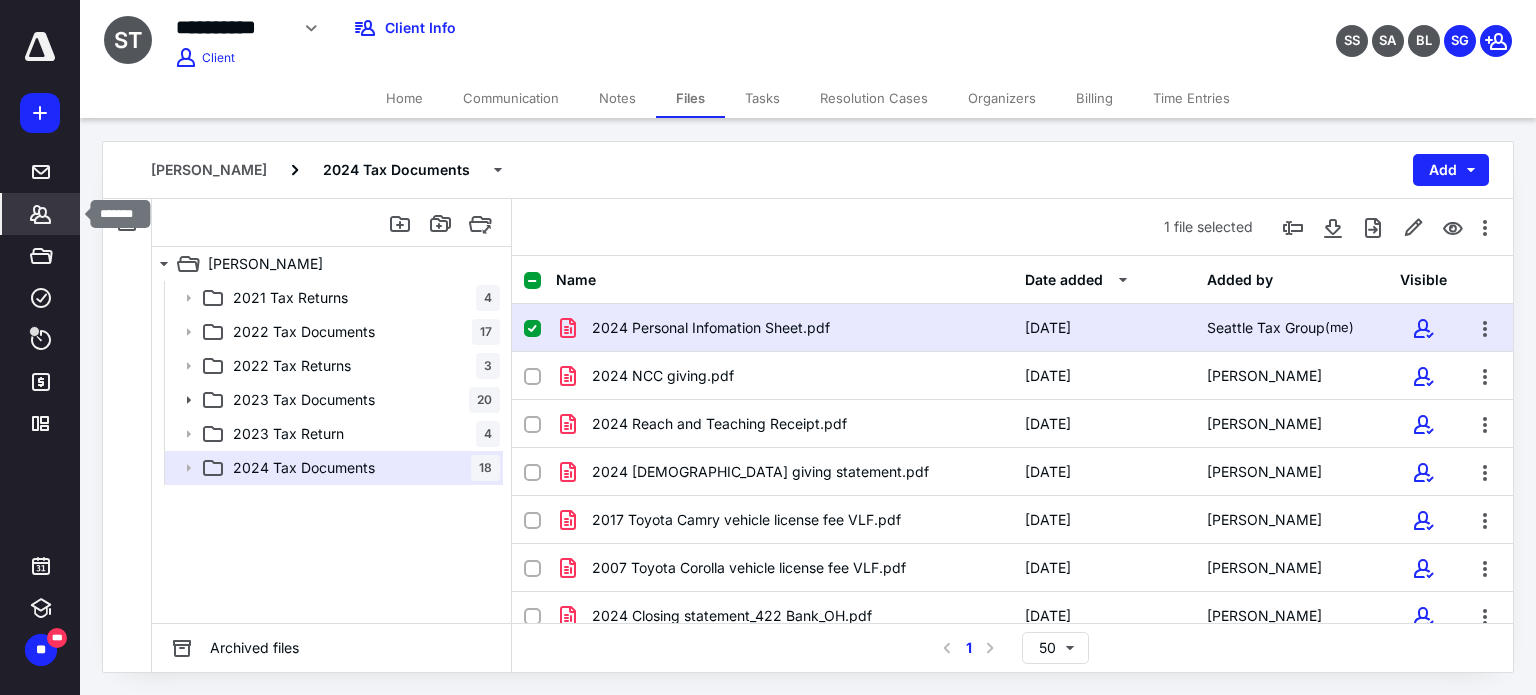 click 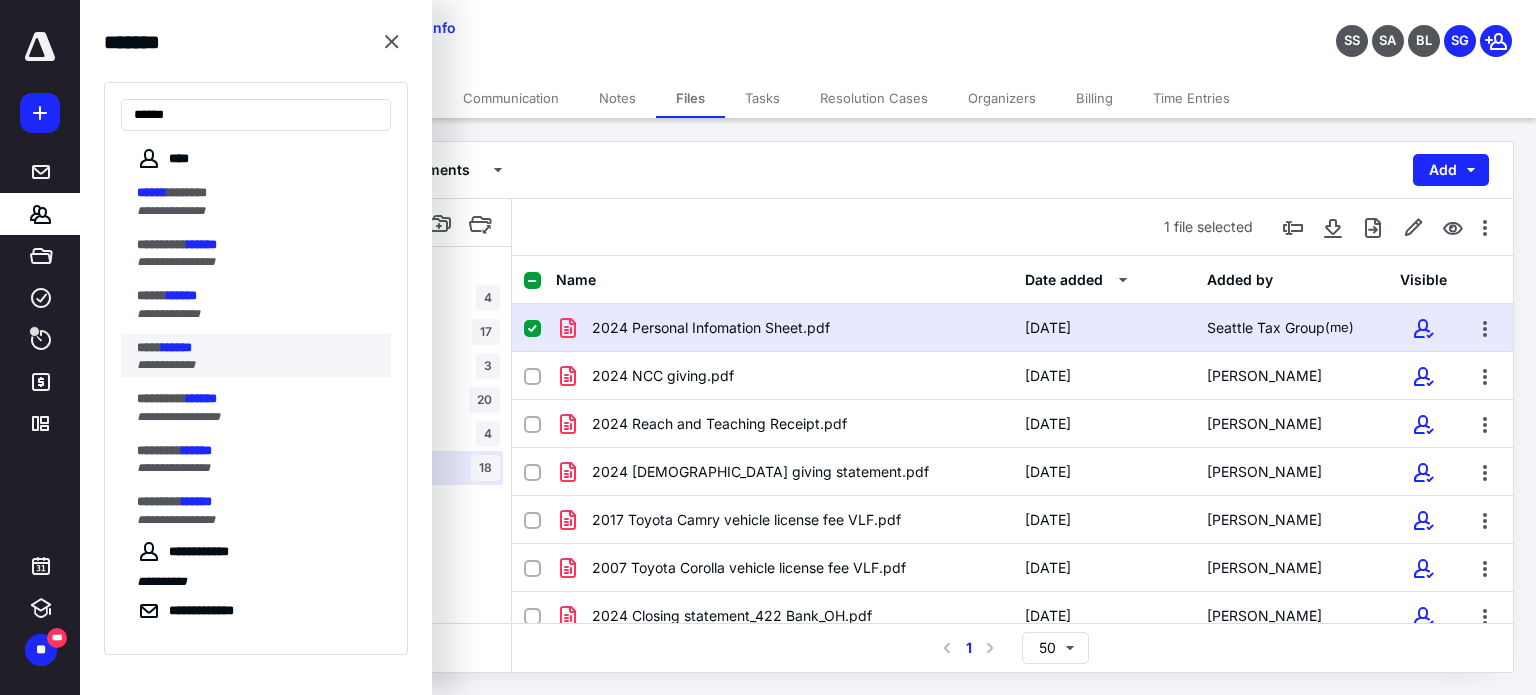 type on "******" 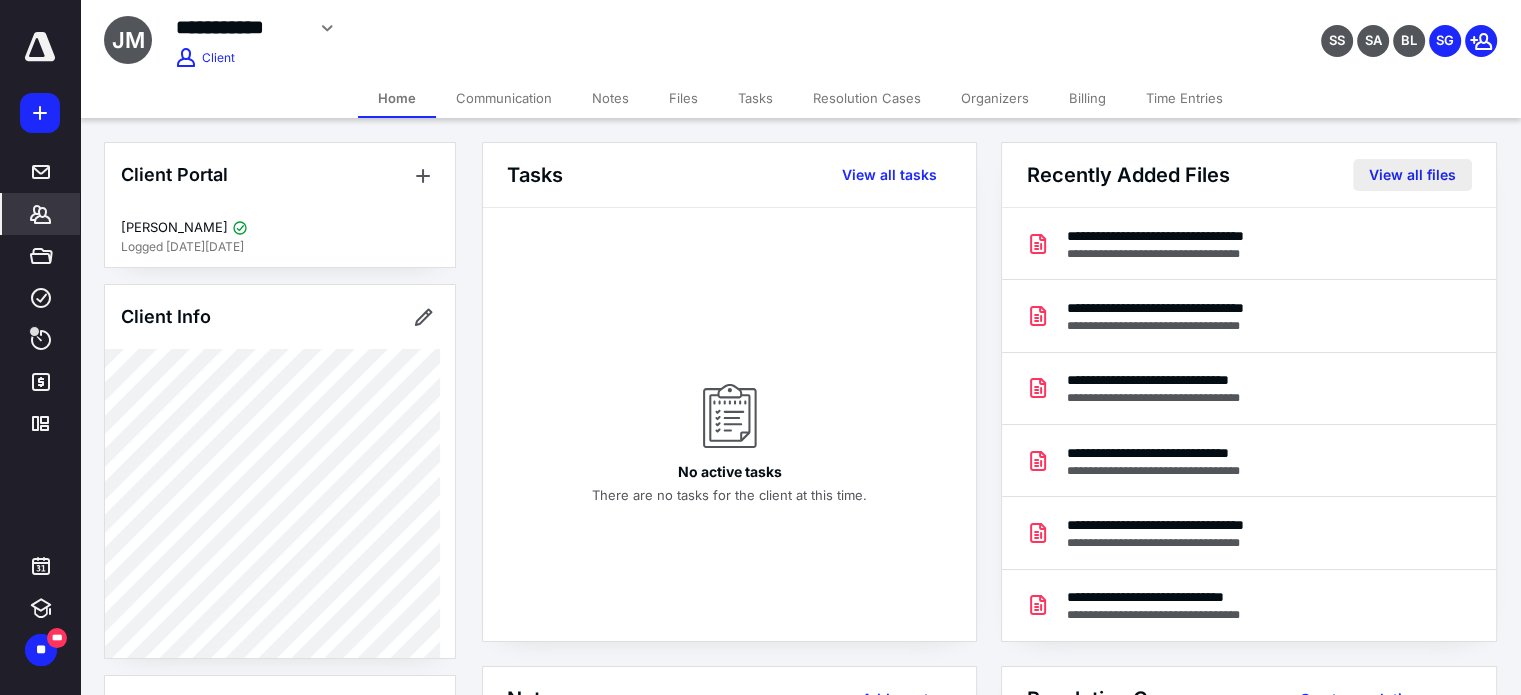 click on "View all files" at bounding box center (1412, 175) 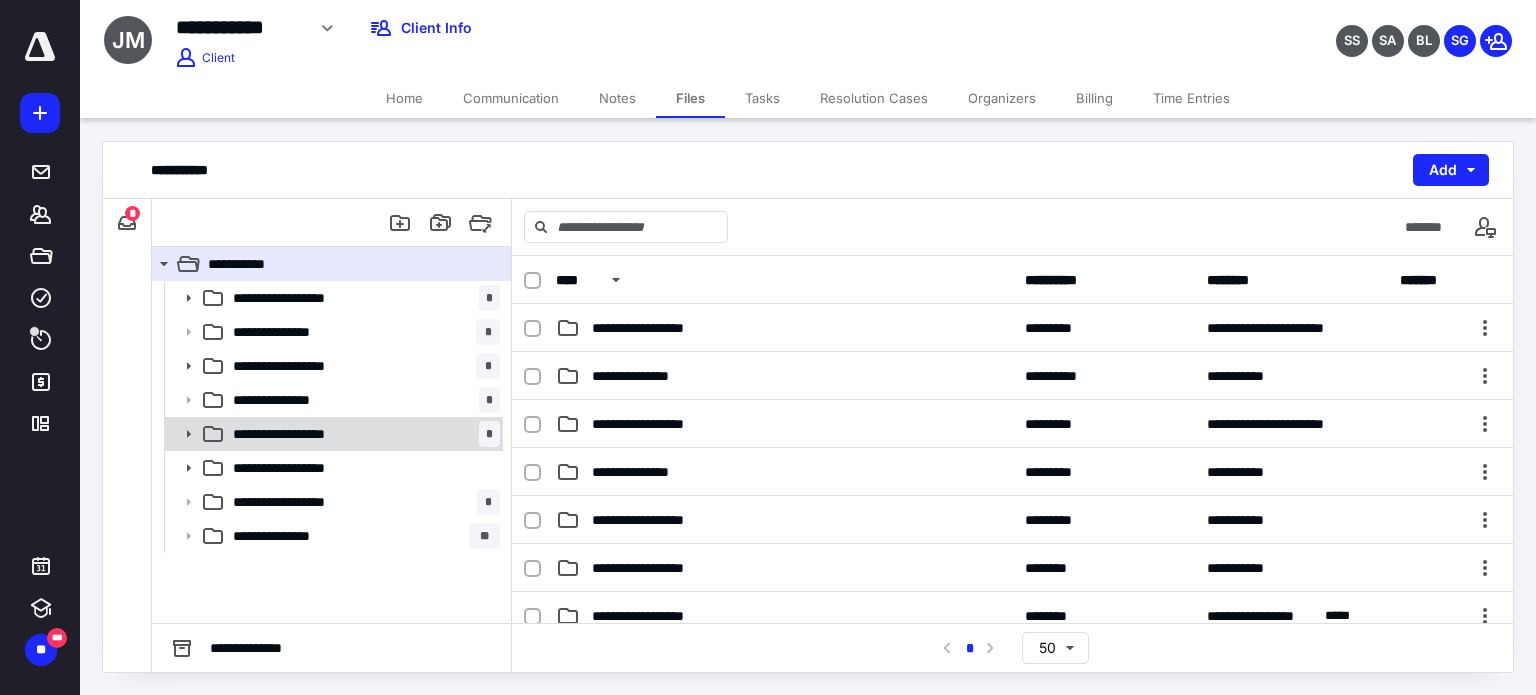 click on "**********" at bounding box center (362, 434) 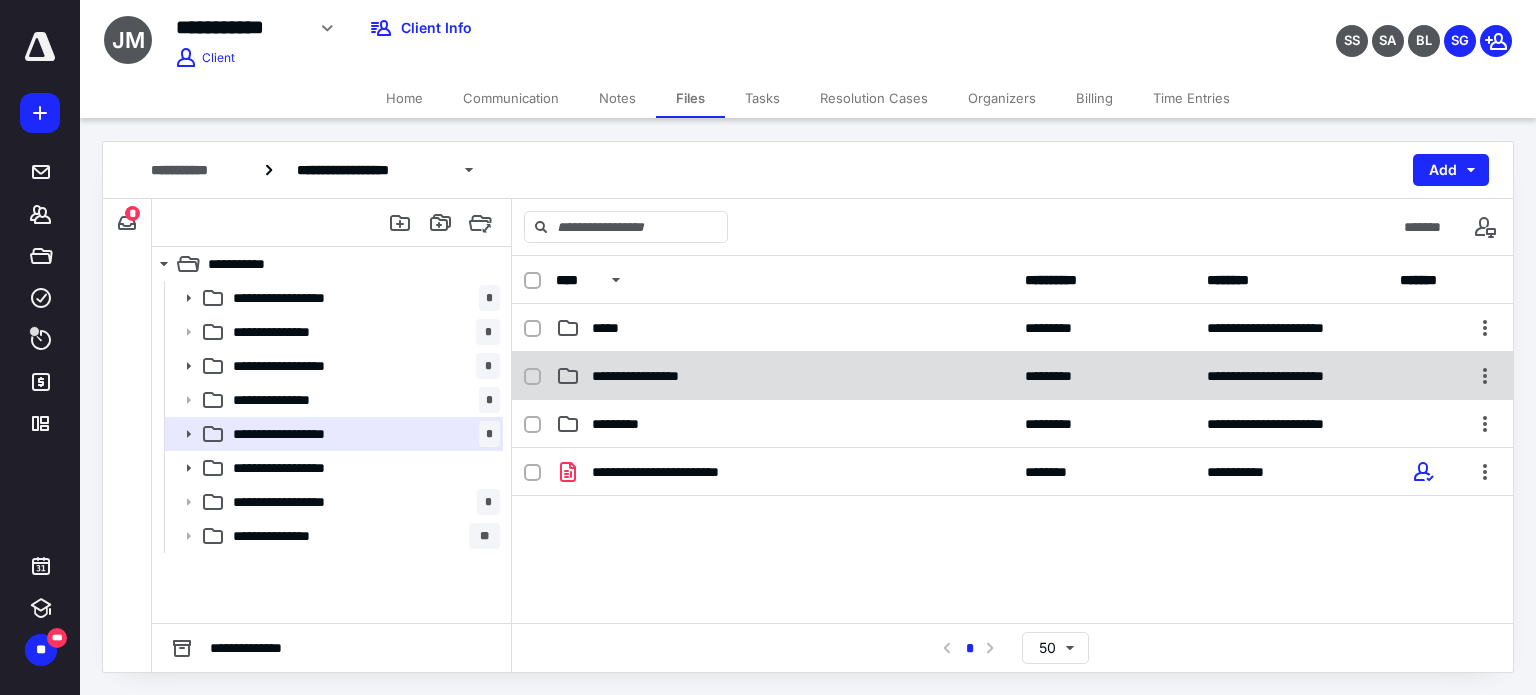 click on "**********" at bounding box center (784, 376) 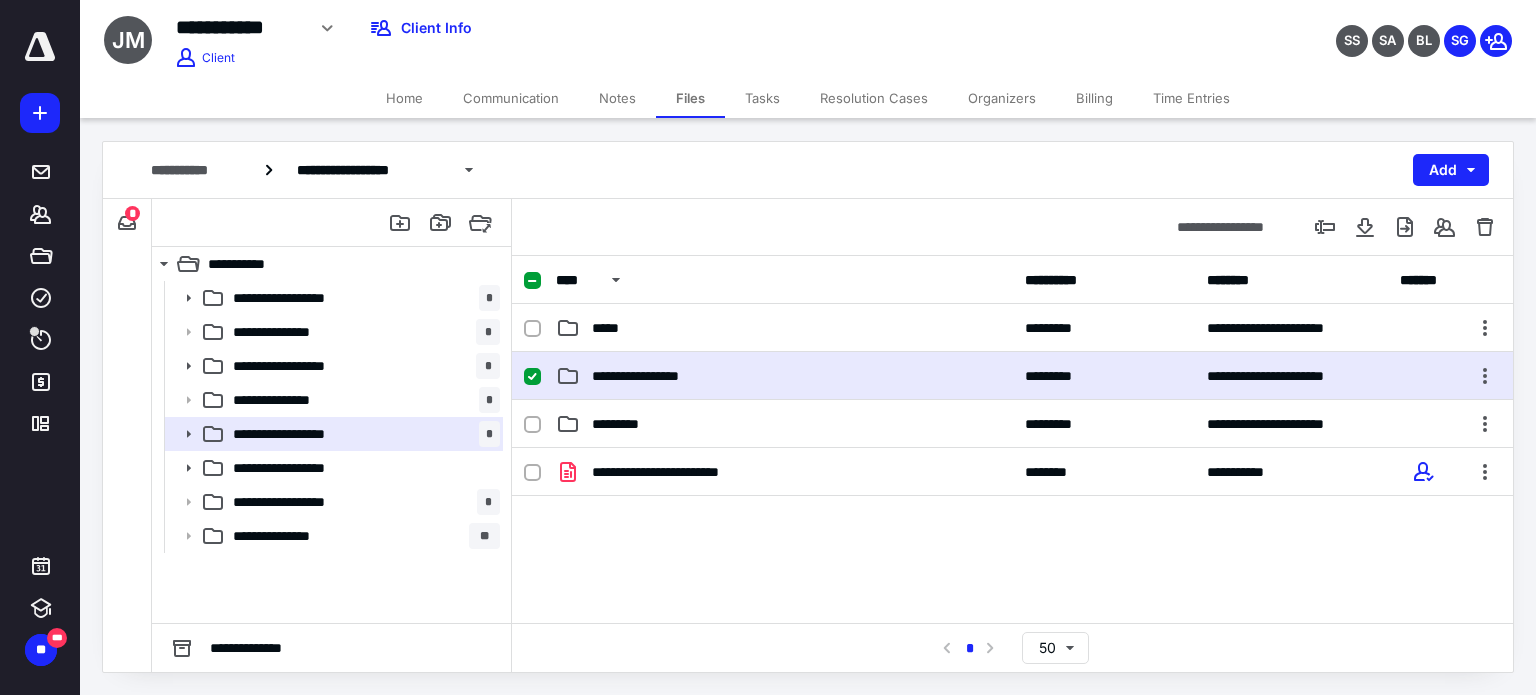 click on "**********" at bounding box center [784, 376] 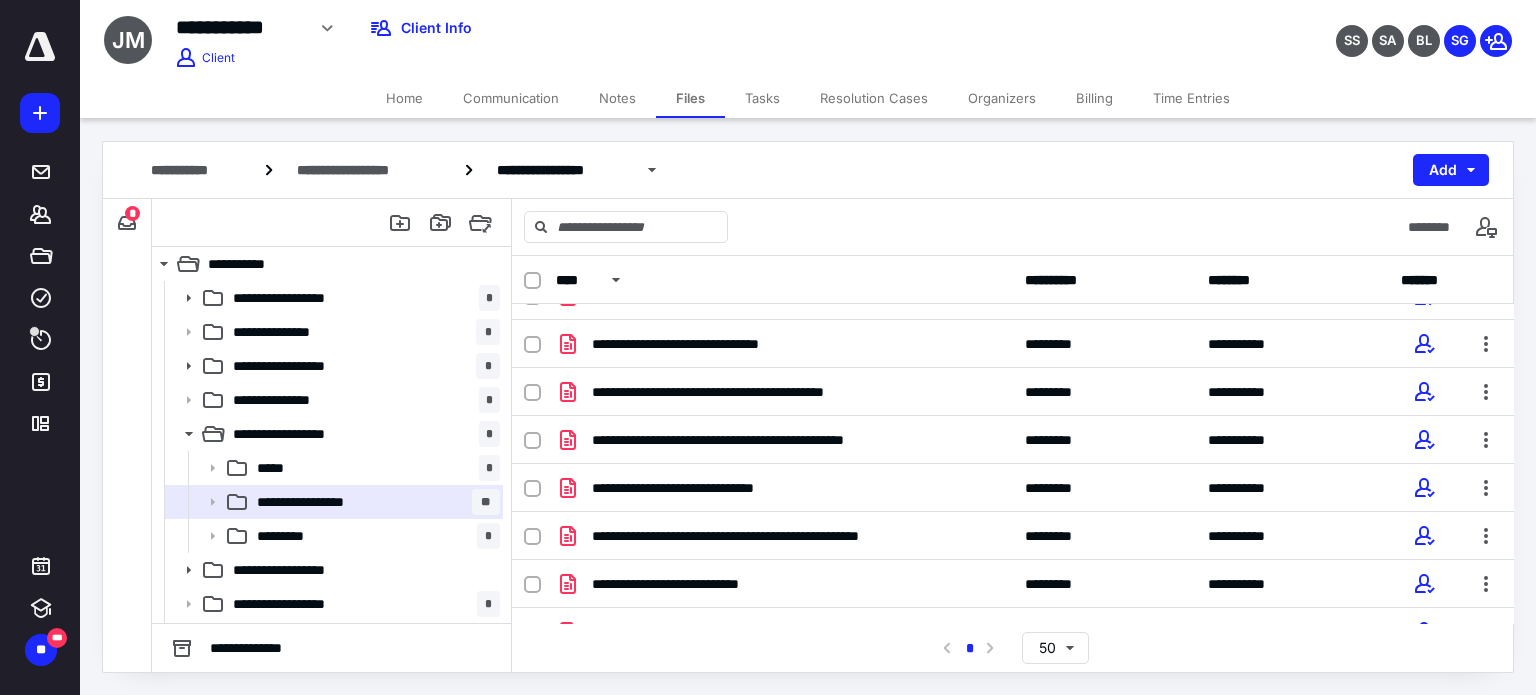scroll, scrollTop: 130, scrollLeft: 0, axis: vertical 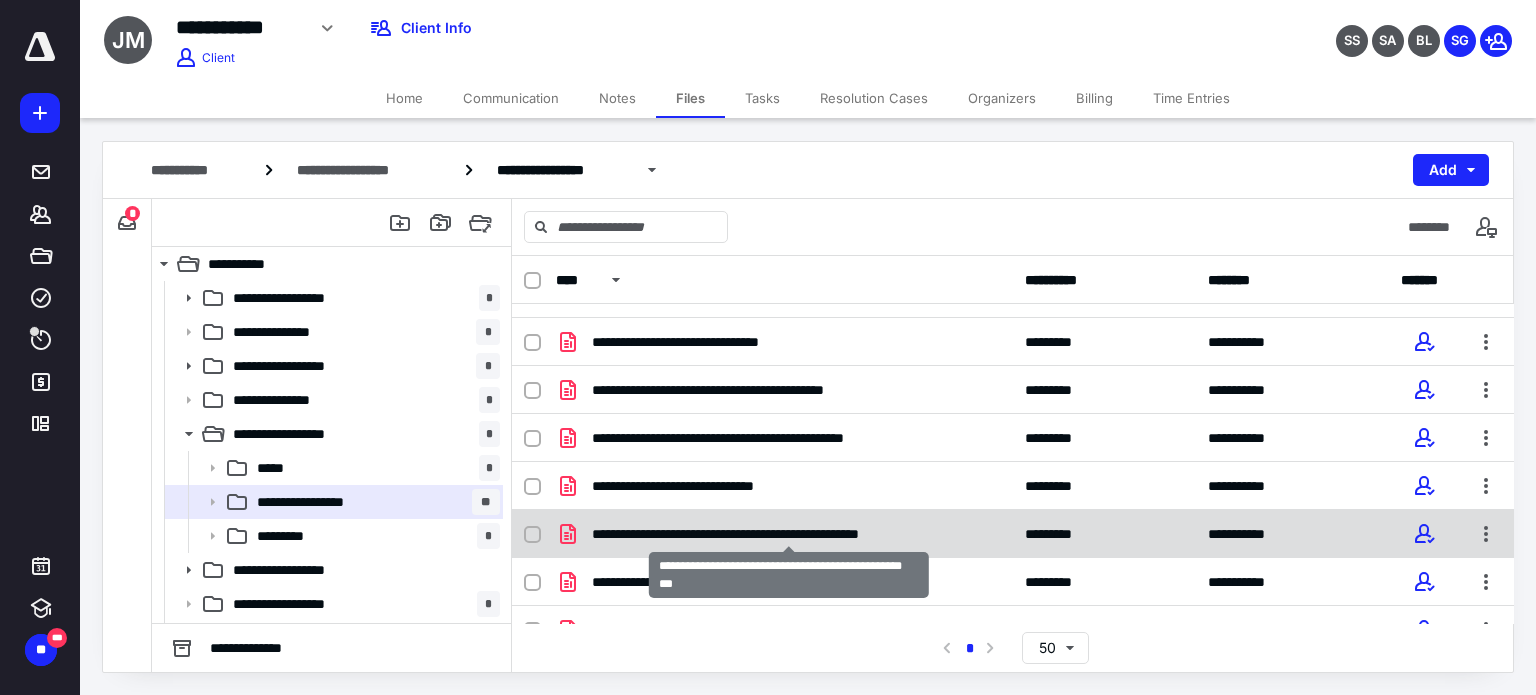 click on "**********" at bounding box center (789, 534) 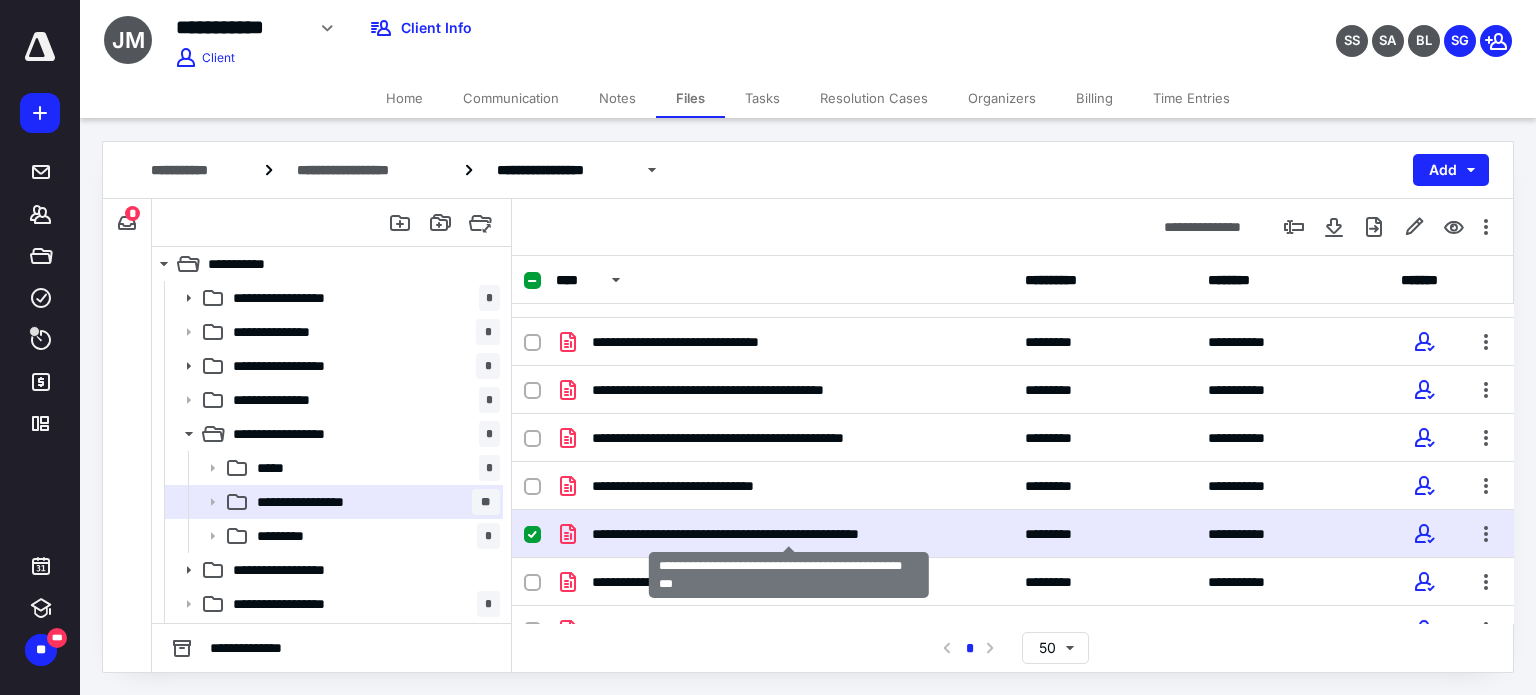 click on "**********" at bounding box center [789, 534] 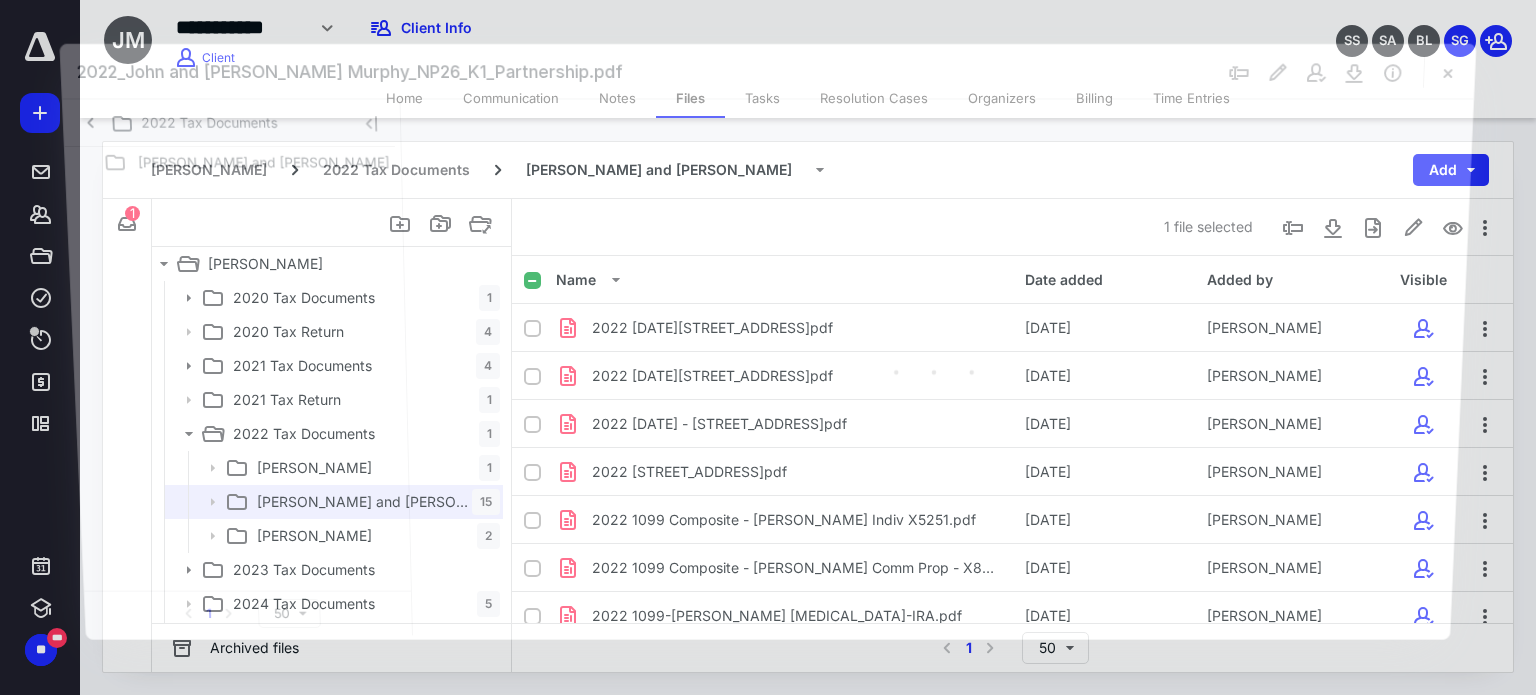 scroll, scrollTop: 130, scrollLeft: 0, axis: vertical 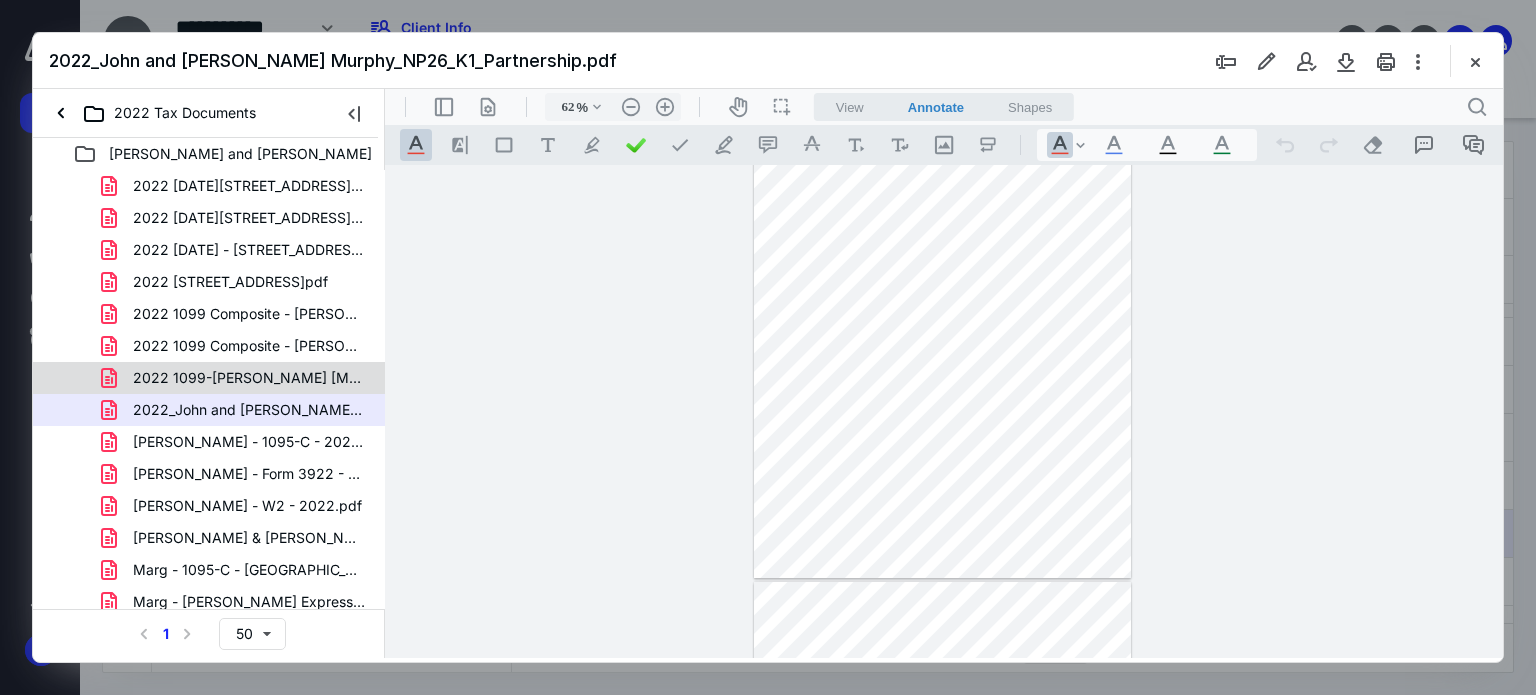 click on "2022 1099-[PERSON_NAME] [MEDICAL_DATA]-IRA.pdf" at bounding box center (237, 378) 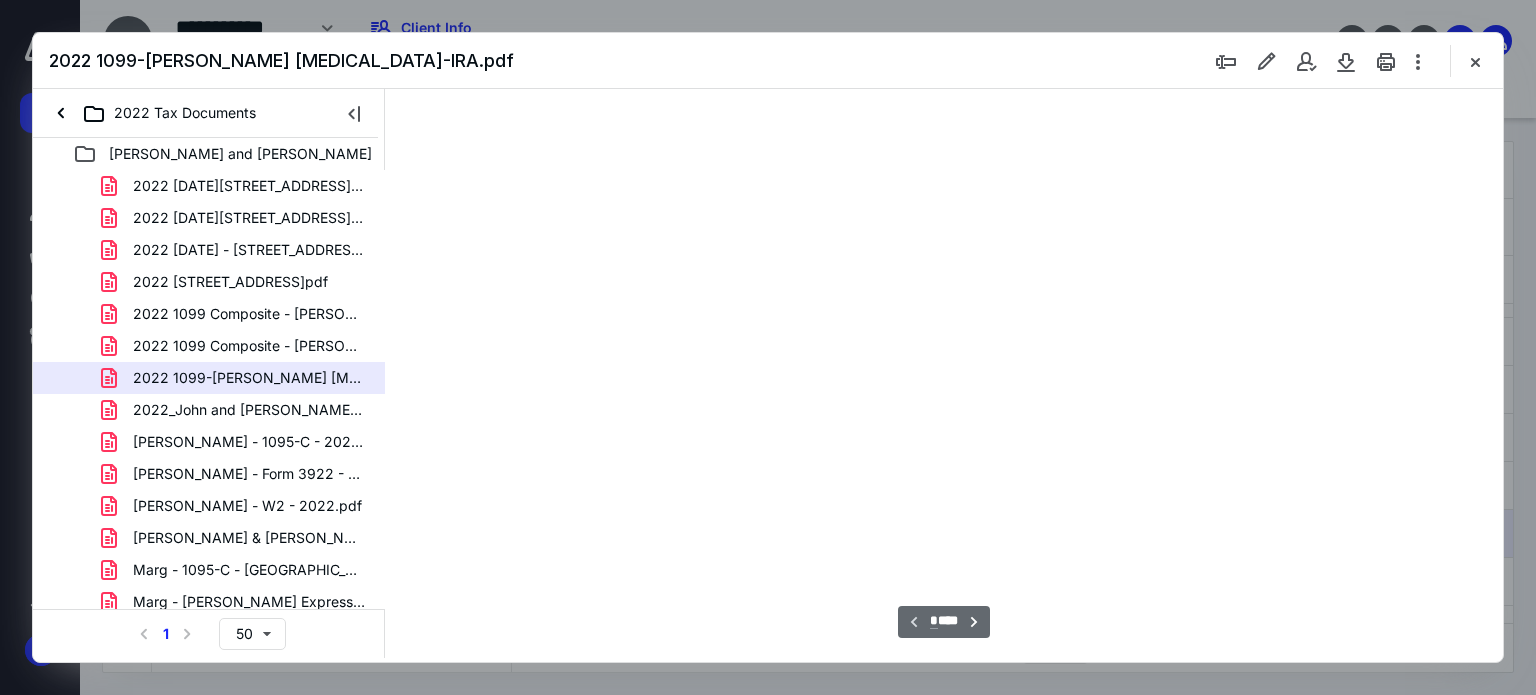scroll, scrollTop: 78, scrollLeft: 0, axis: vertical 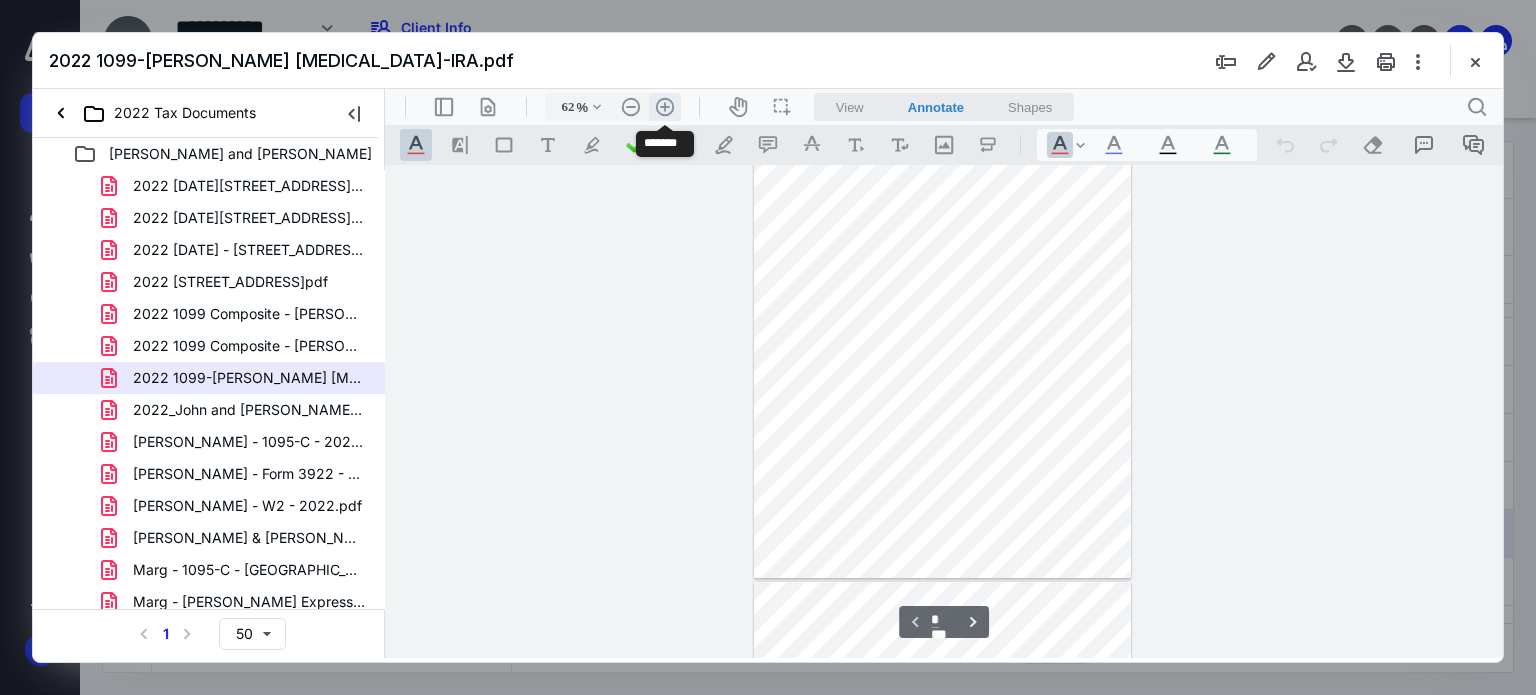 click on ".cls-1{fill:#abb0c4;} icon - header - zoom - in - line" at bounding box center (665, 107) 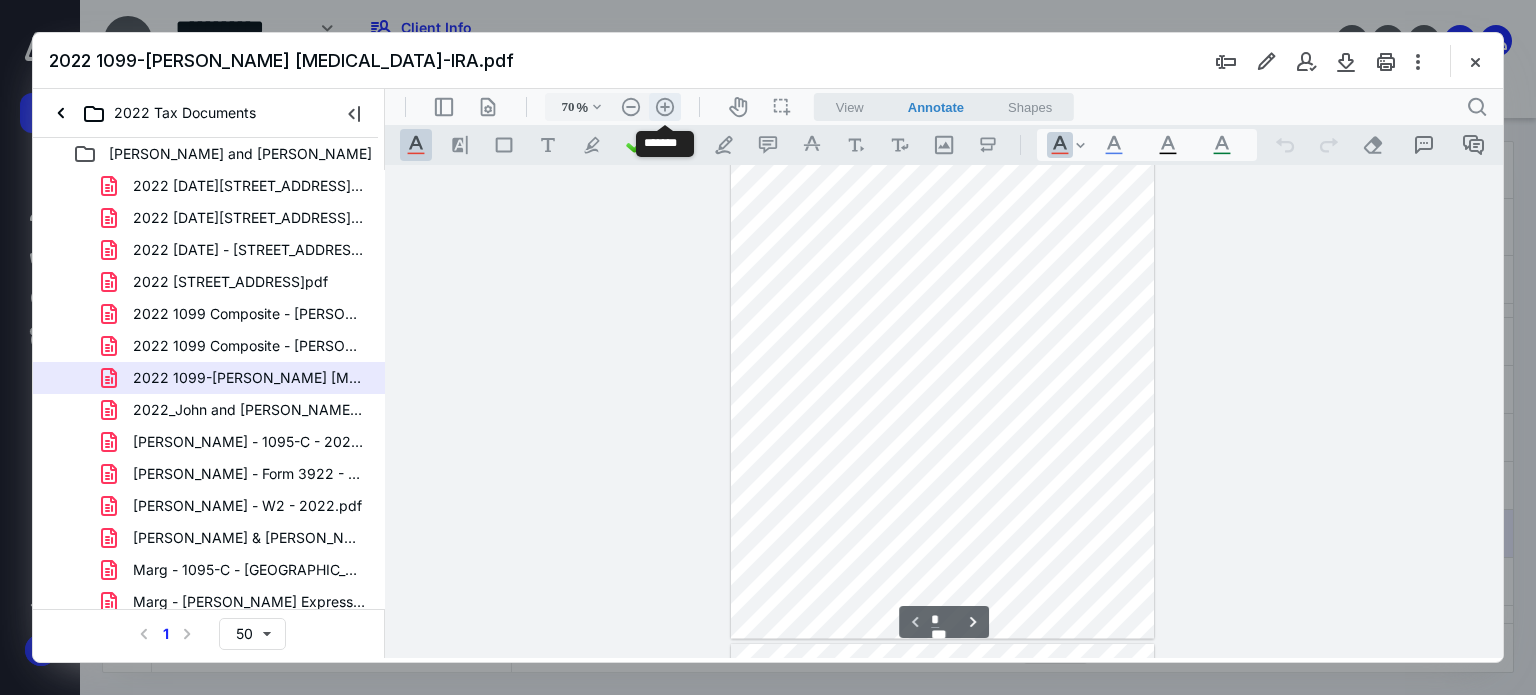 click on ".cls-1{fill:#abb0c4;} icon - header - zoom - in - line" at bounding box center (665, 107) 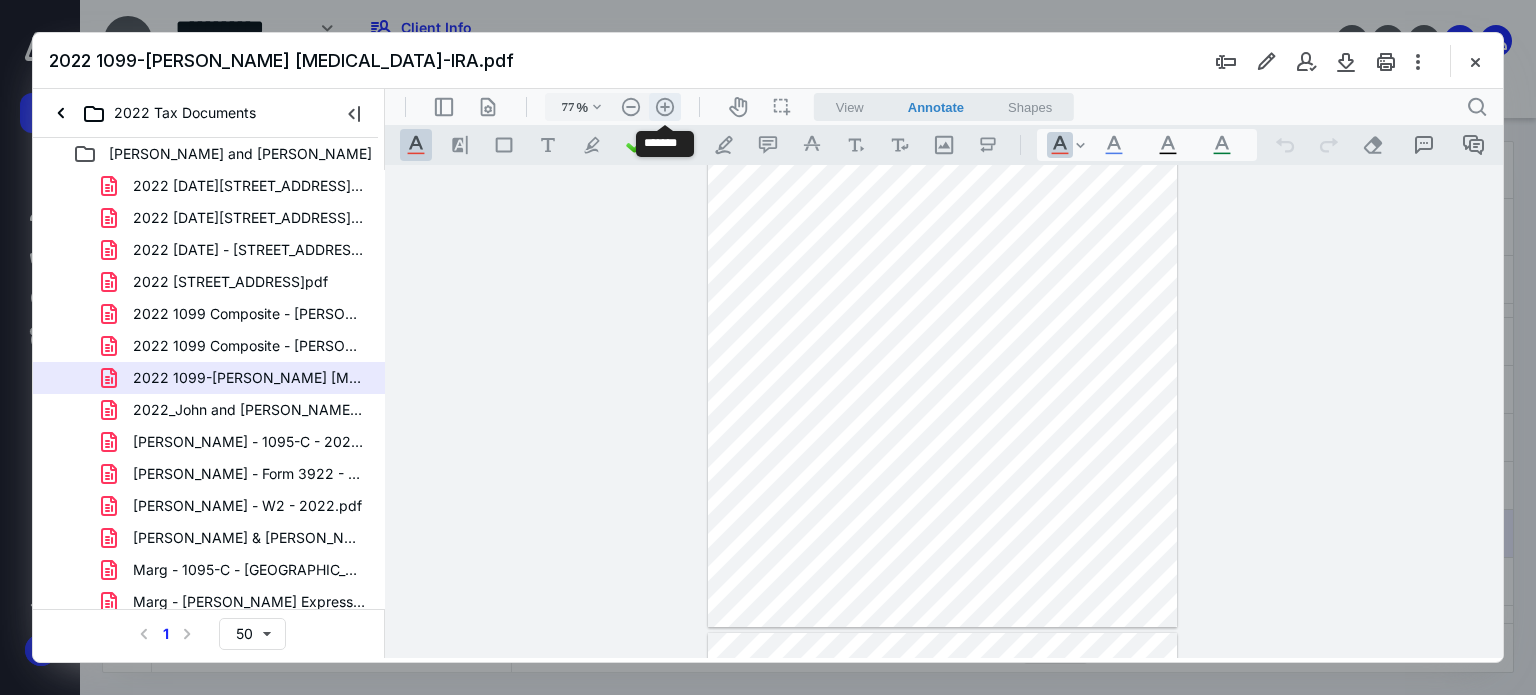 click on ".cls-1{fill:#abb0c4;} icon - header - zoom - in - line" at bounding box center [665, 107] 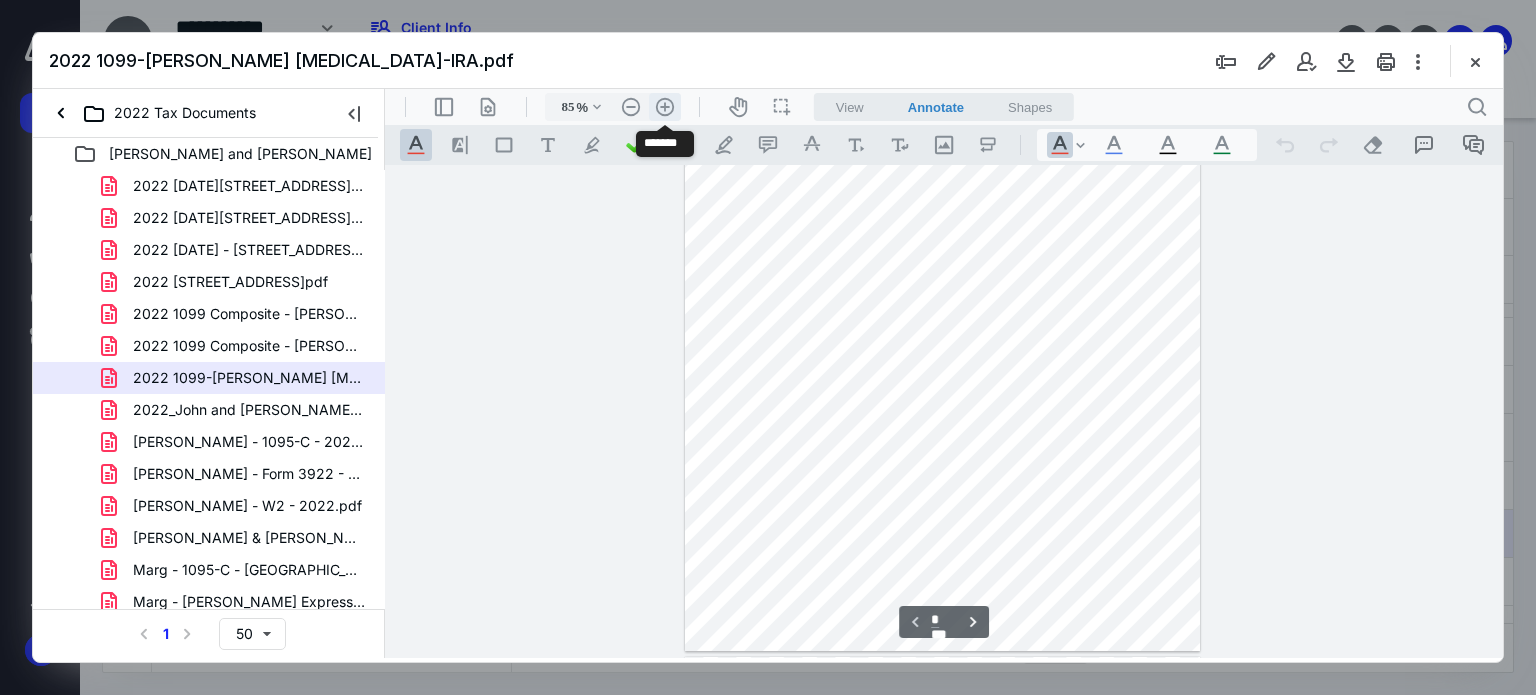 click on ".cls-1{fill:#abb0c4;} icon - header - zoom - in - line" at bounding box center (665, 107) 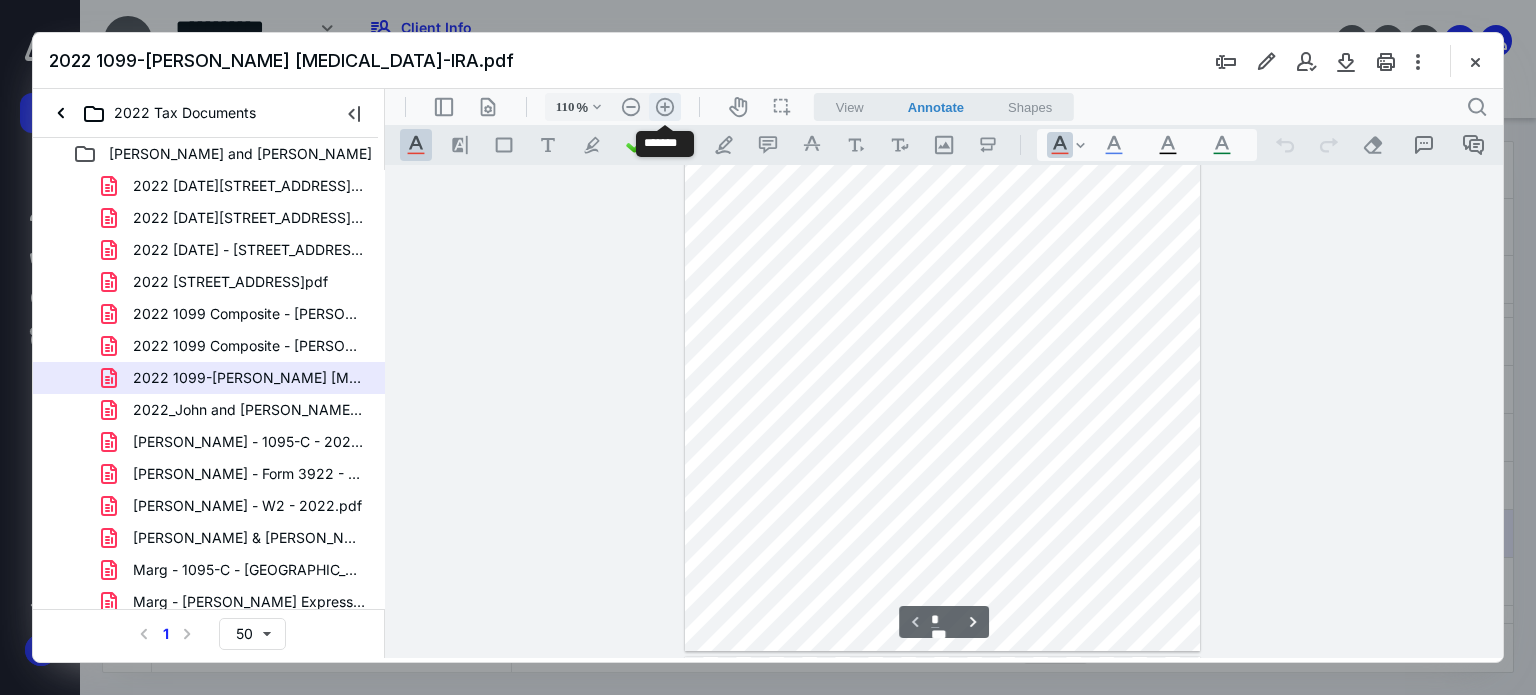 scroll, scrollTop: 300, scrollLeft: 0, axis: vertical 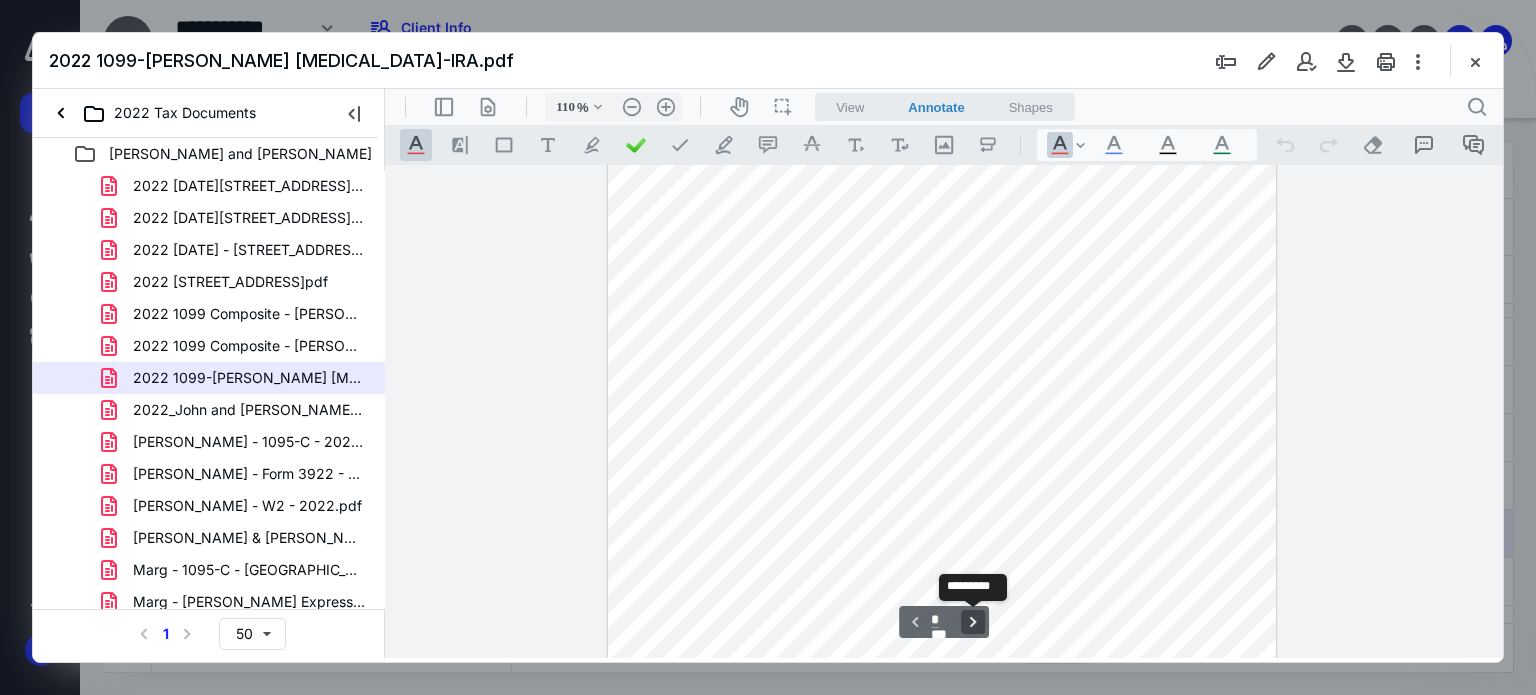 click on "**********" at bounding box center (973, 622) 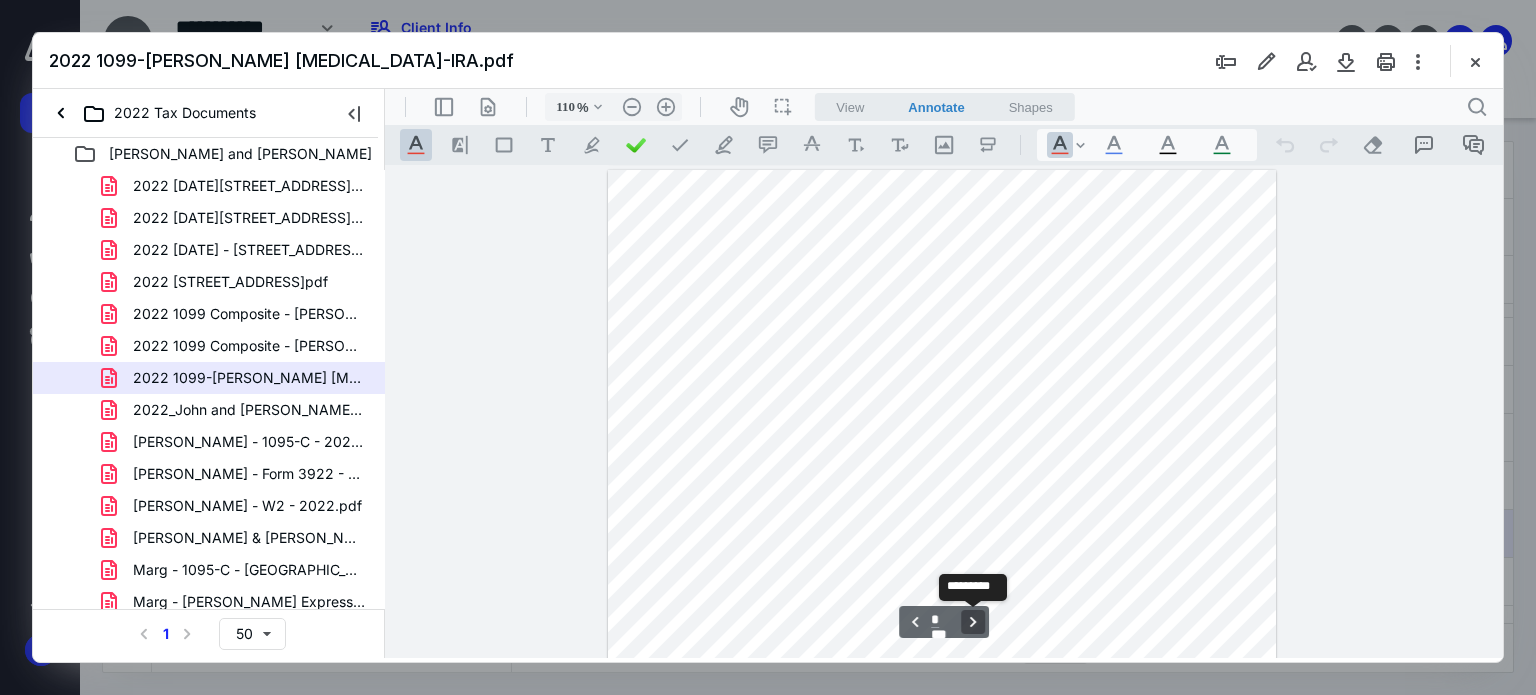 click on "**********" at bounding box center (973, 622) 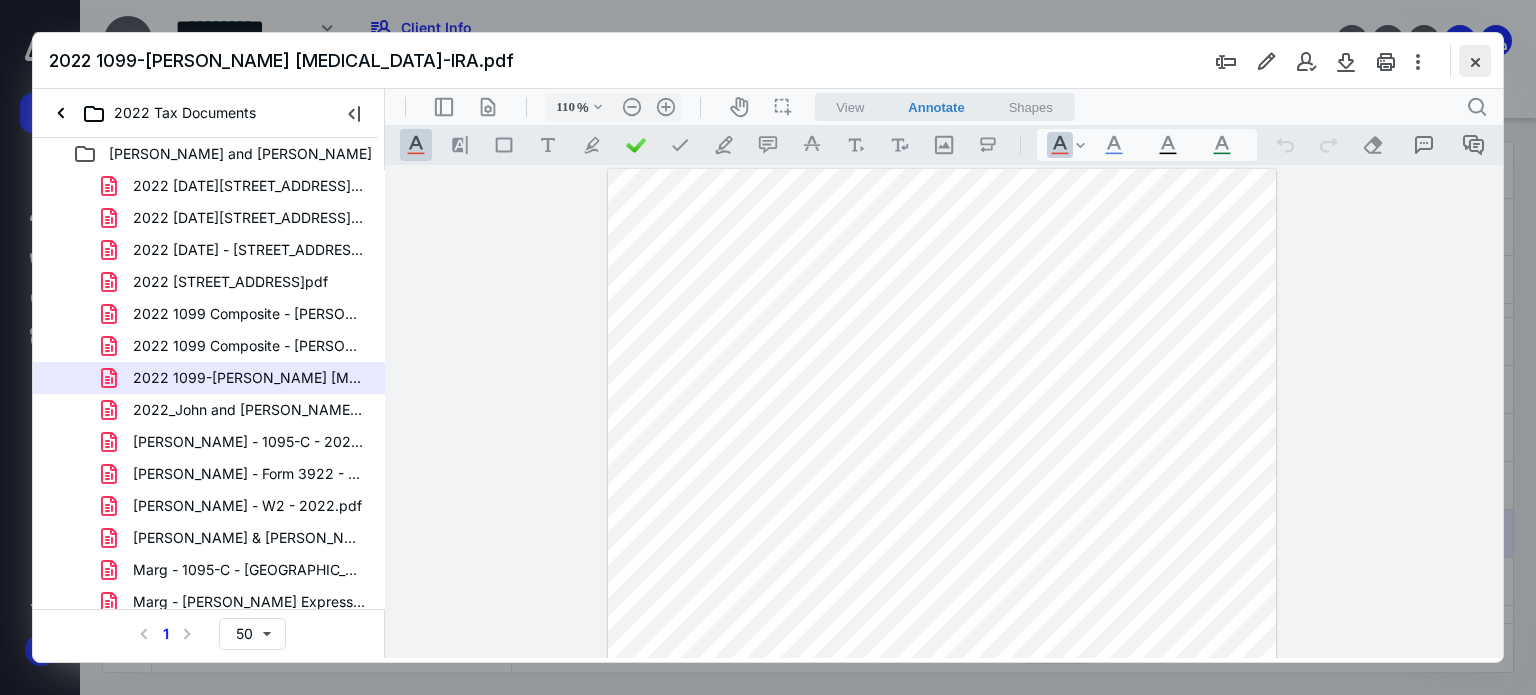 click at bounding box center (1475, 61) 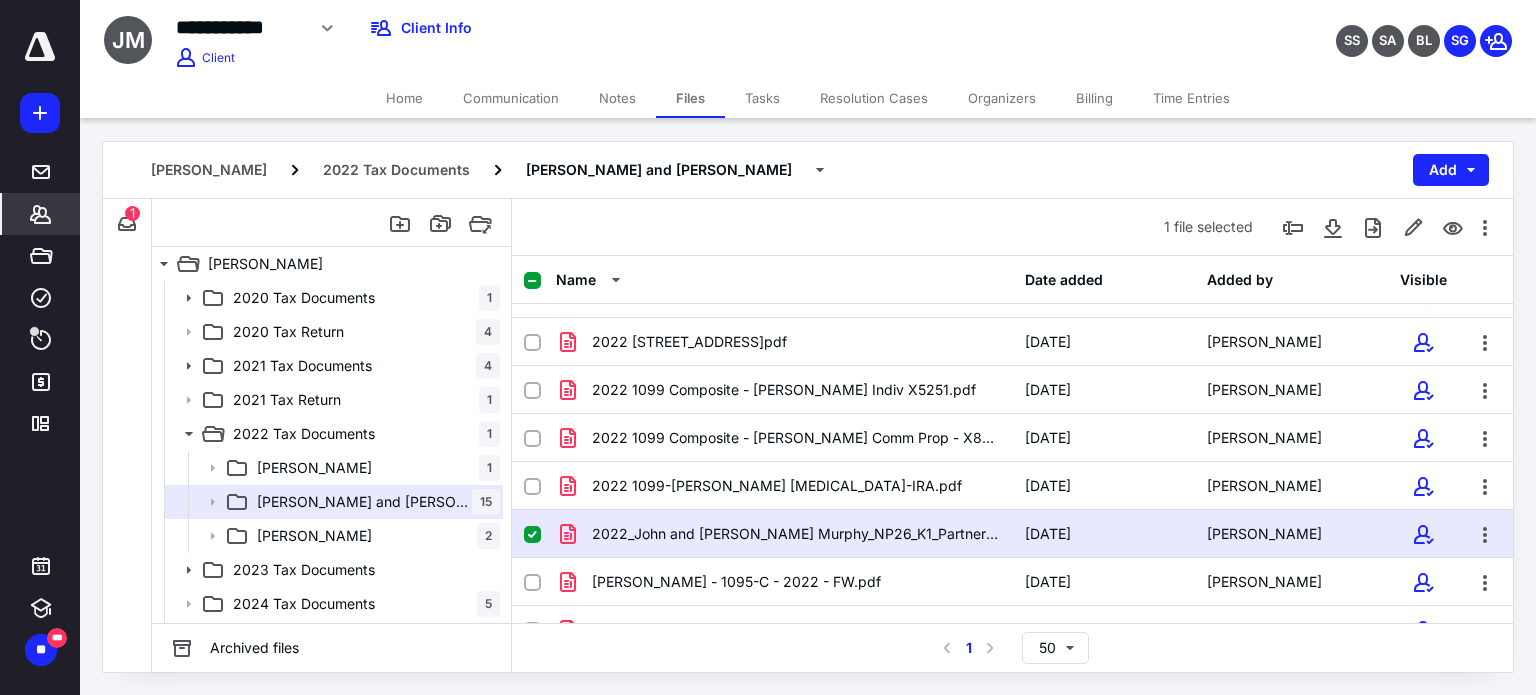 click 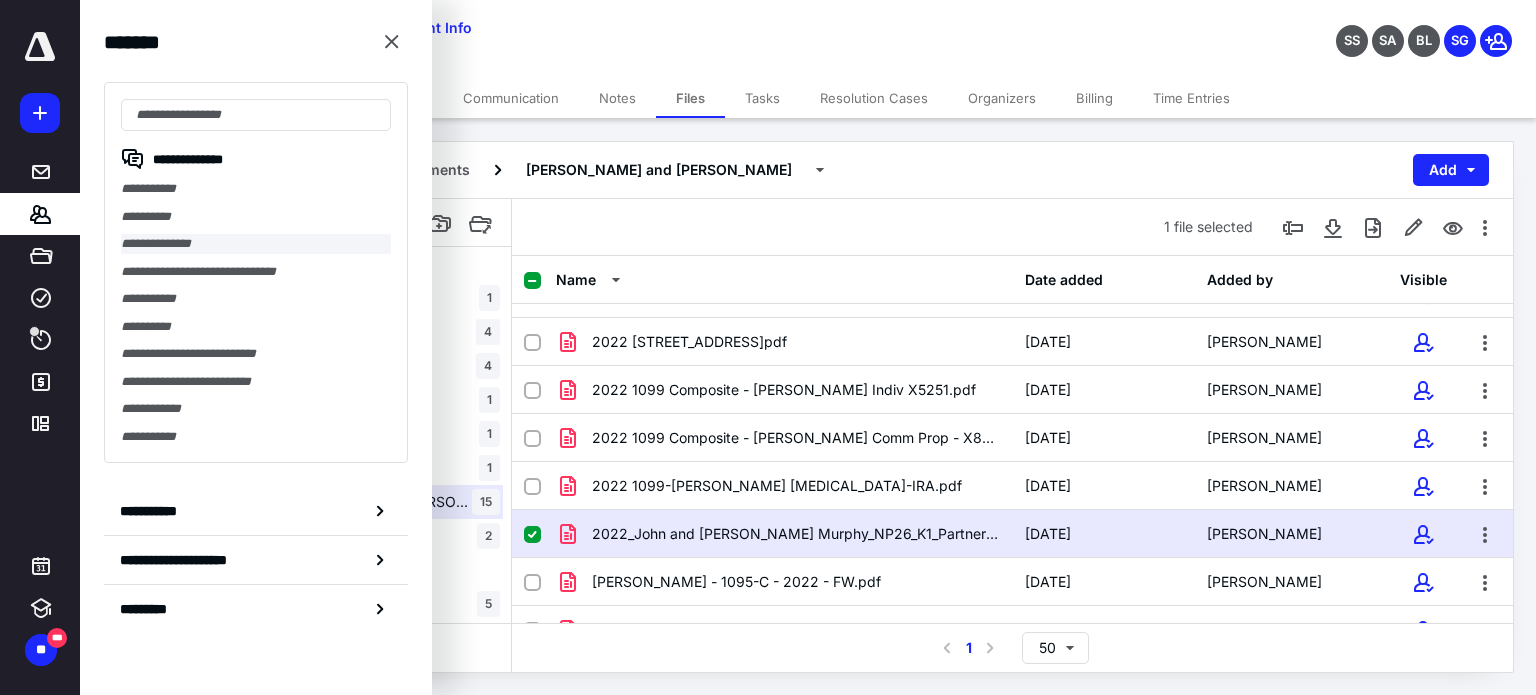 click on "**********" at bounding box center [256, 244] 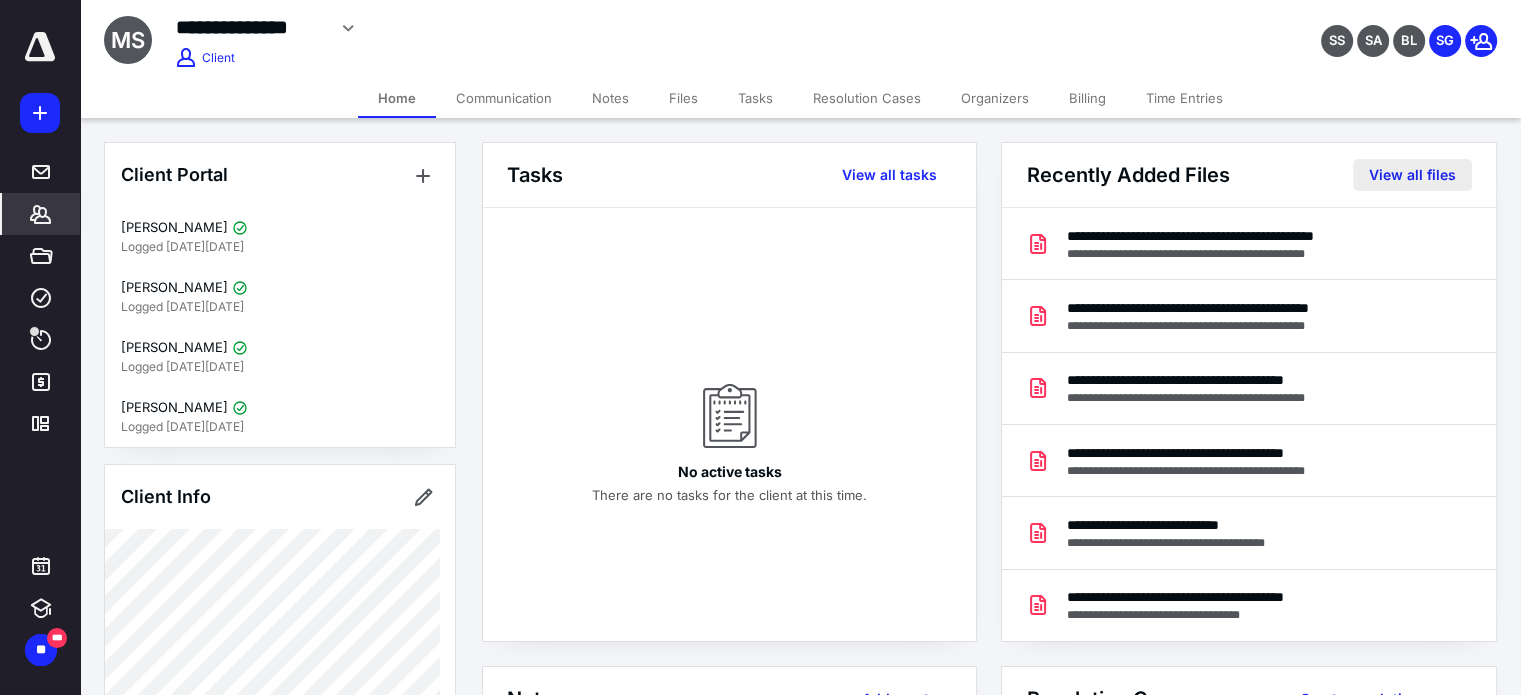 click on "View all files" at bounding box center [1412, 175] 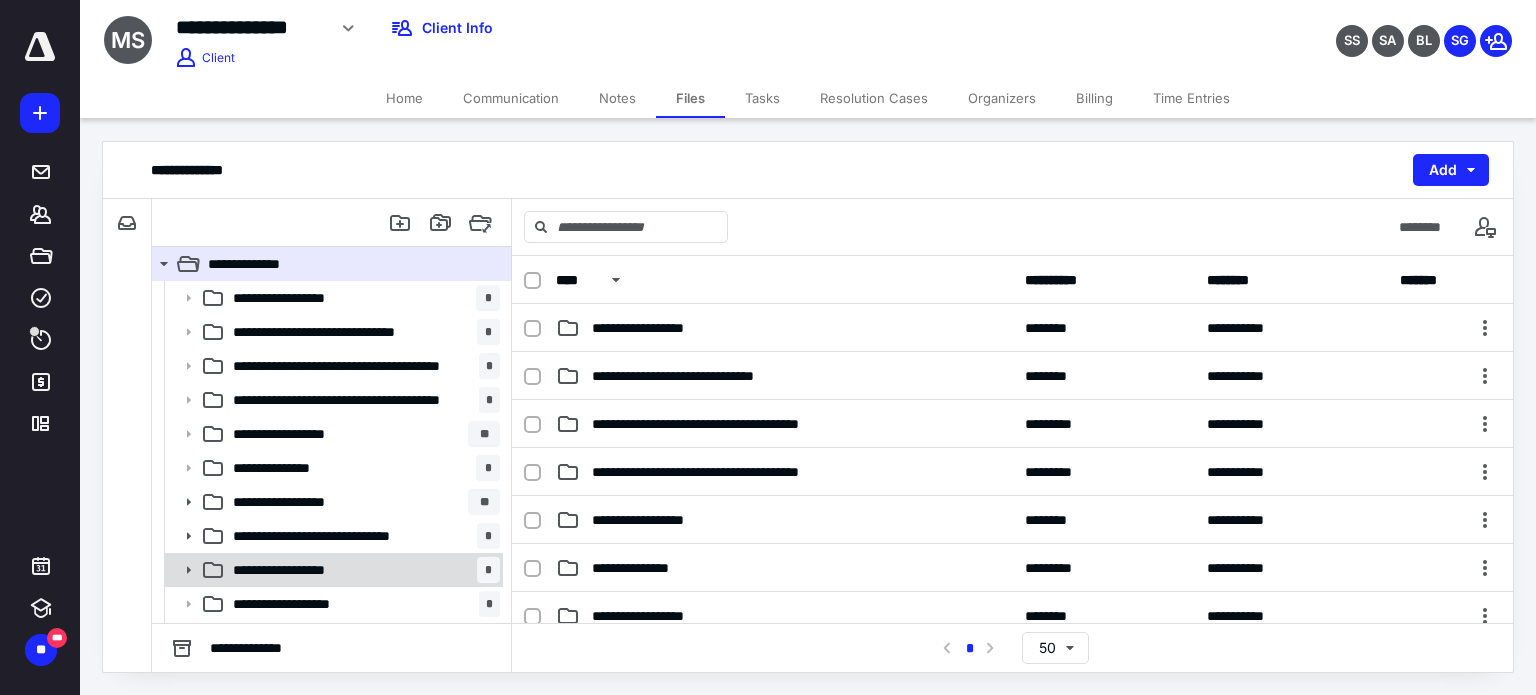 click on "**********" at bounding box center (362, 570) 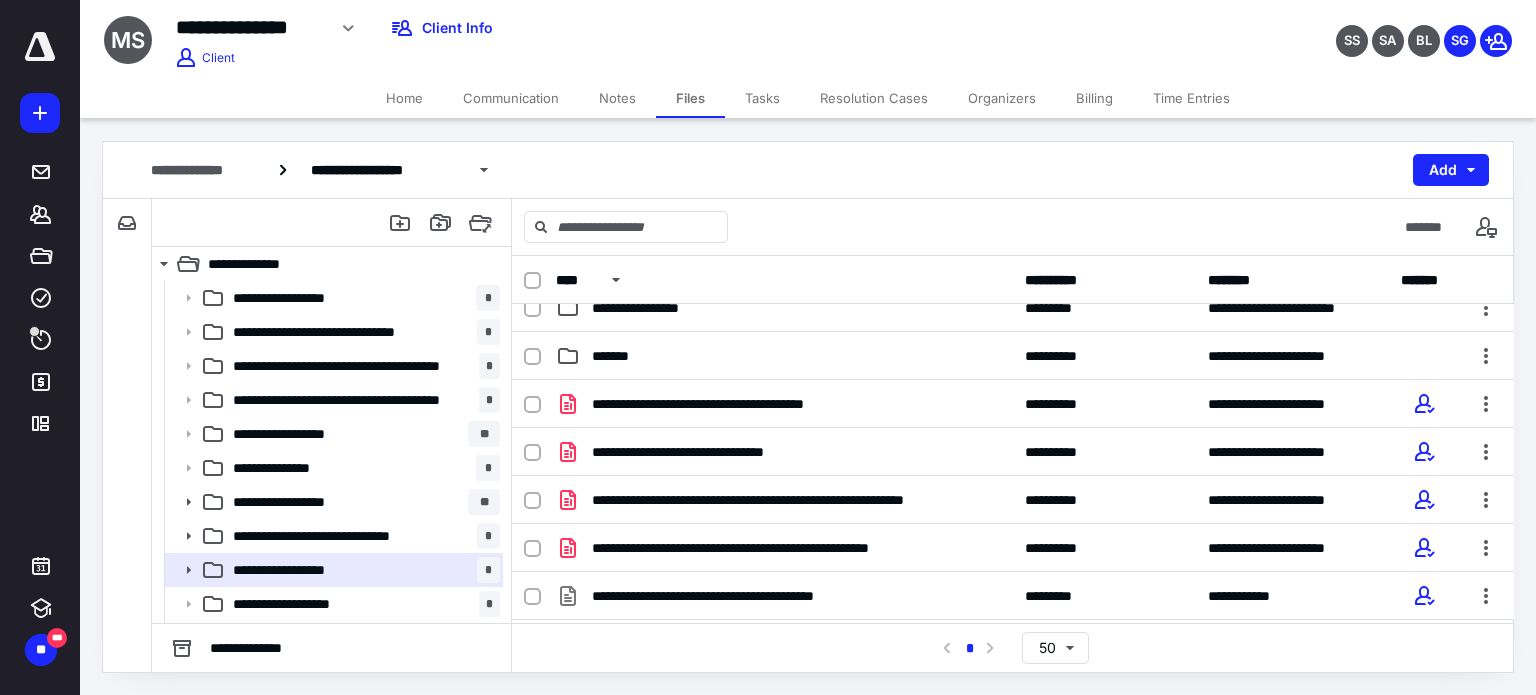 scroll, scrollTop: 120, scrollLeft: 0, axis: vertical 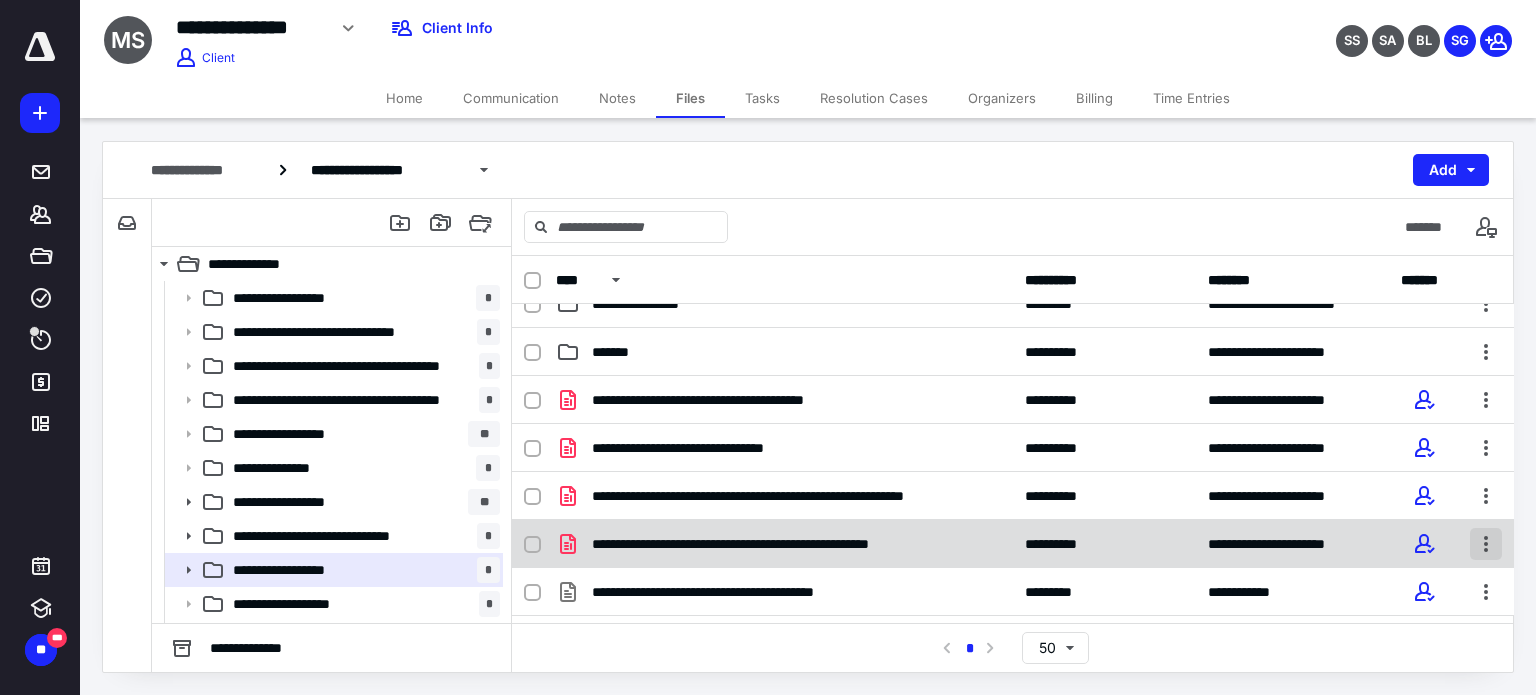 click at bounding box center [1486, 544] 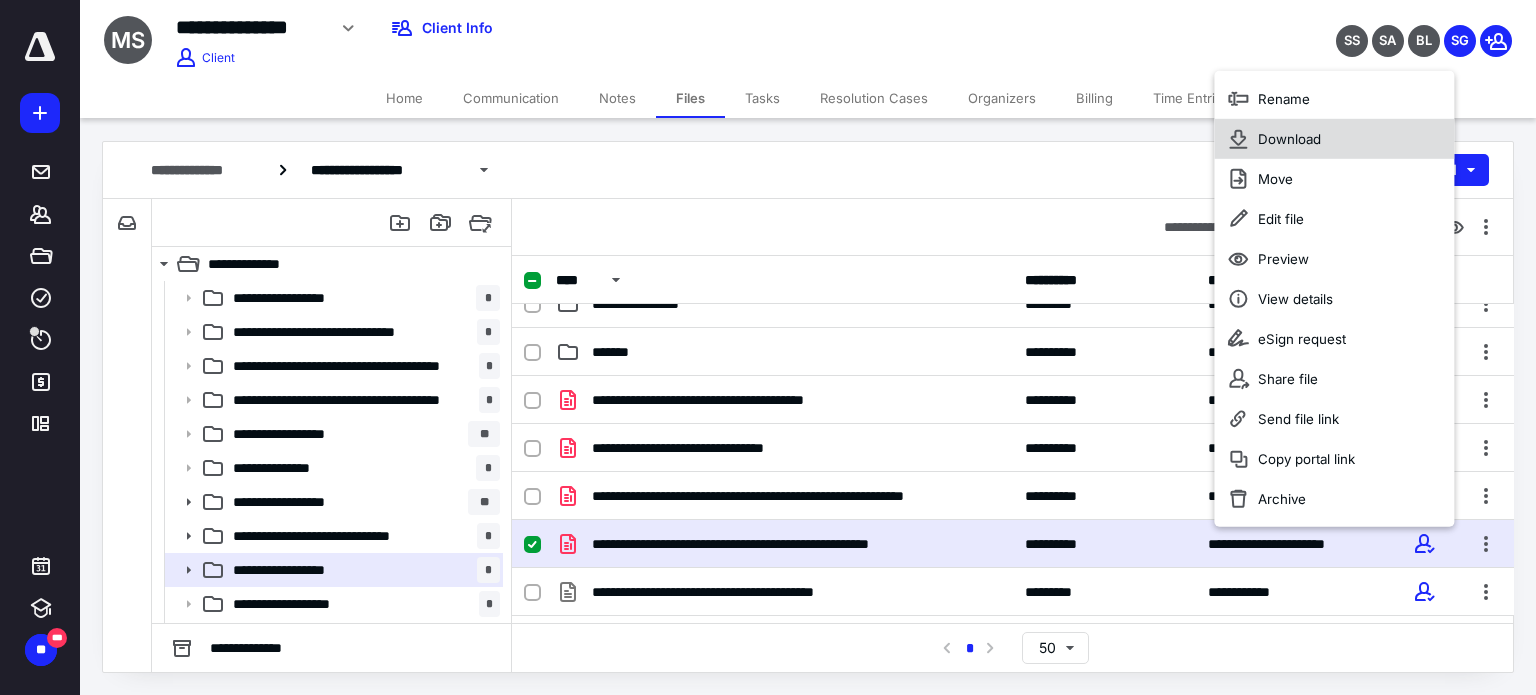 click on "Download" at bounding box center (1334, 139) 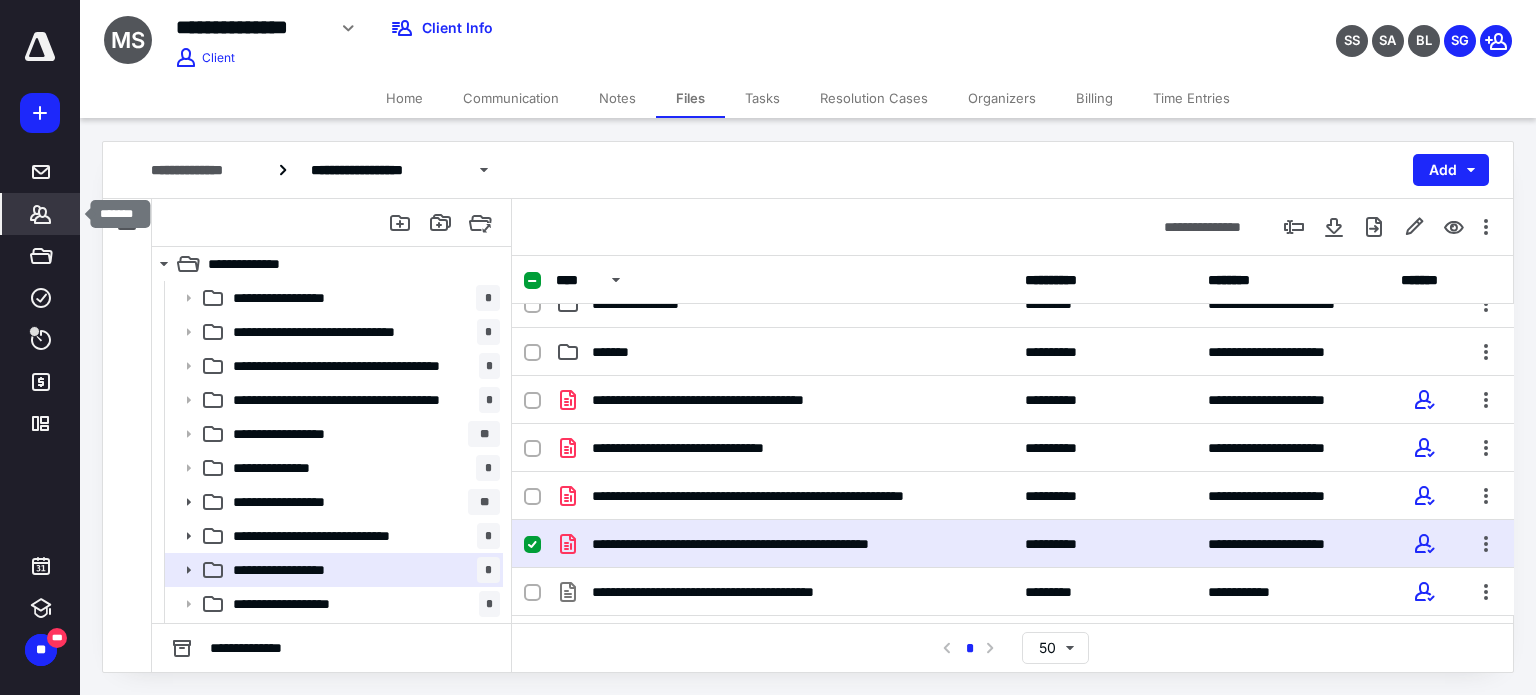 click 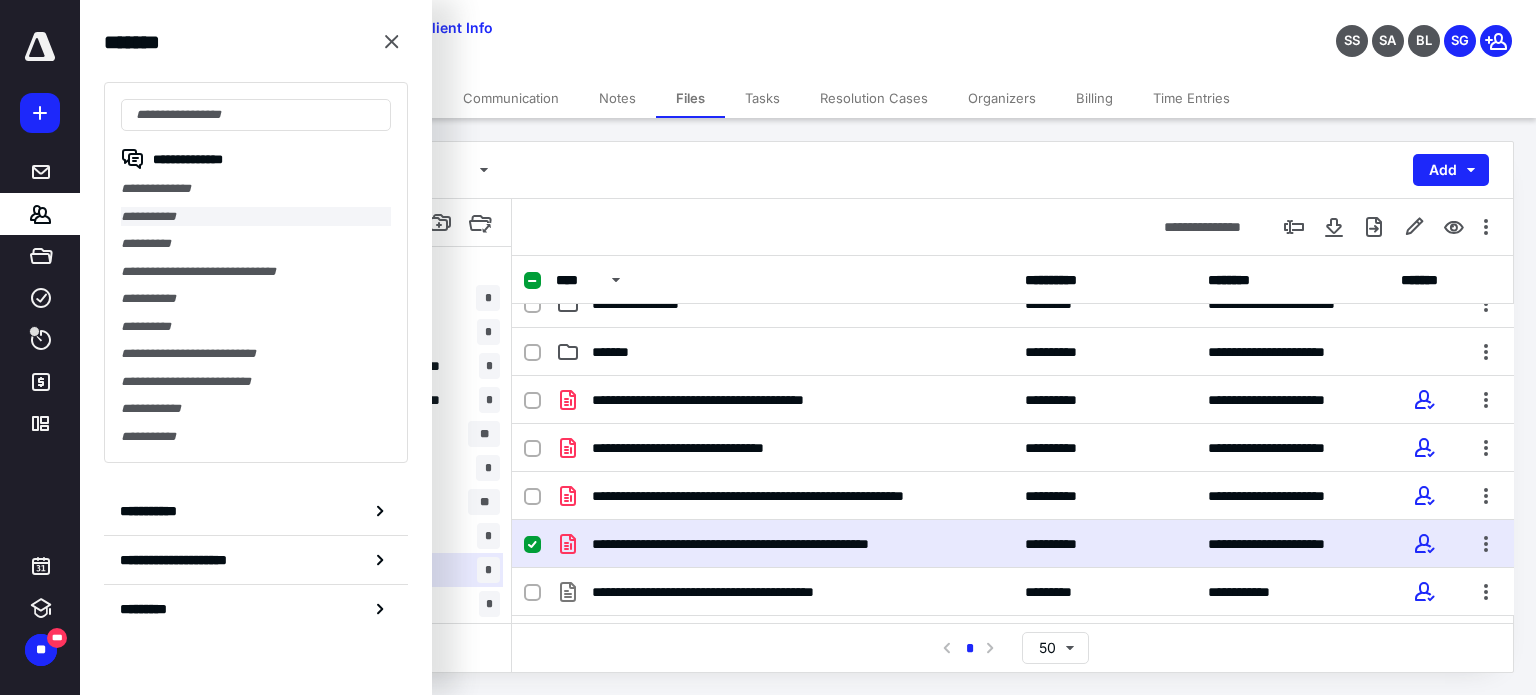 click on "**********" at bounding box center [256, 217] 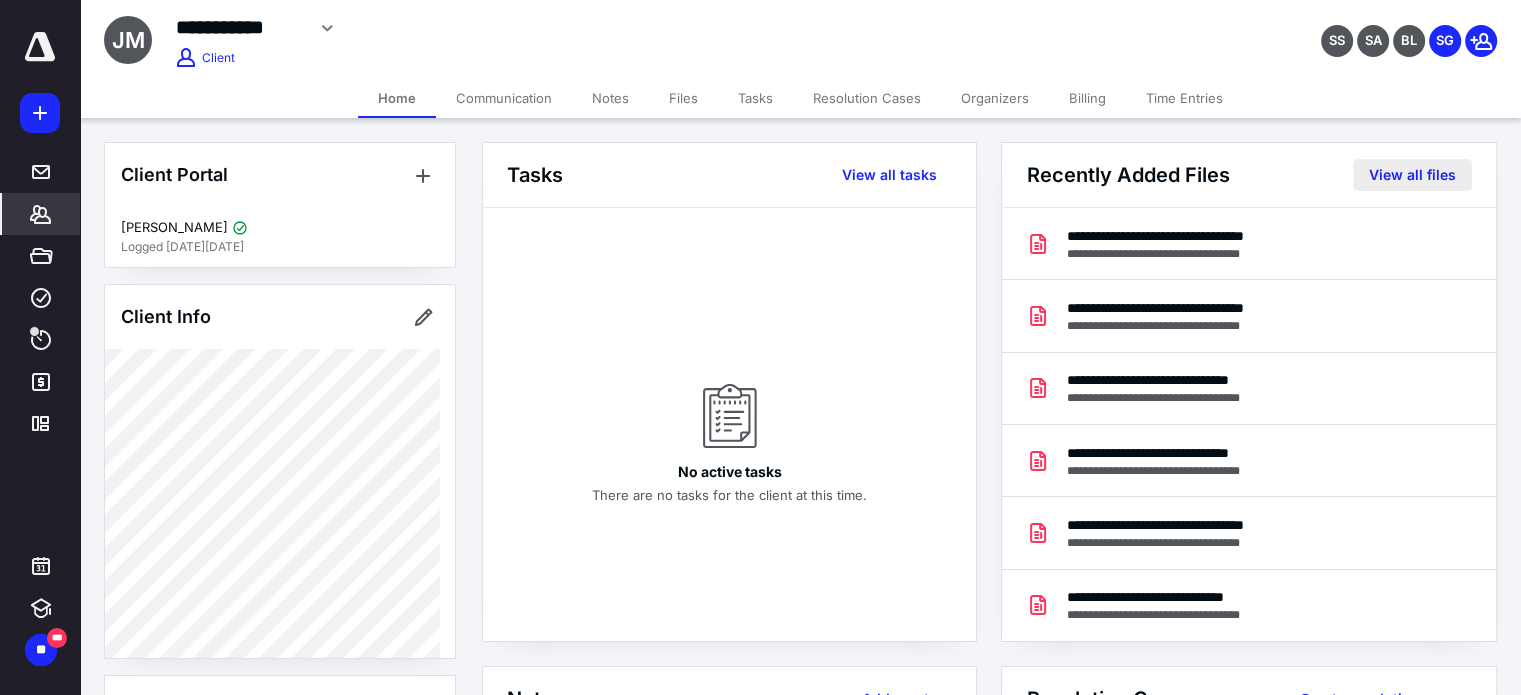 click on "View all files" at bounding box center (1412, 175) 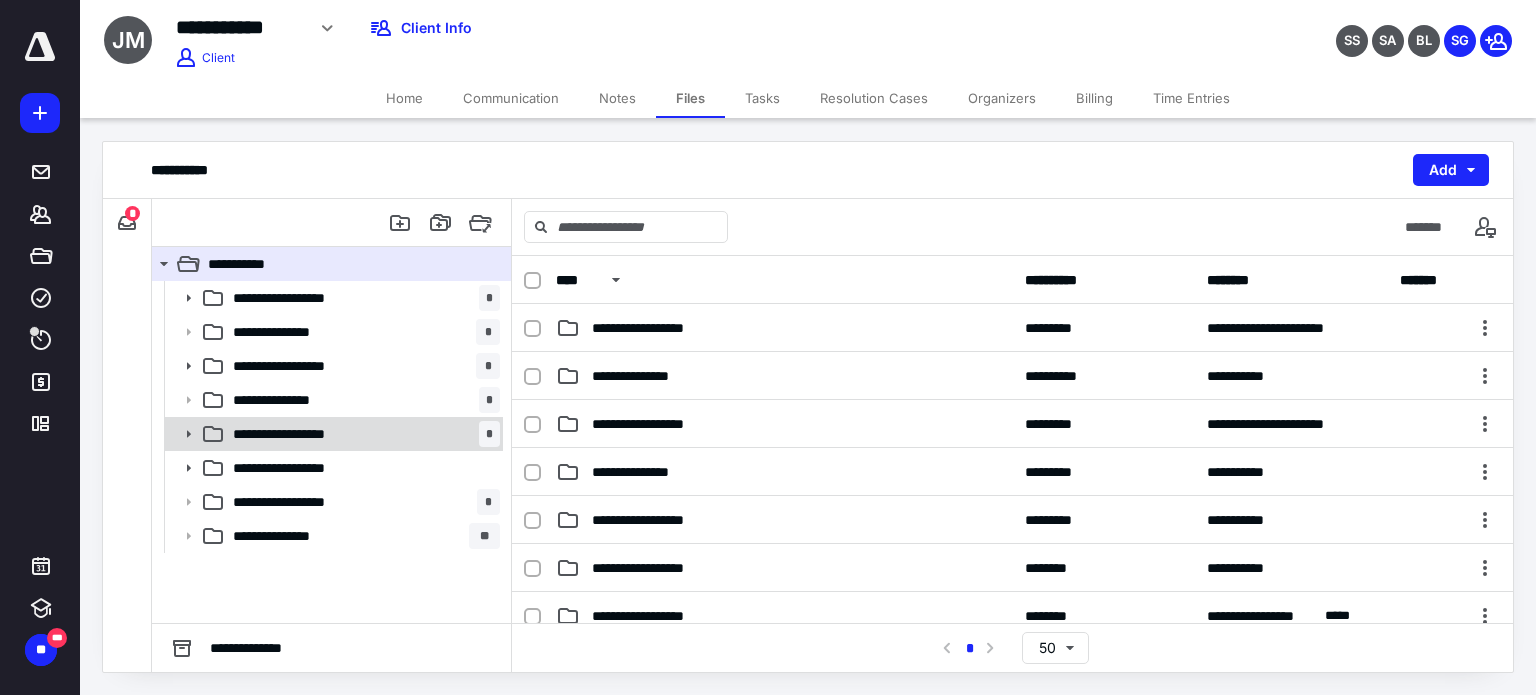 click on "**********" at bounding box center [303, 434] 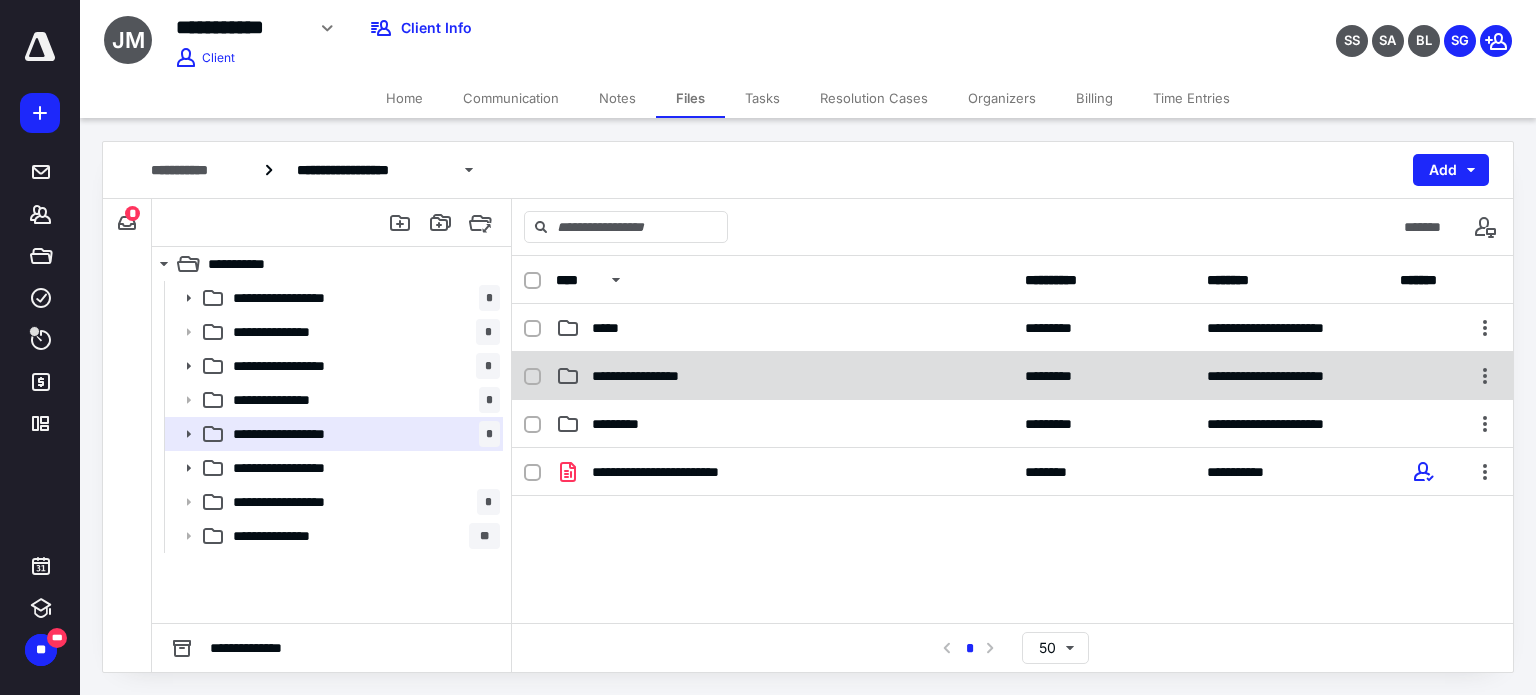 click on "**********" at bounding box center (784, 376) 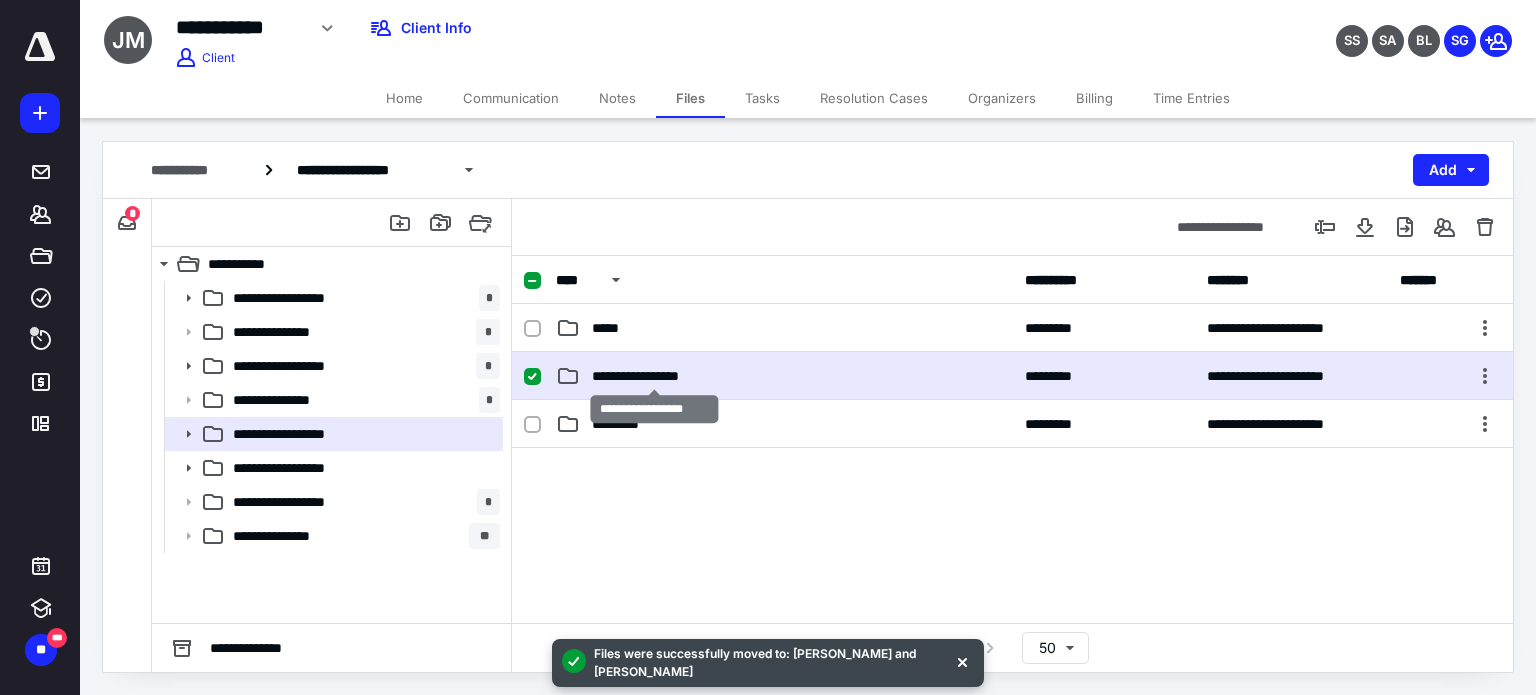 click on "**********" at bounding box center [654, 376] 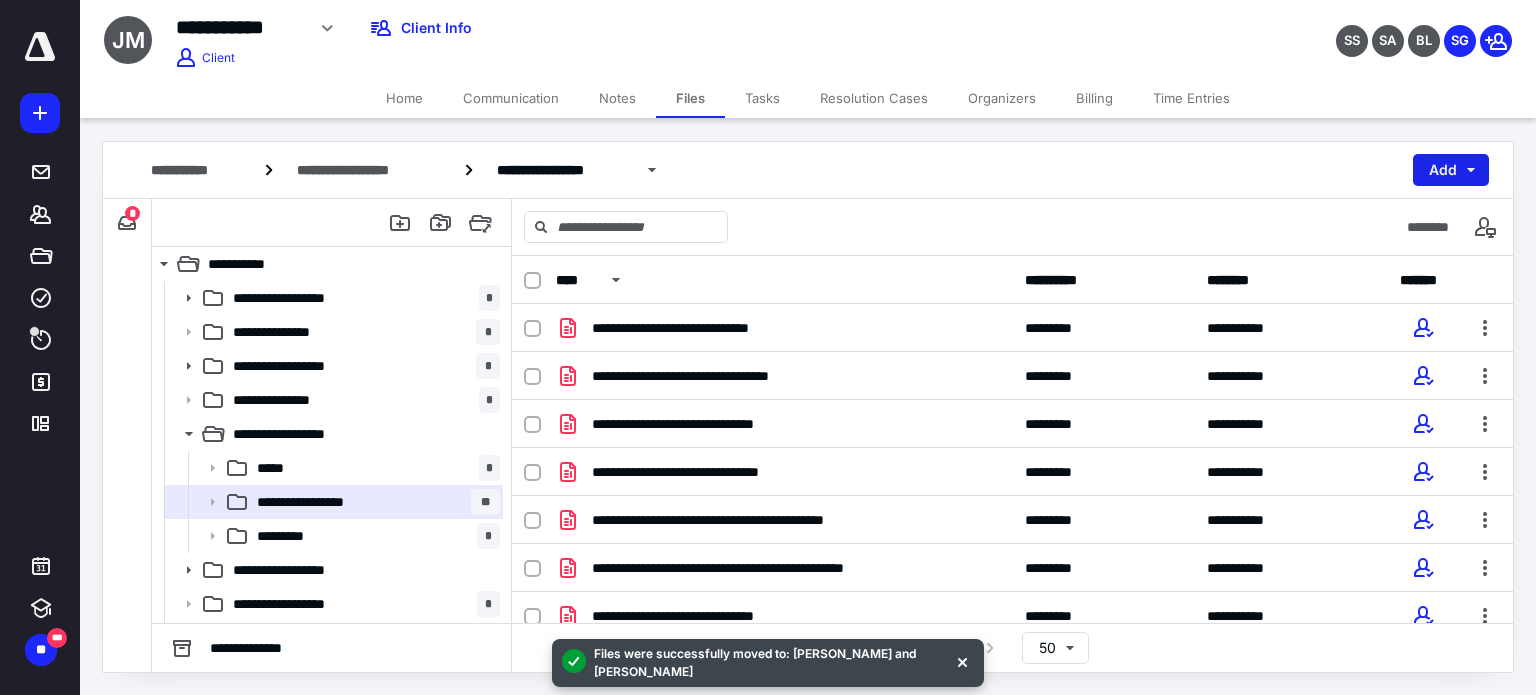 click on "Add" at bounding box center [1451, 170] 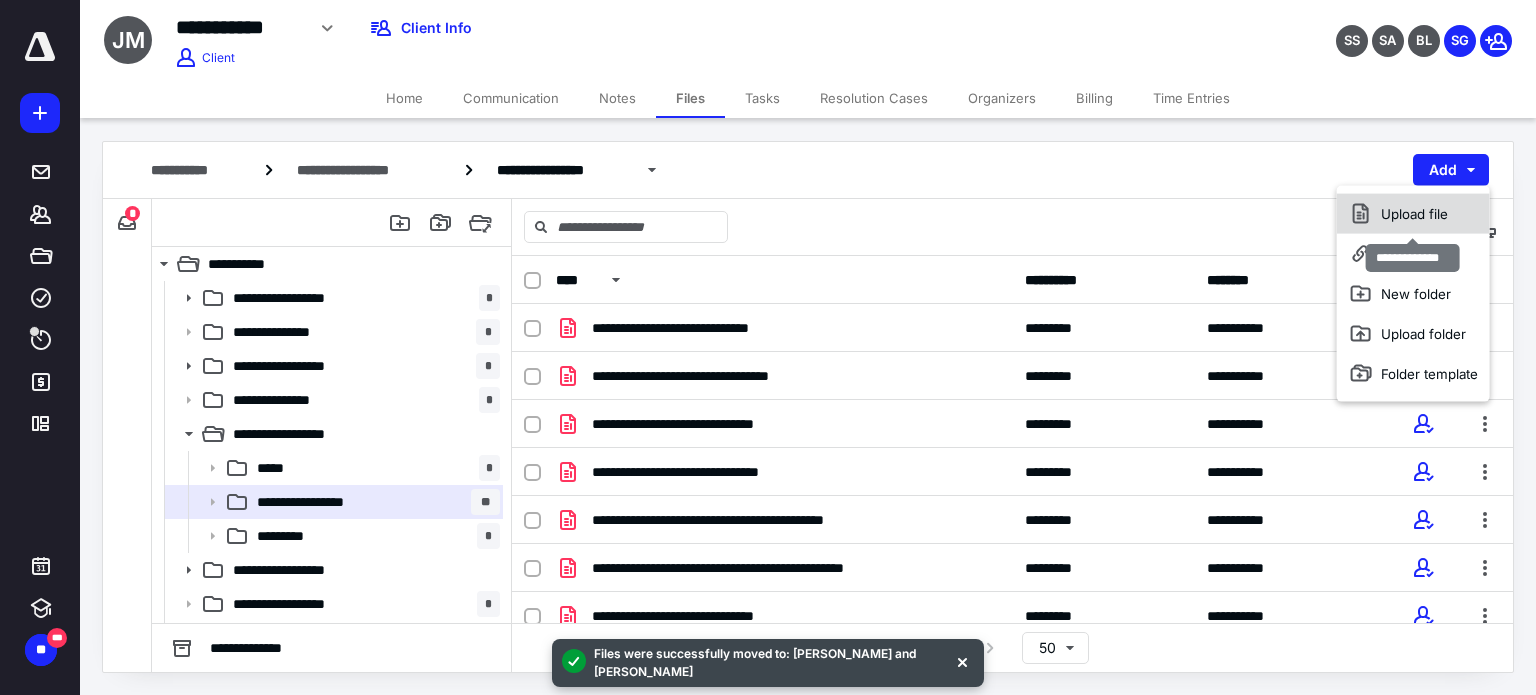 click on "Upload file" at bounding box center (1413, 214) 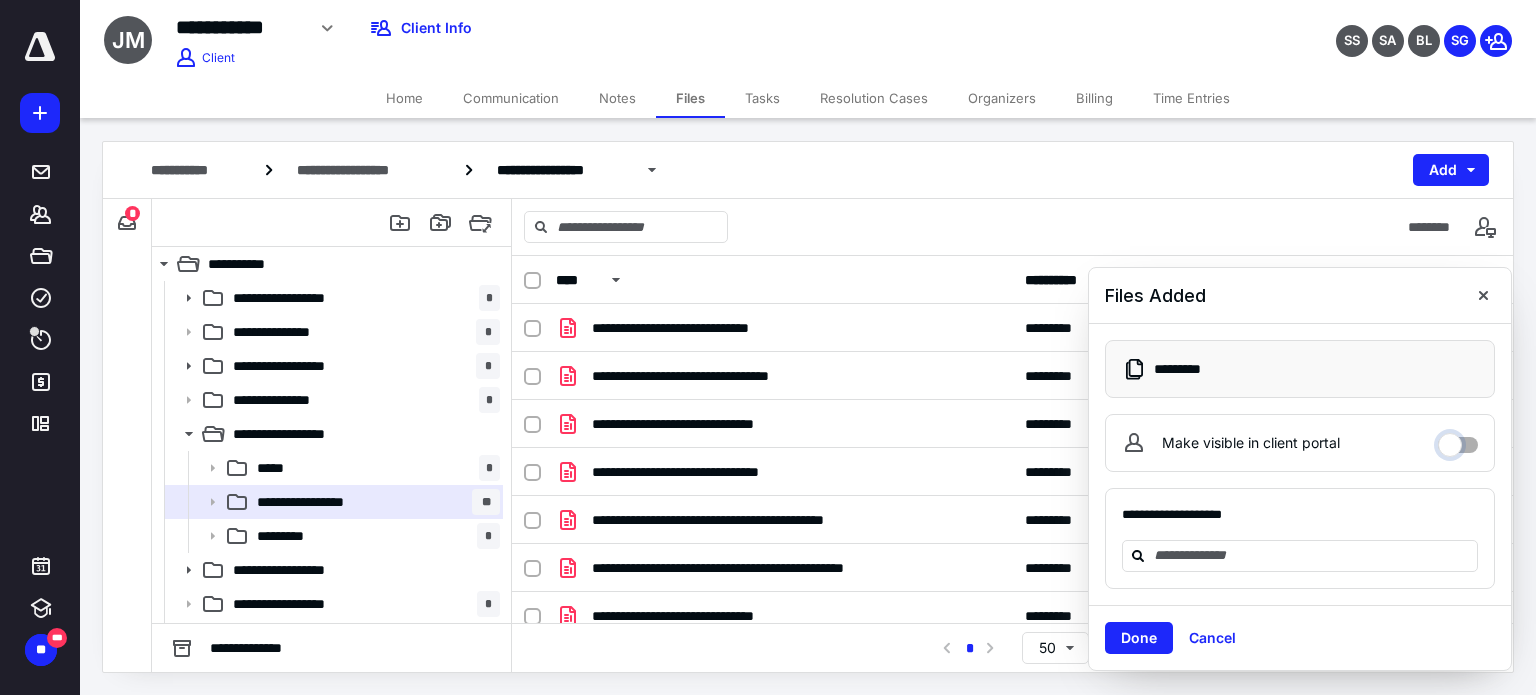 click on "Make visible in client portal" at bounding box center (1458, 440) 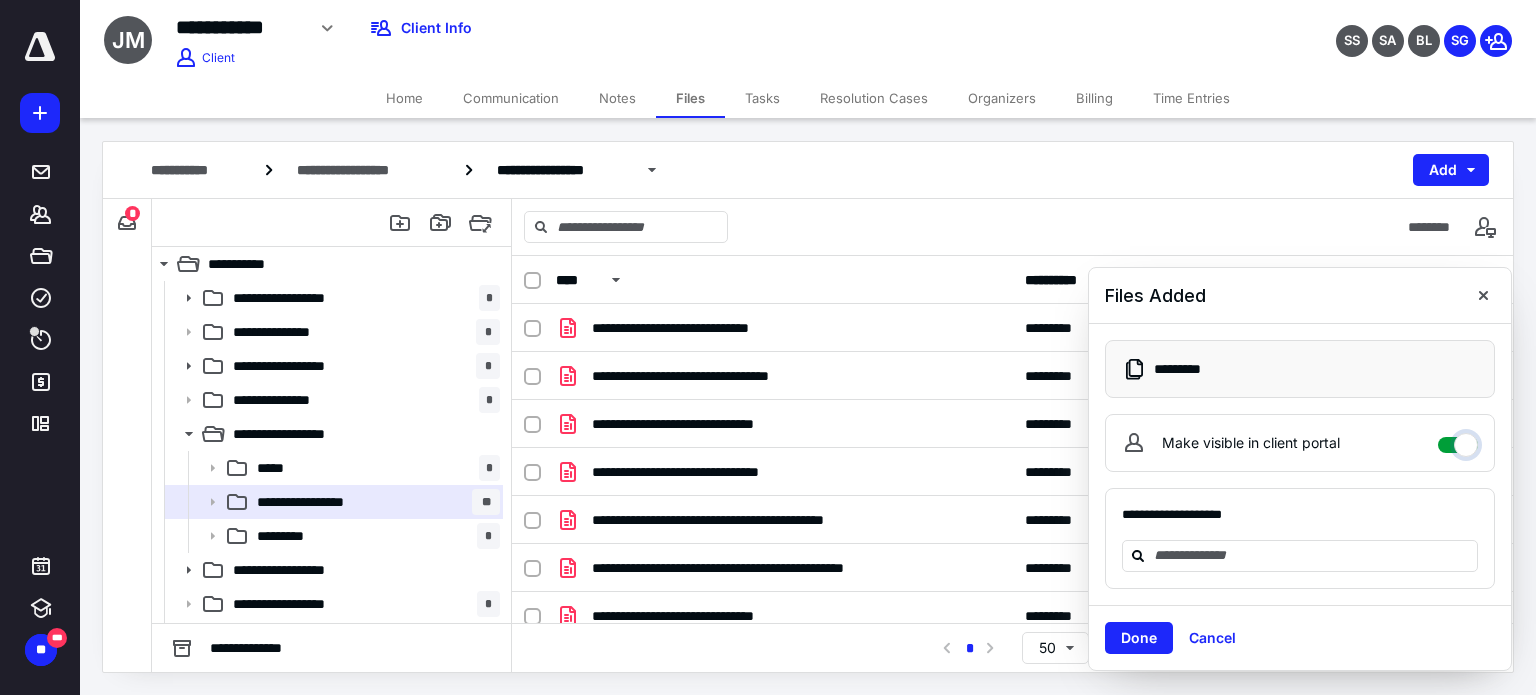 checkbox on "****" 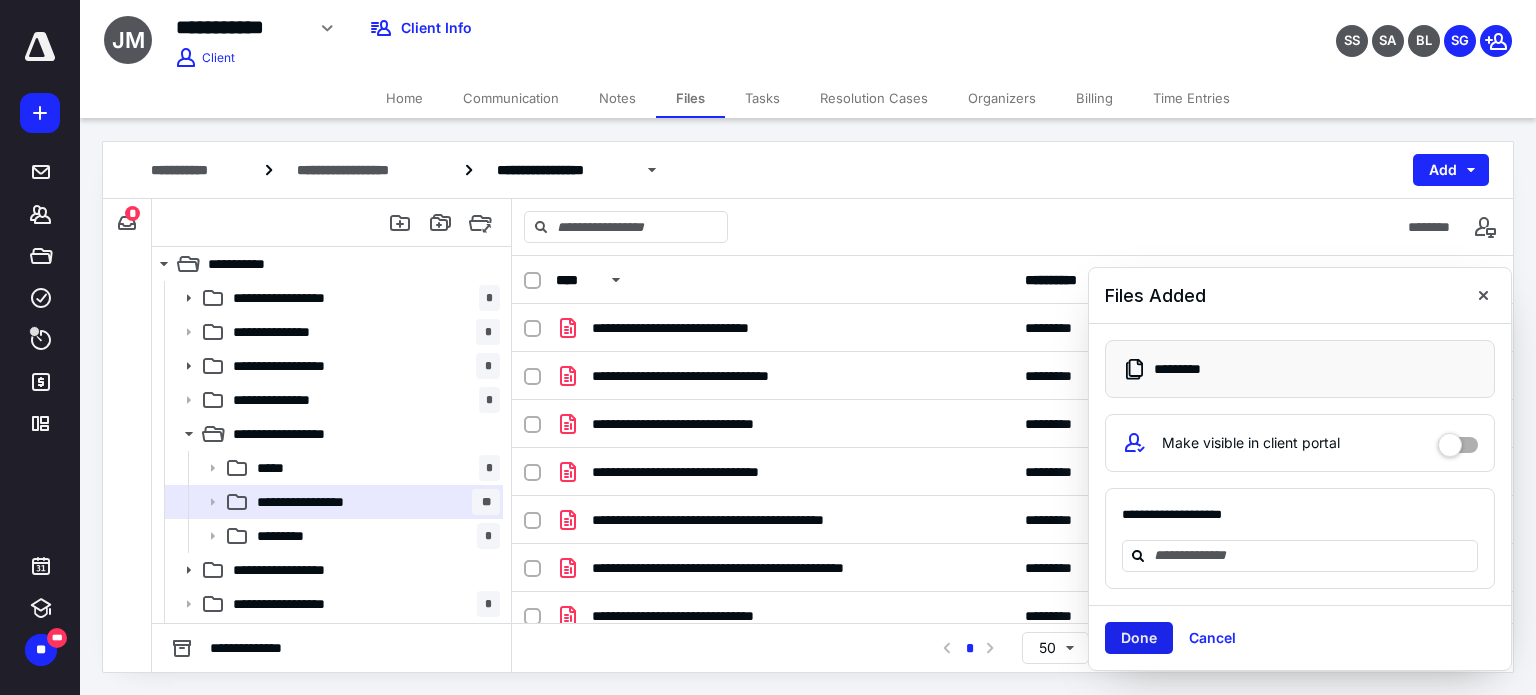 click on "Done" at bounding box center [1139, 638] 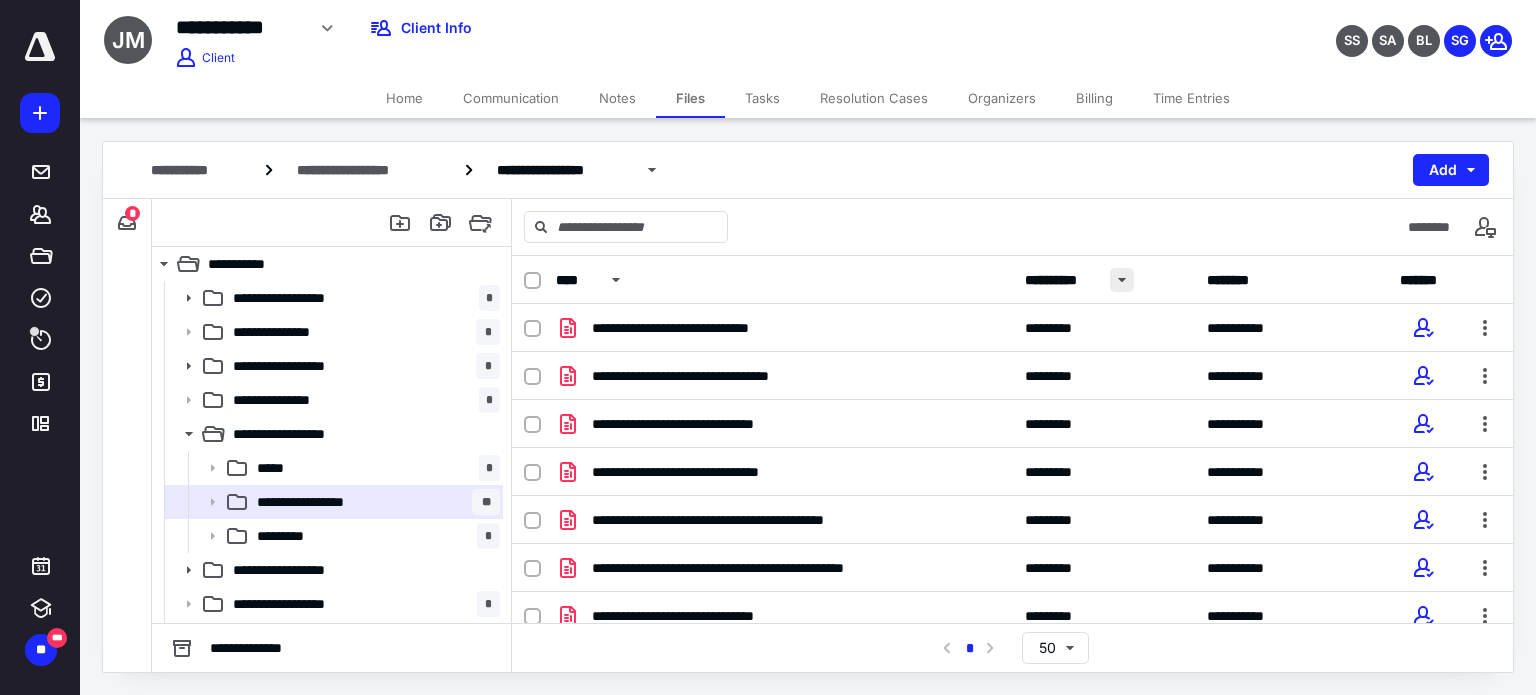click at bounding box center [1122, 280] 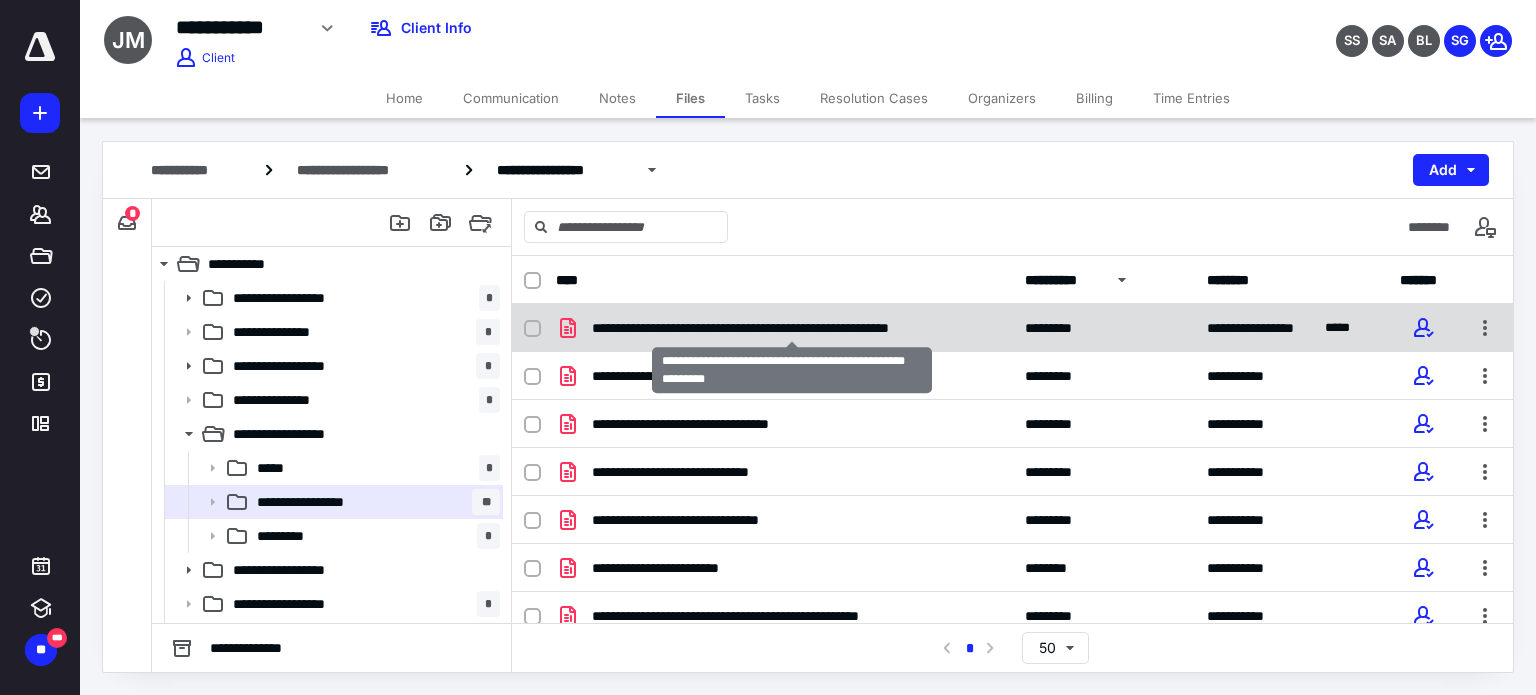 checkbox on "true" 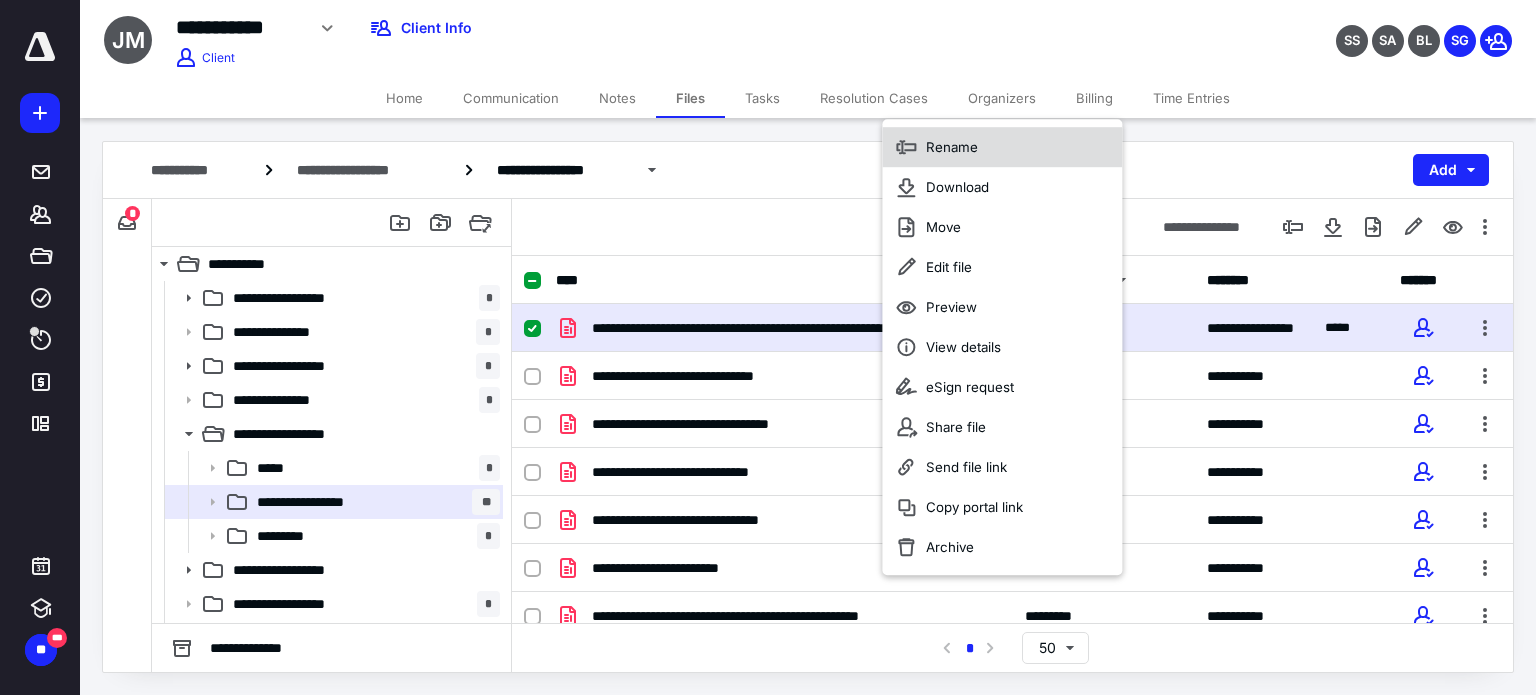 click on "Rename" at bounding box center [1002, 147] 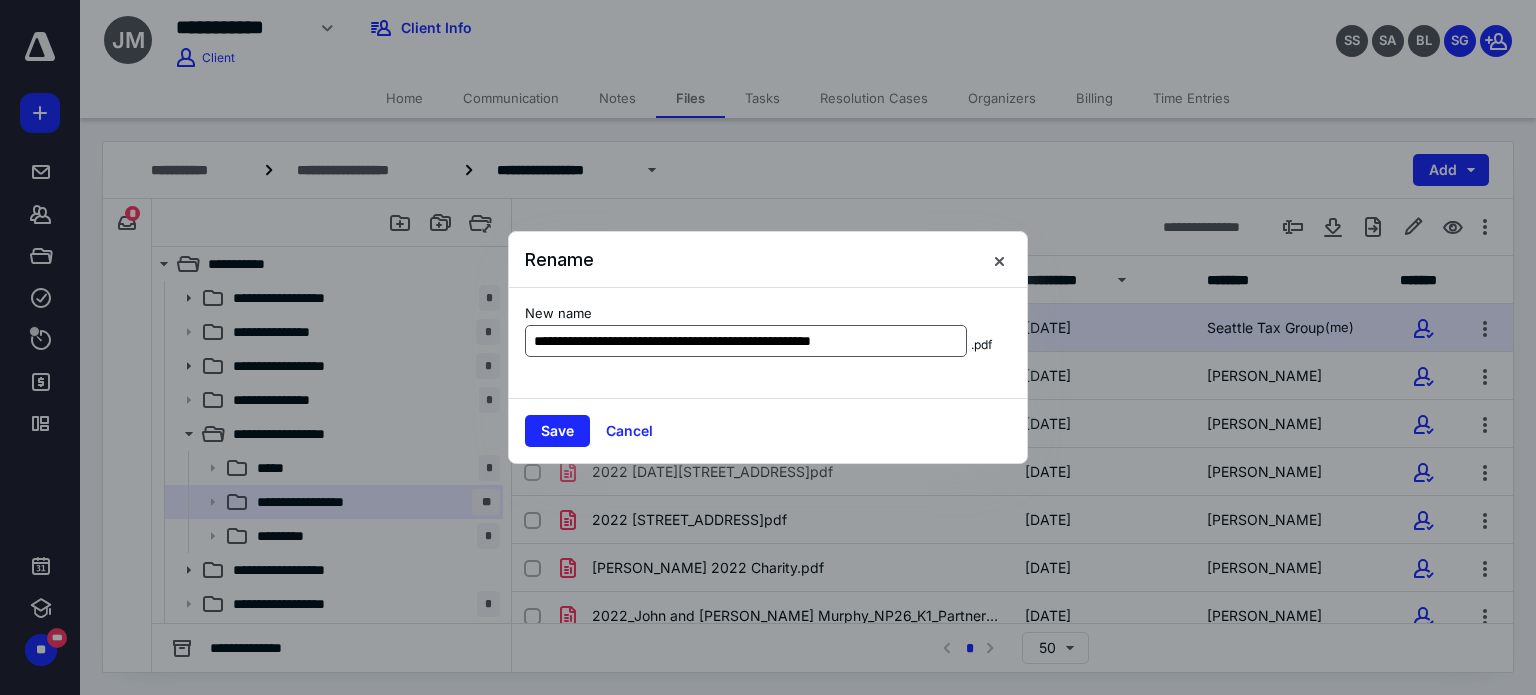 click on "**********" at bounding box center (746, 341) 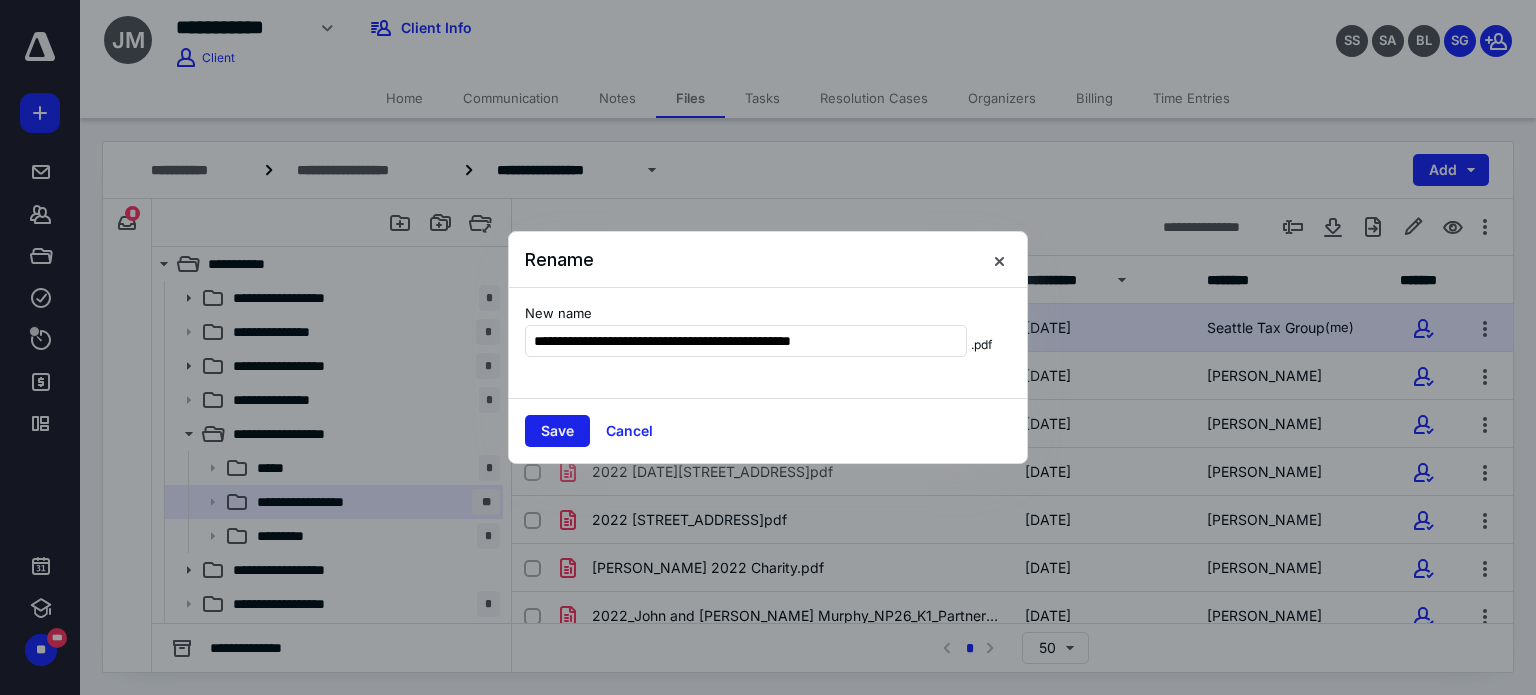type on "**********" 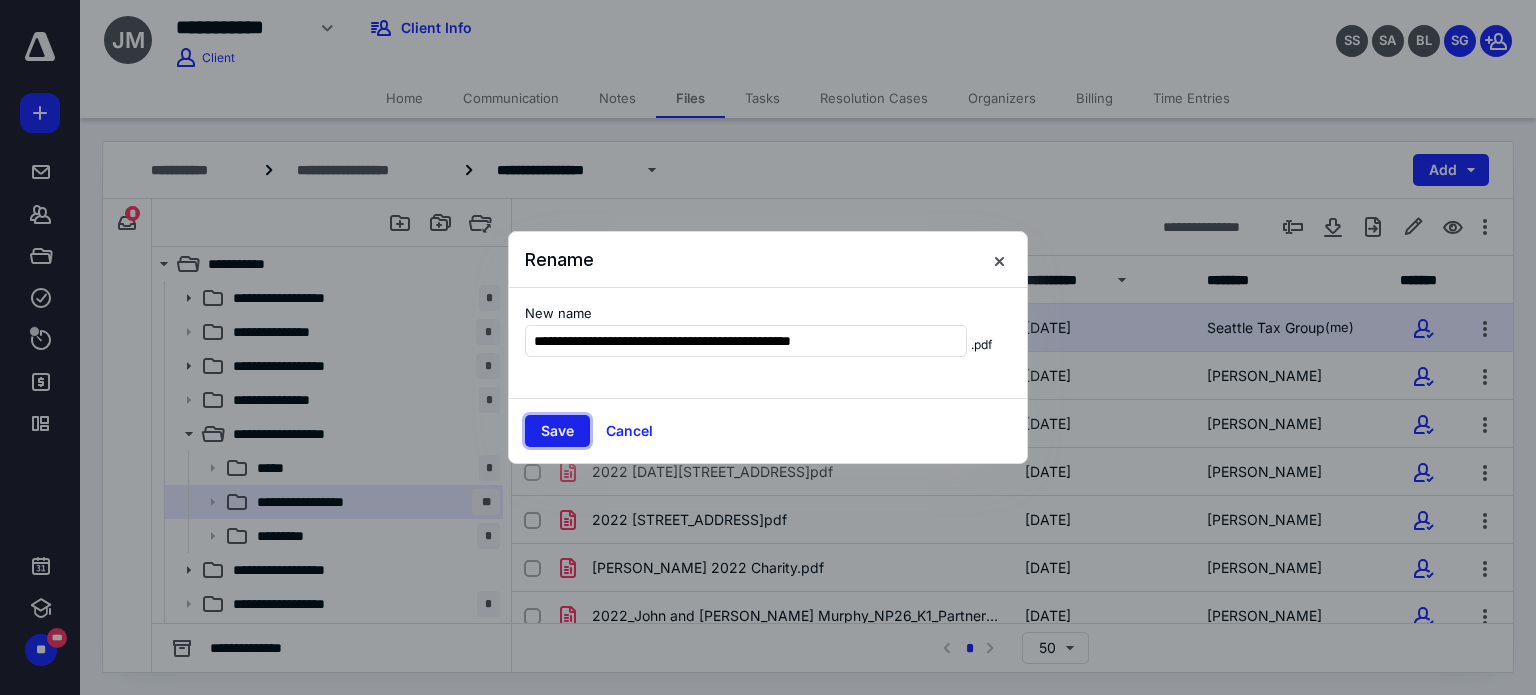 click on "Save" at bounding box center (557, 431) 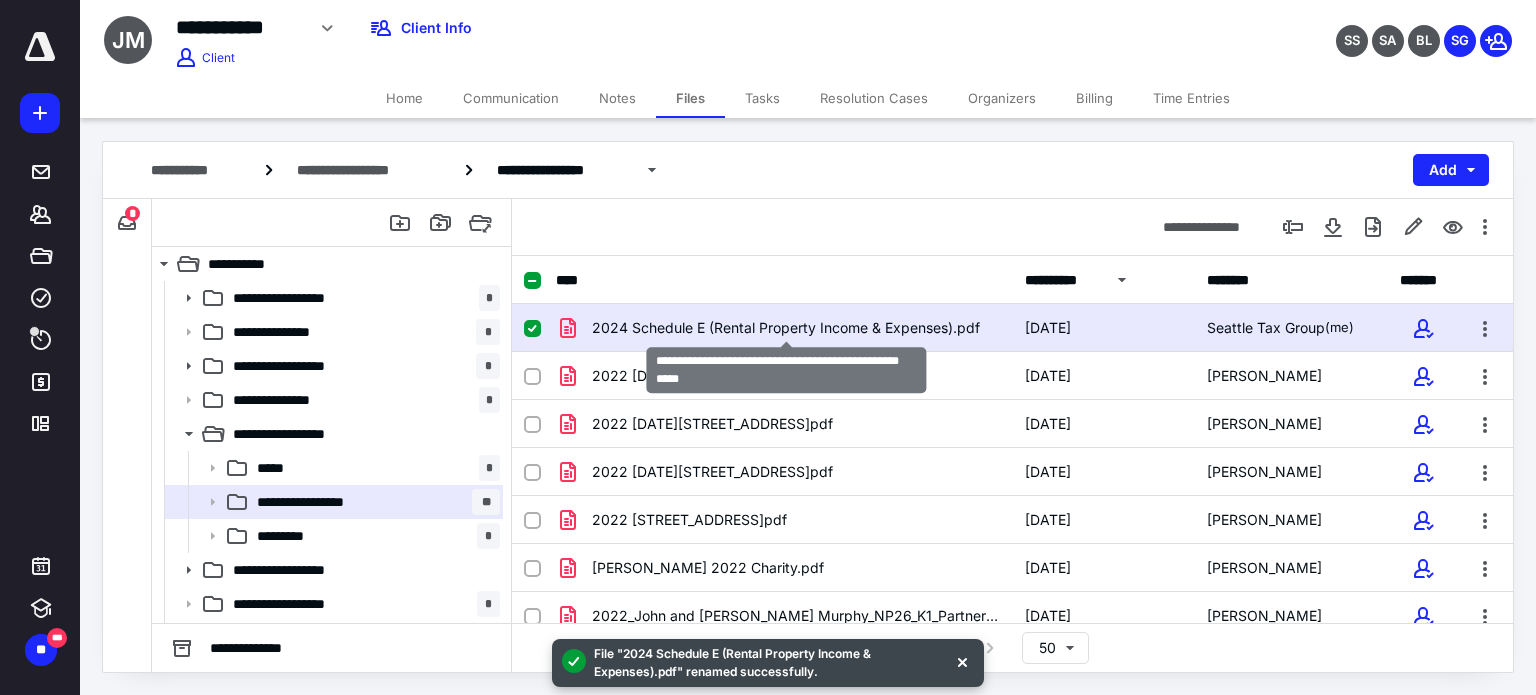 click on "2024 Schedule E (Rental Property Income & Expenses).pdf" at bounding box center [786, 328] 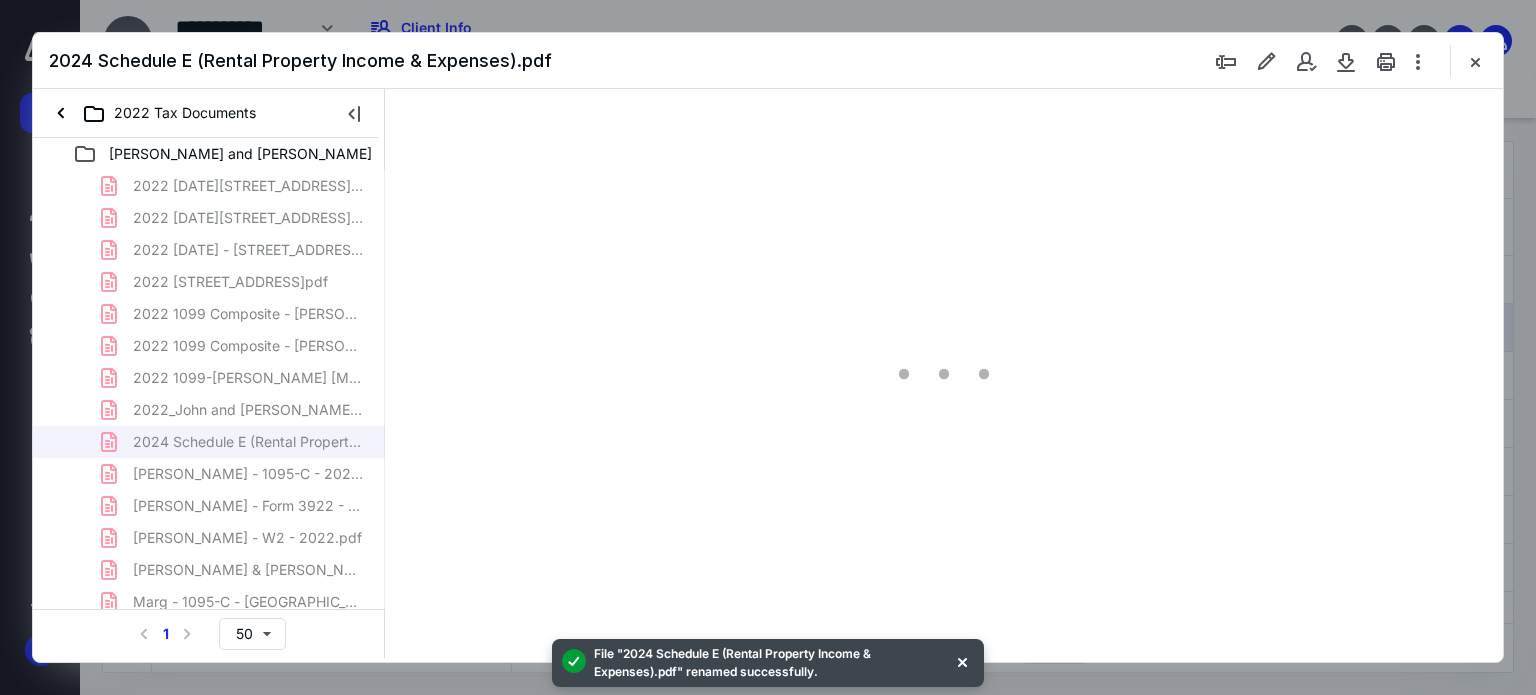 scroll, scrollTop: 0, scrollLeft: 0, axis: both 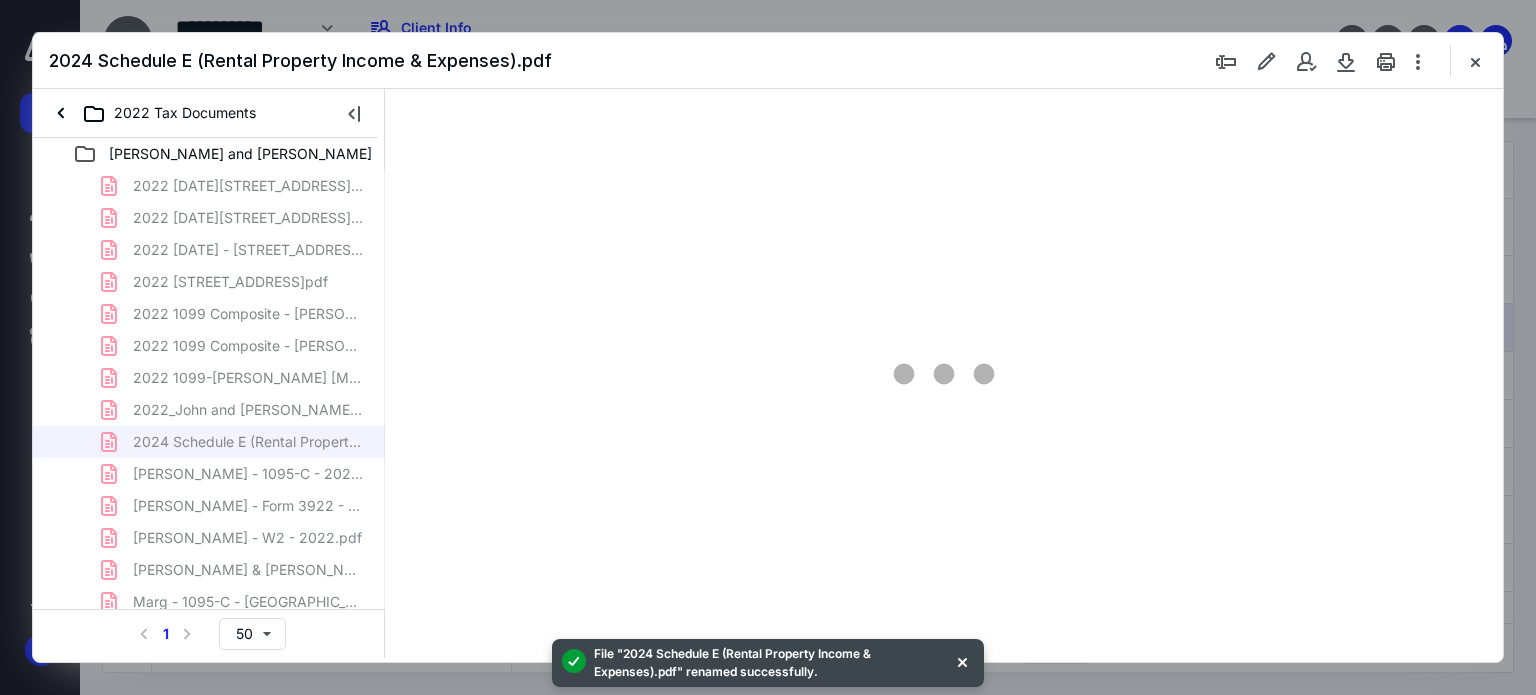 type on "62" 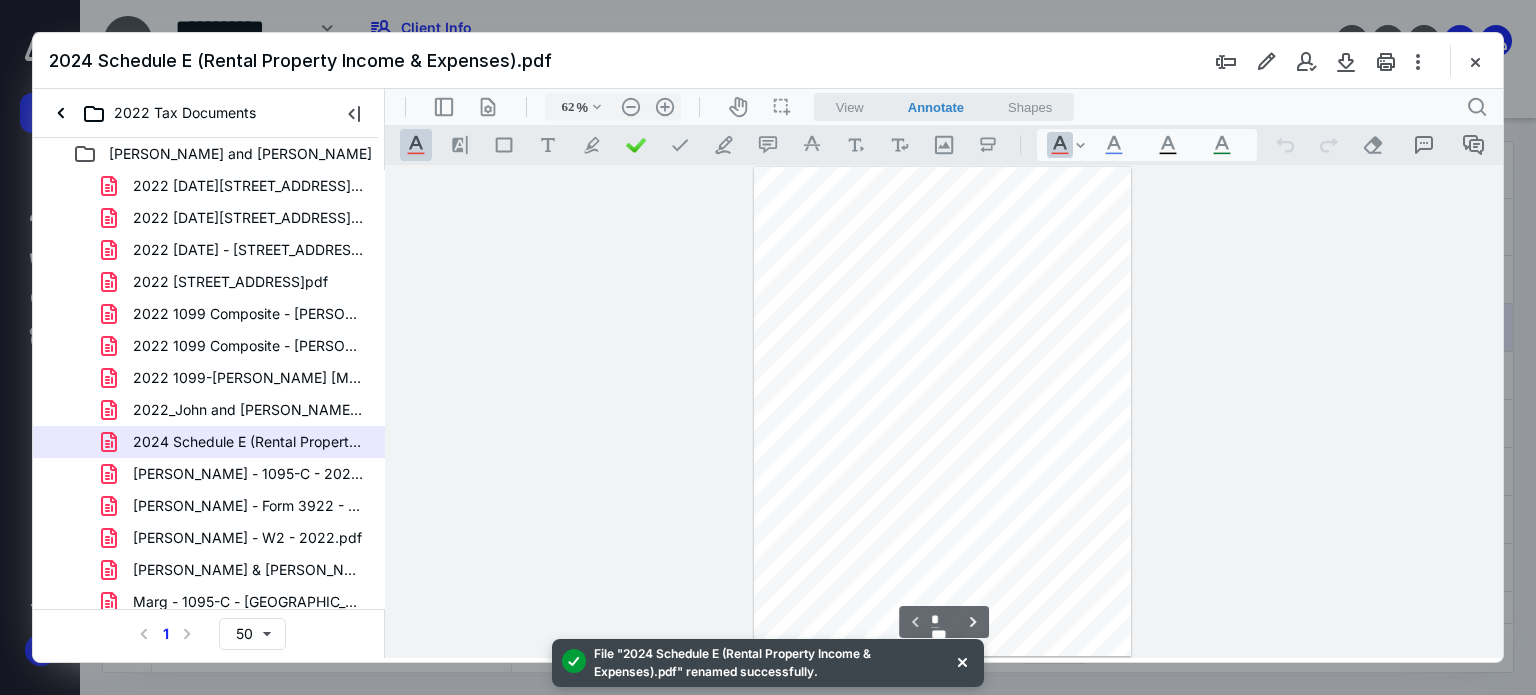 scroll, scrollTop: 78, scrollLeft: 0, axis: vertical 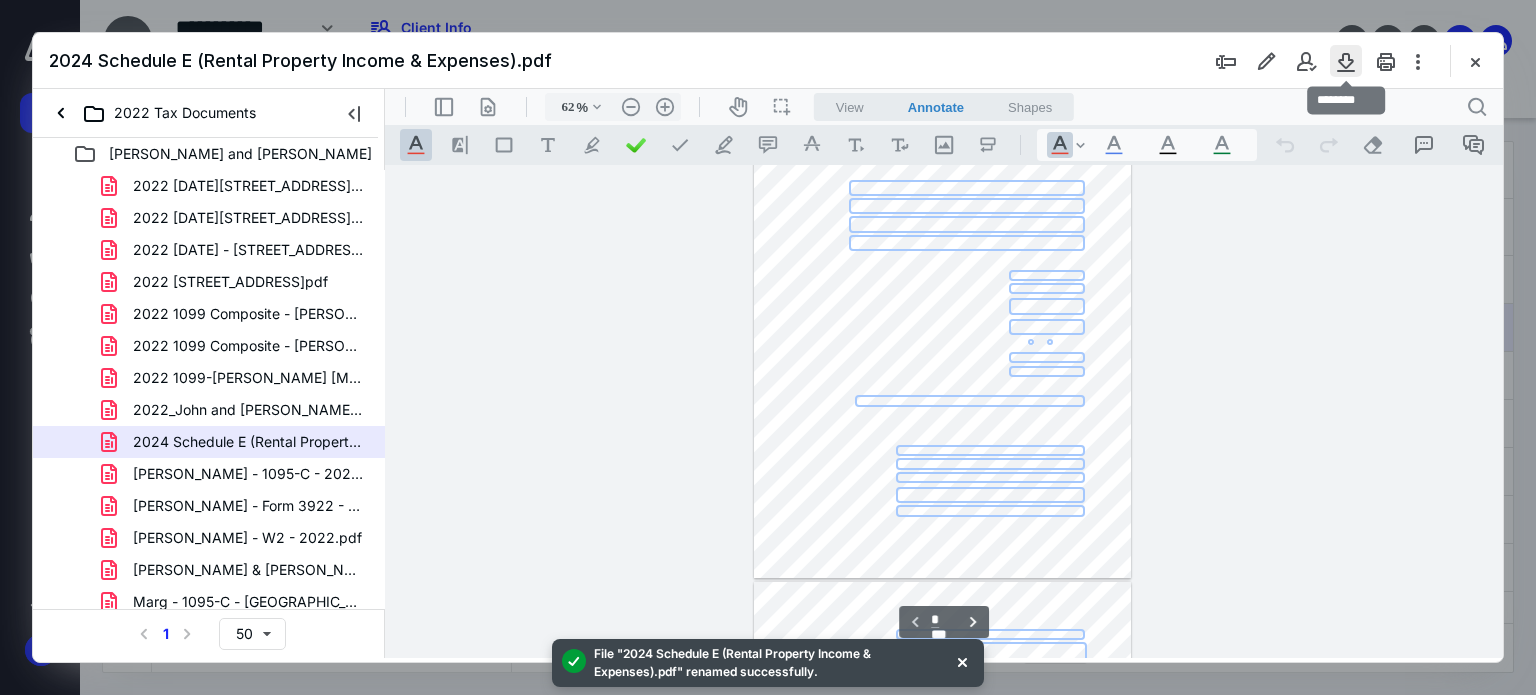 click at bounding box center [1346, 61] 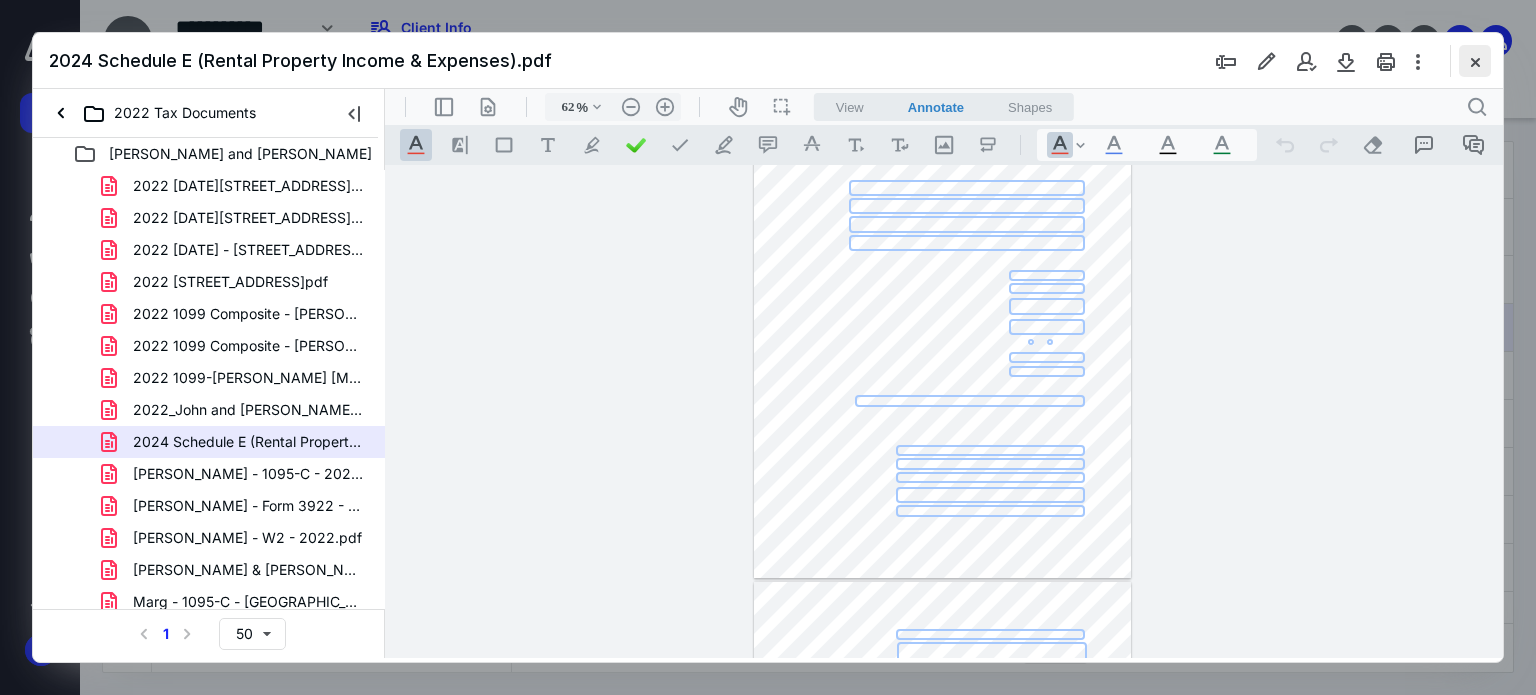 click at bounding box center (1475, 61) 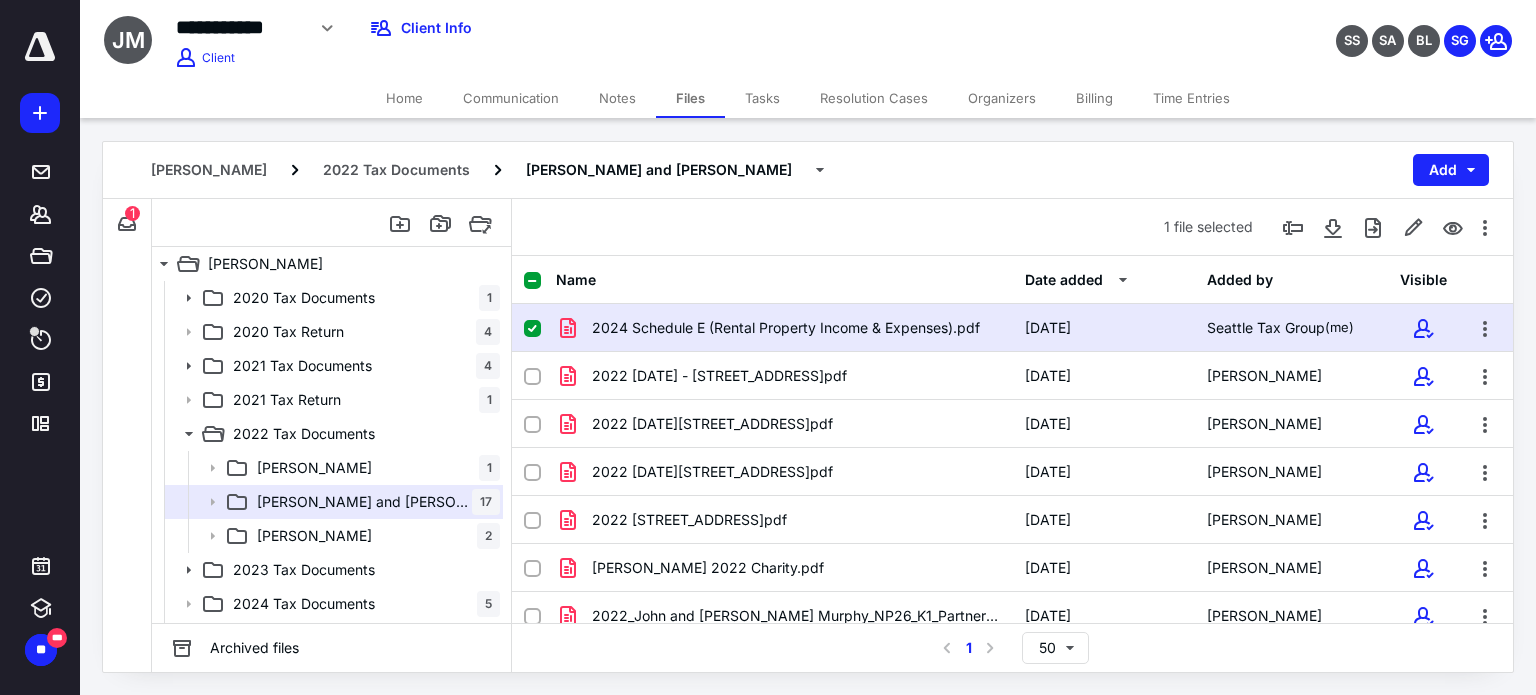 click on "Notes" at bounding box center (617, 98) 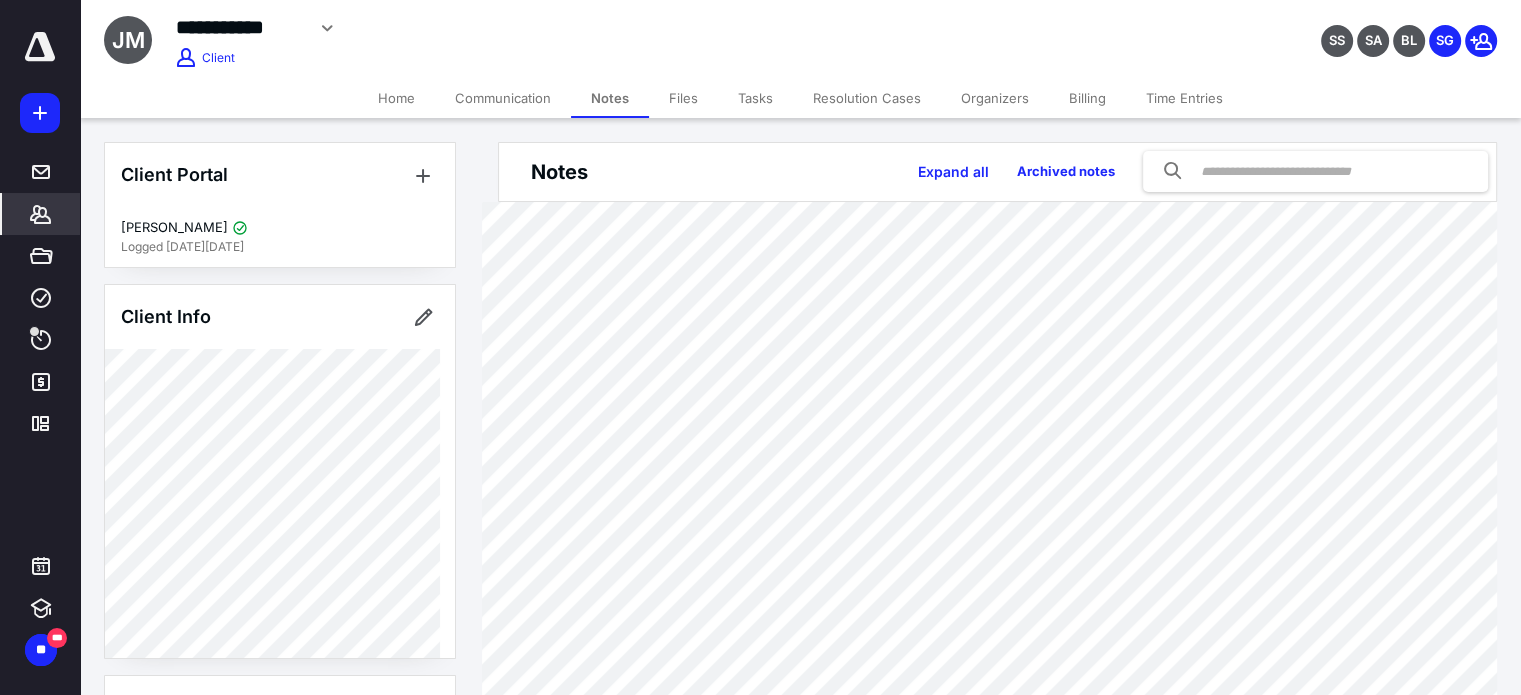 click on "Files" at bounding box center [683, 98] 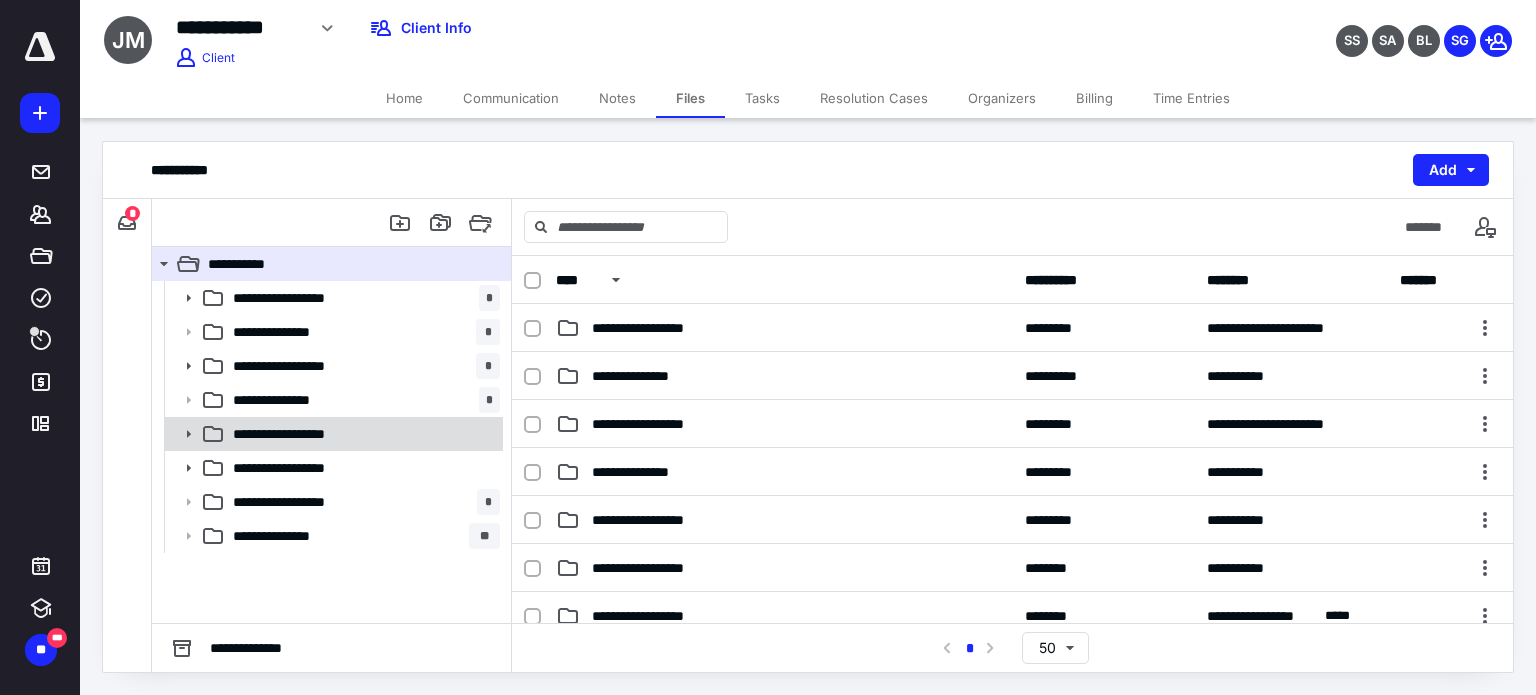 click on "**********" at bounding box center (303, 434) 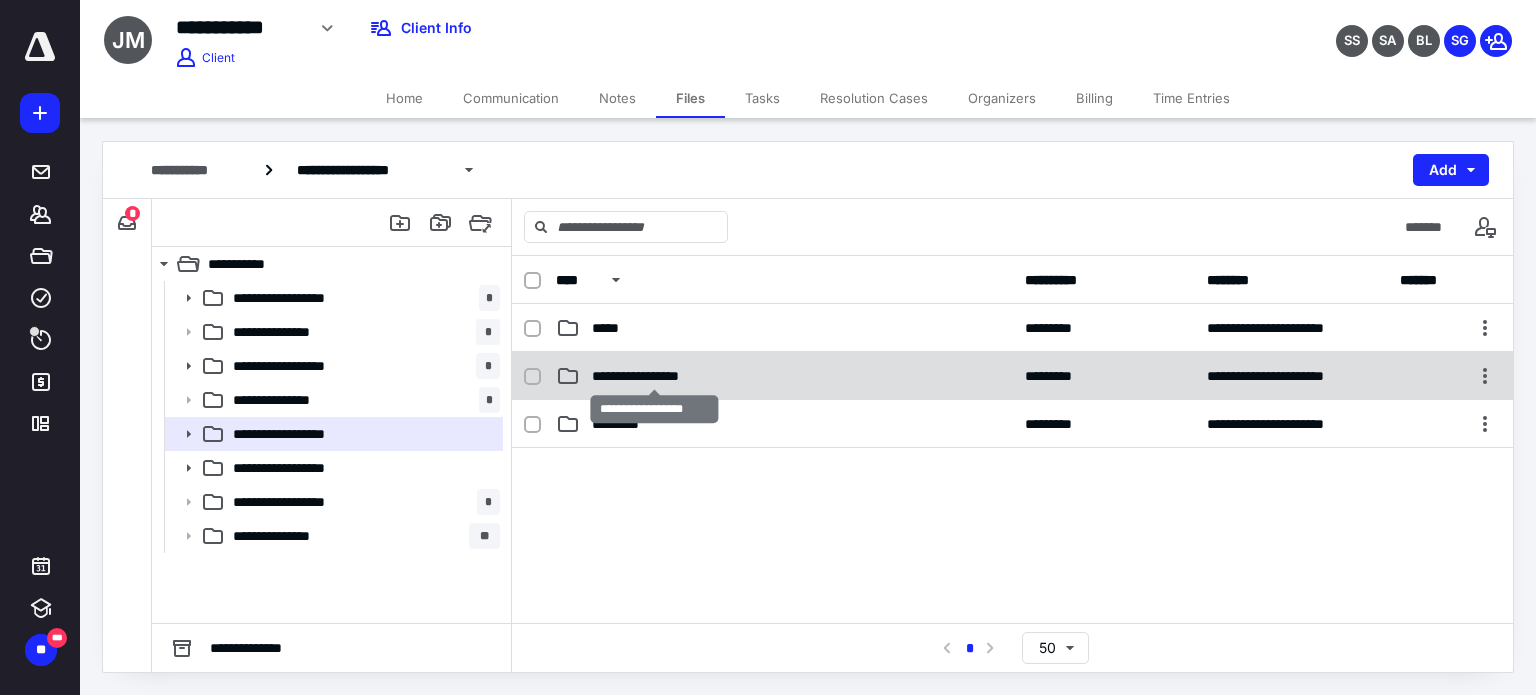 click on "**********" at bounding box center (654, 376) 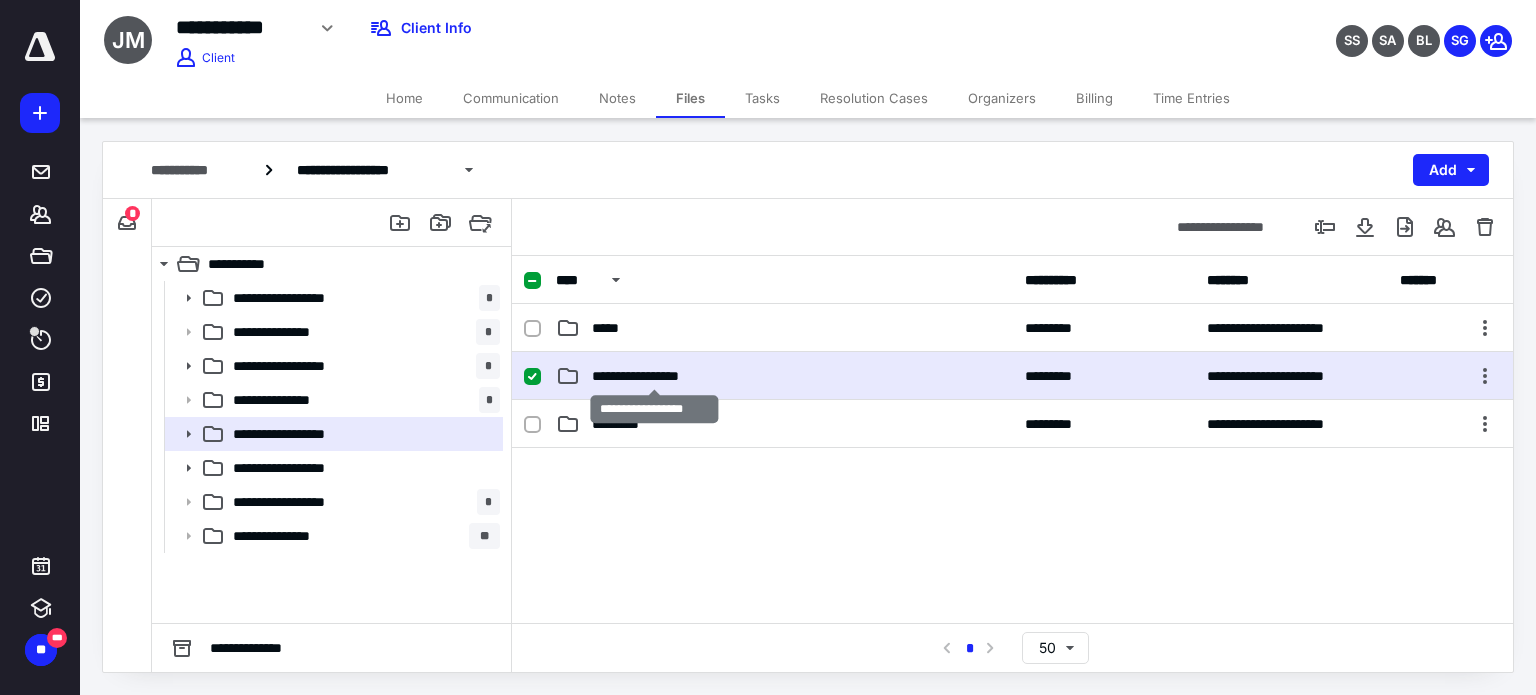 click on "**********" at bounding box center [654, 376] 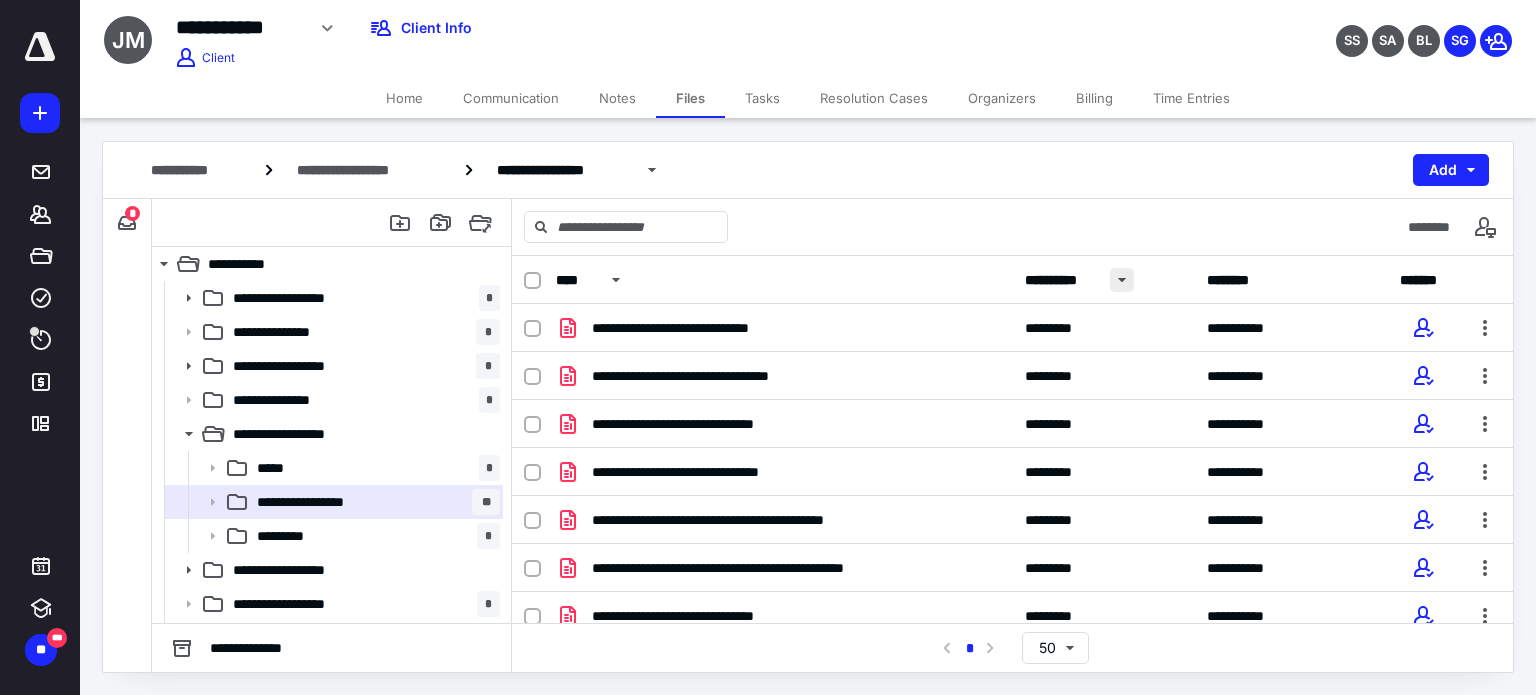 click at bounding box center [1122, 280] 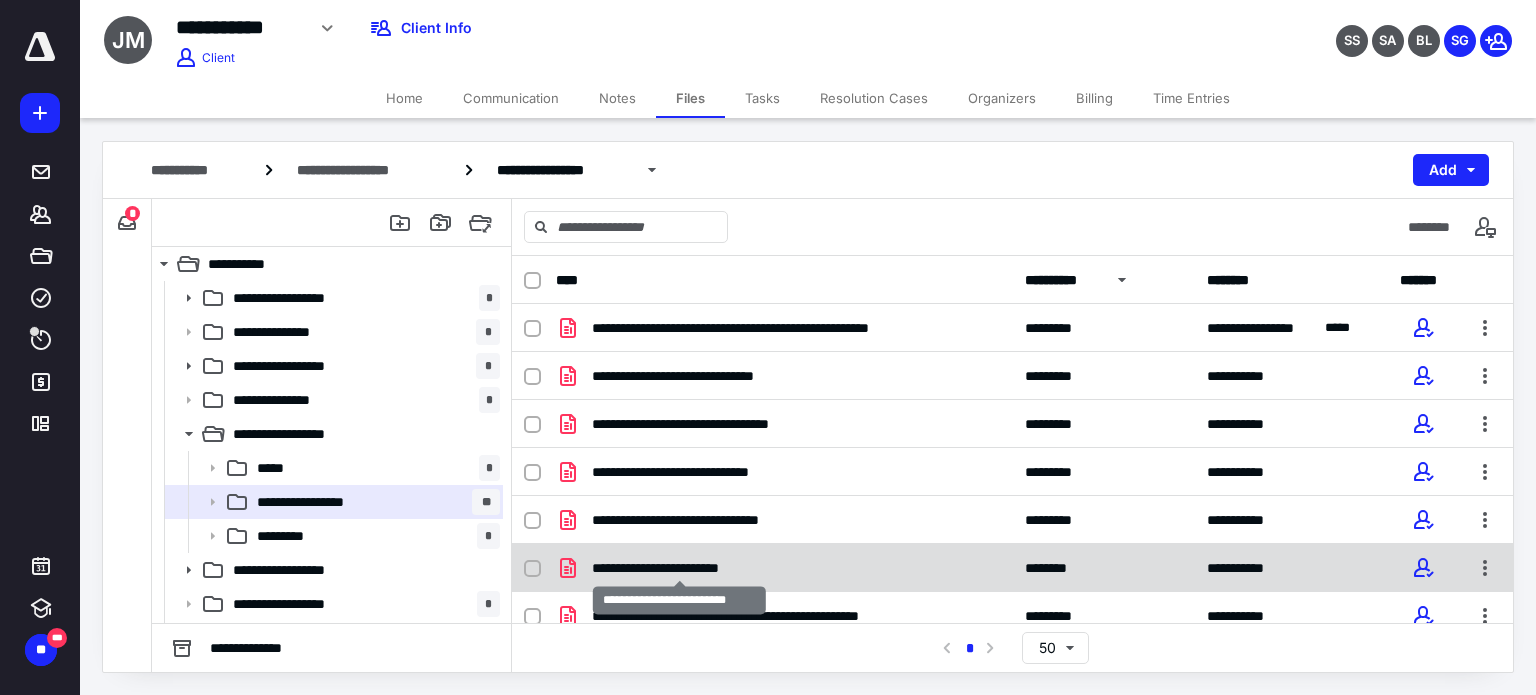 click on "**********" at bounding box center (680, 568) 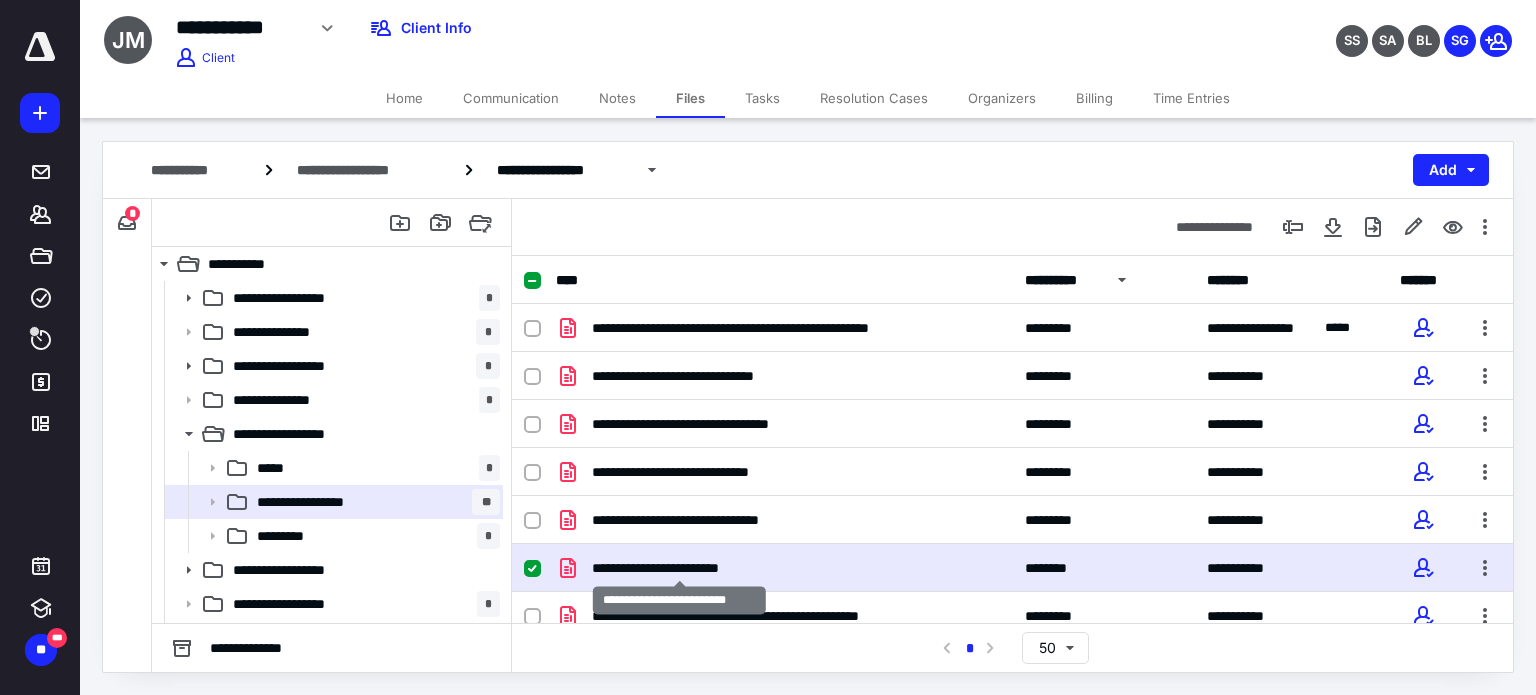 click on "**********" at bounding box center (680, 568) 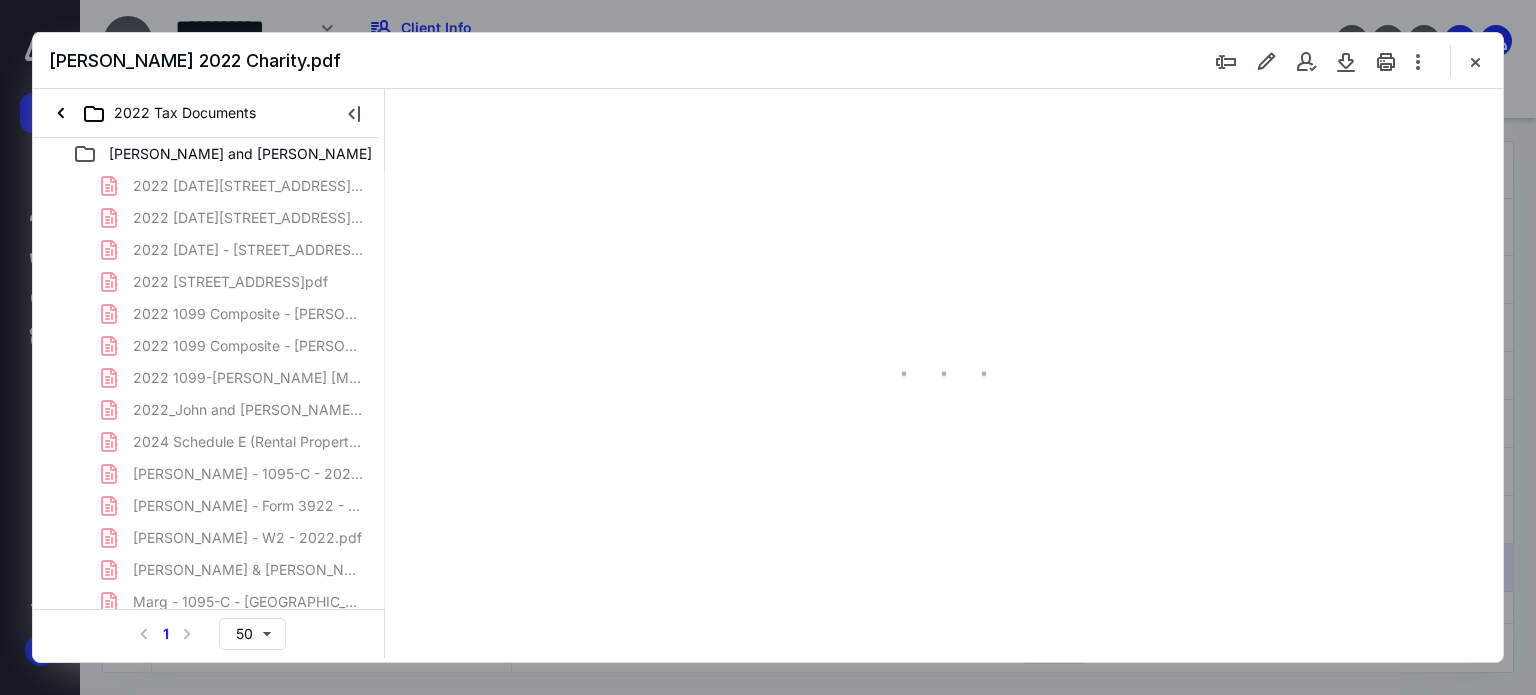 scroll, scrollTop: 0, scrollLeft: 0, axis: both 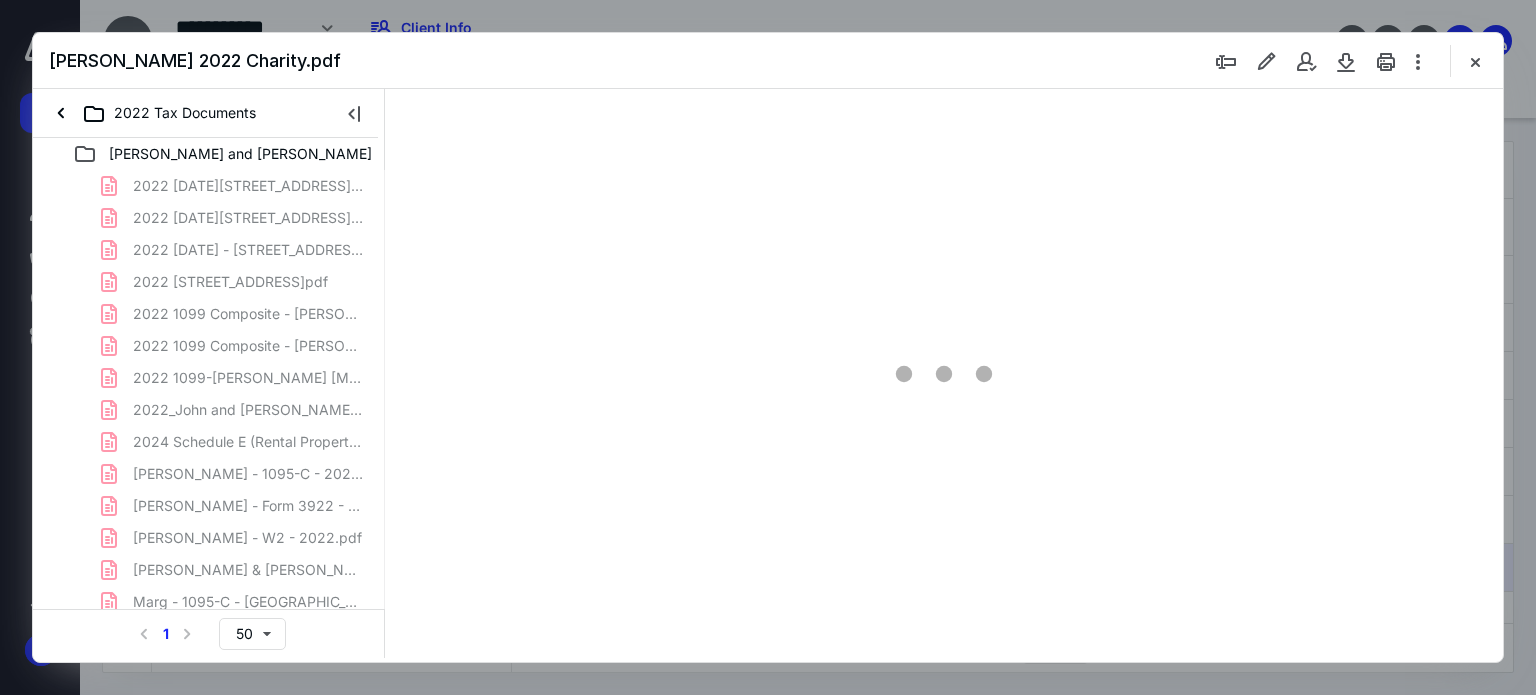 type on "62" 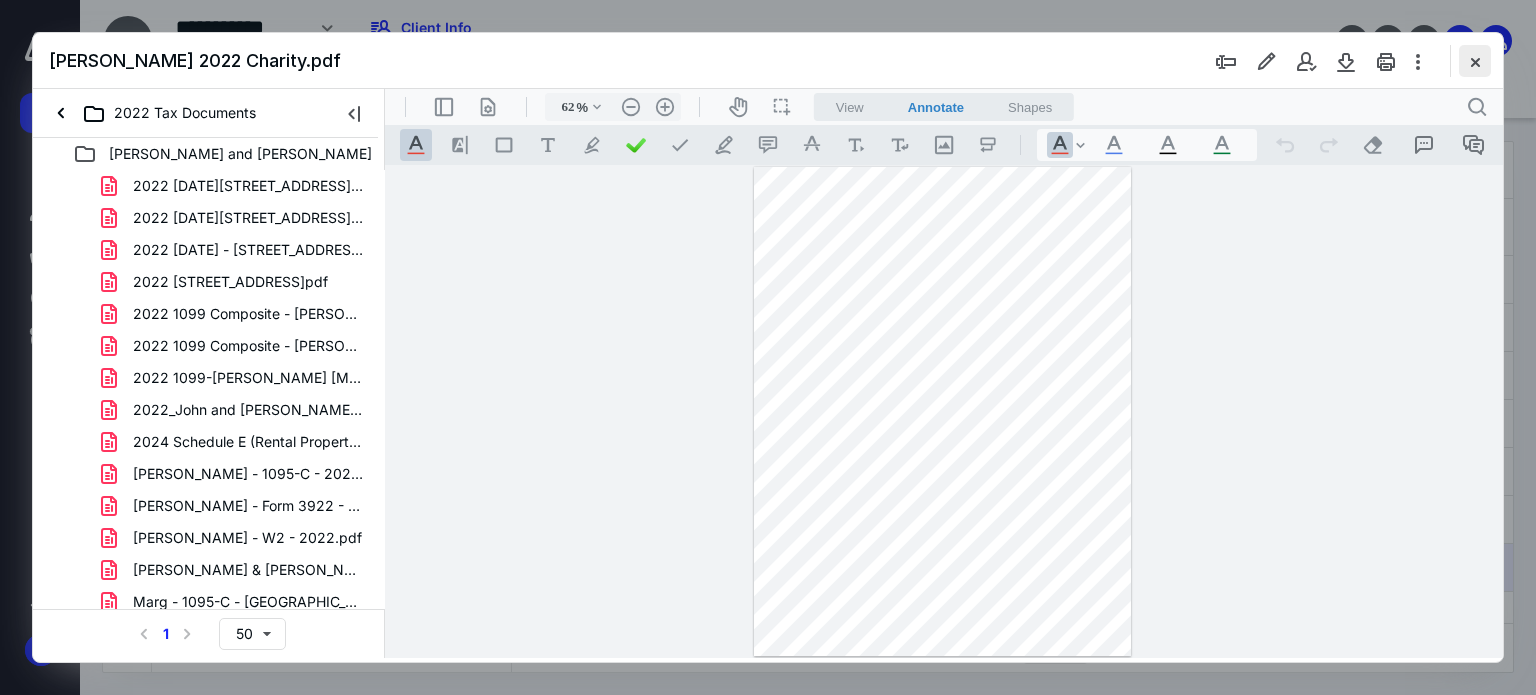 click at bounding box center [1475, 61] 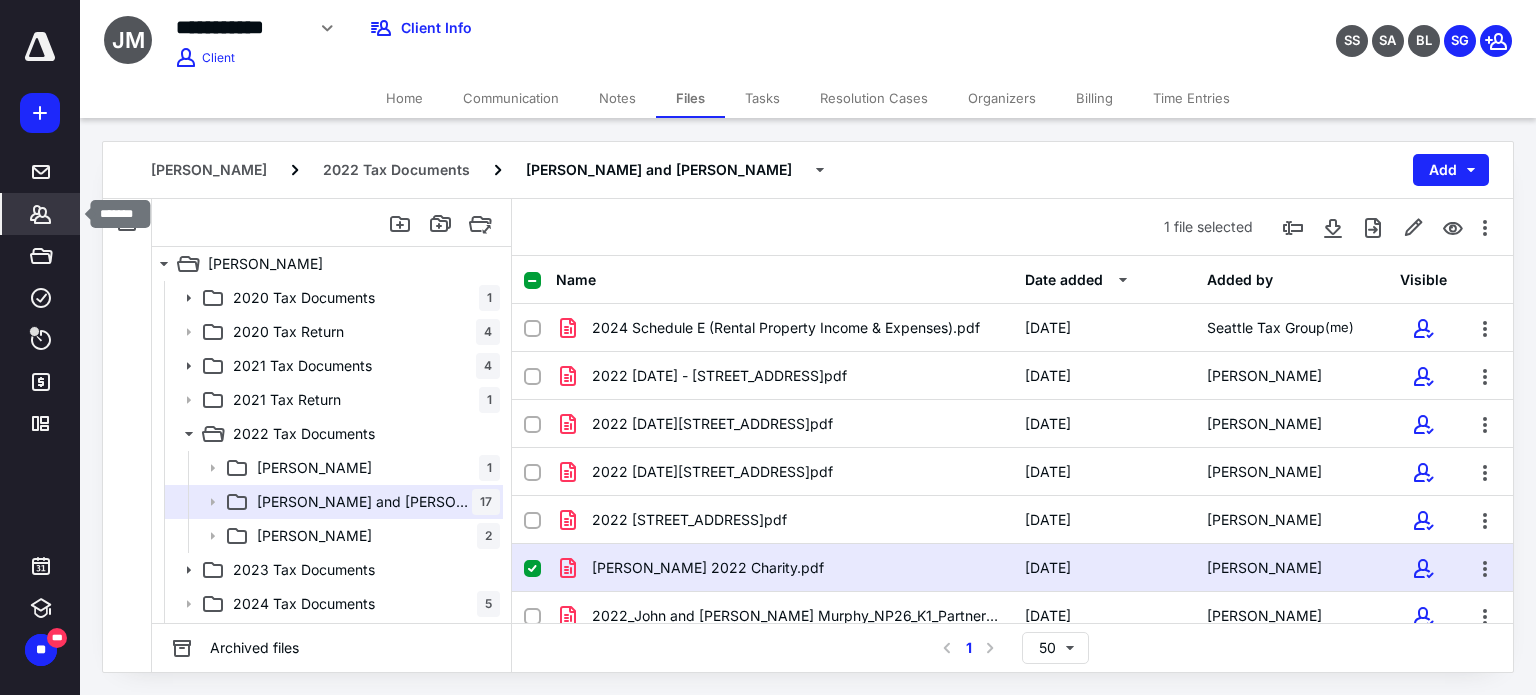 click 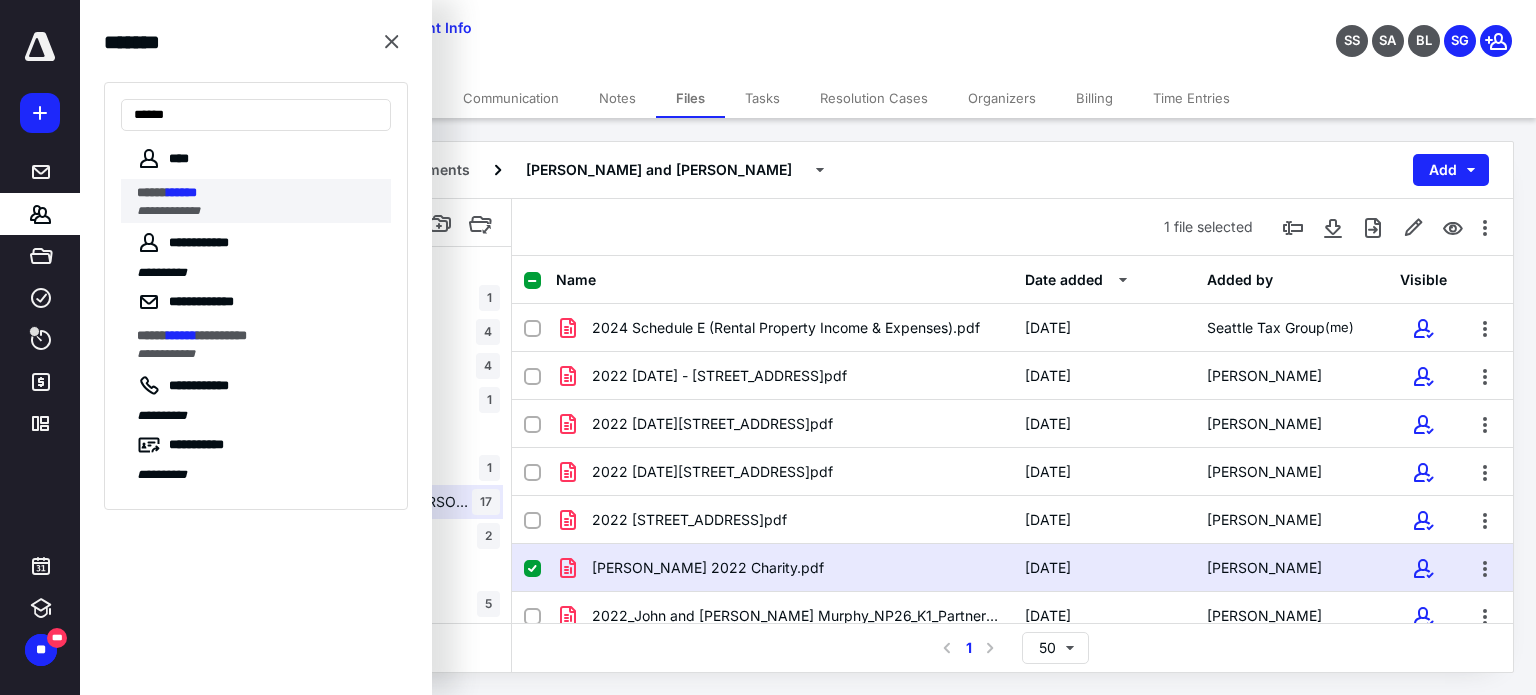 type on "******" 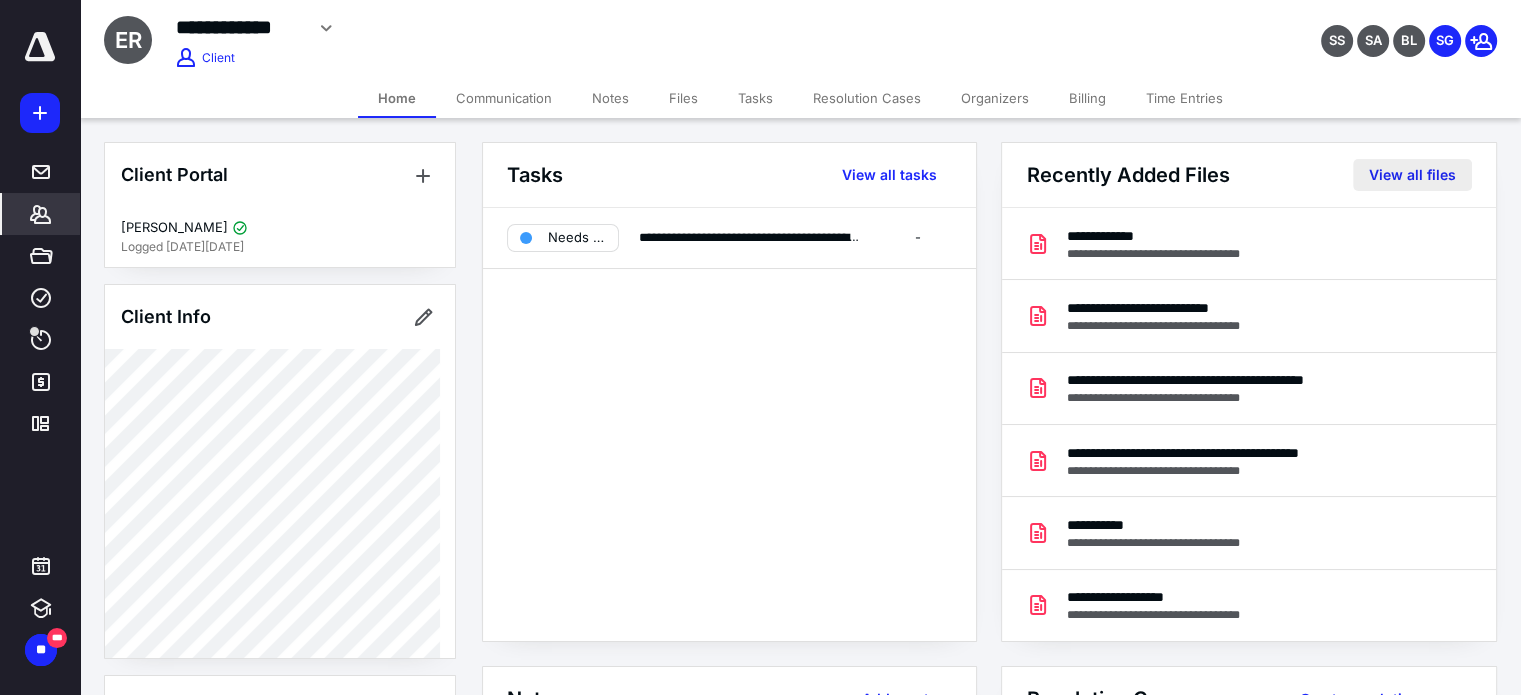click on "View all files" at bounding box center (1412, 175) 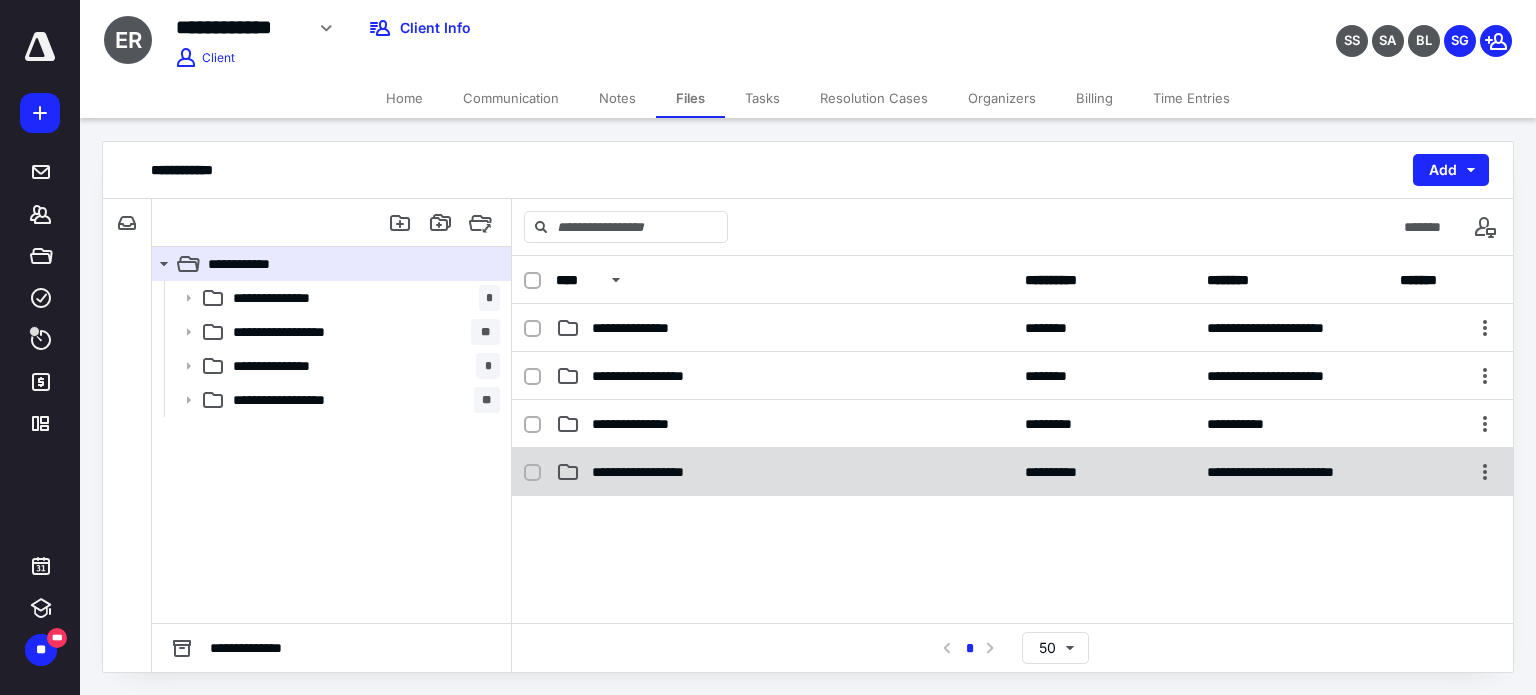 click on "**********" at bounding box center (784, 472) 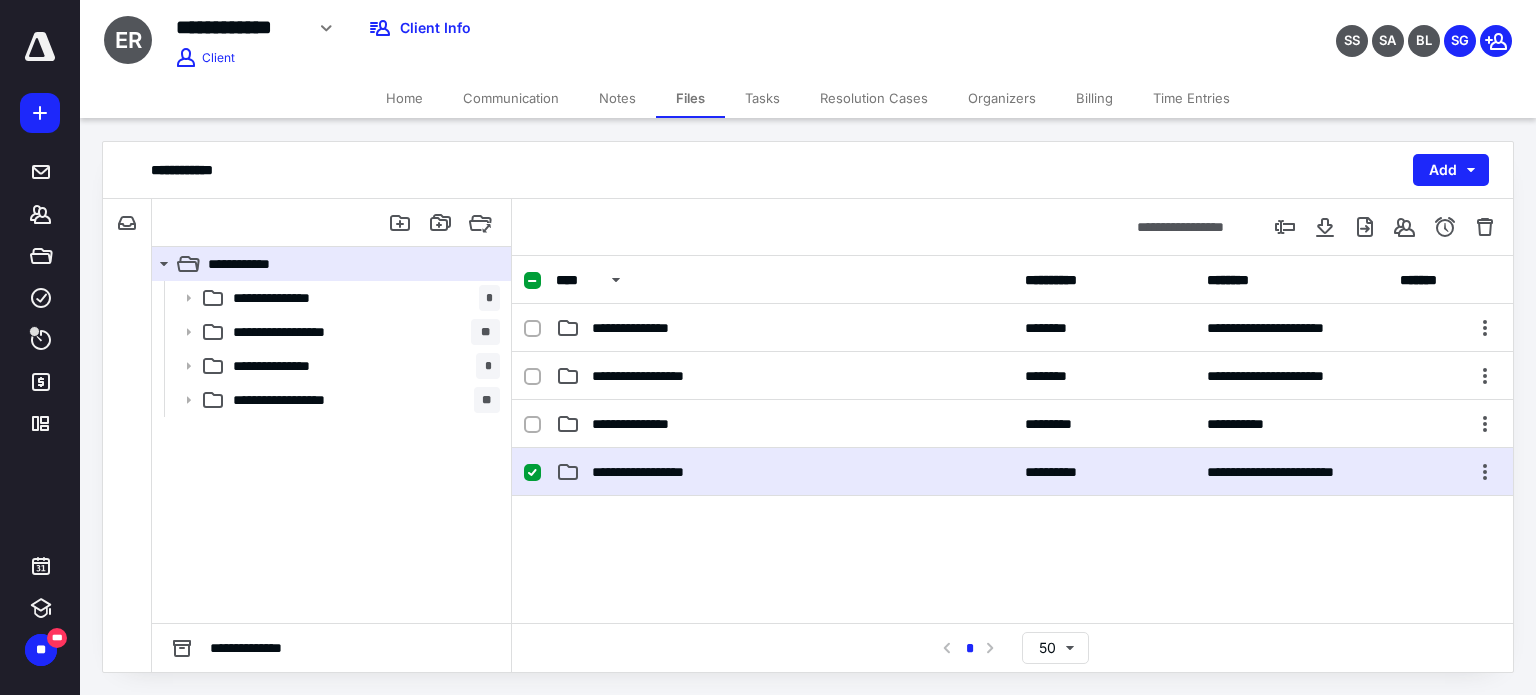 click on "**********" at bounding box center [784, 472] 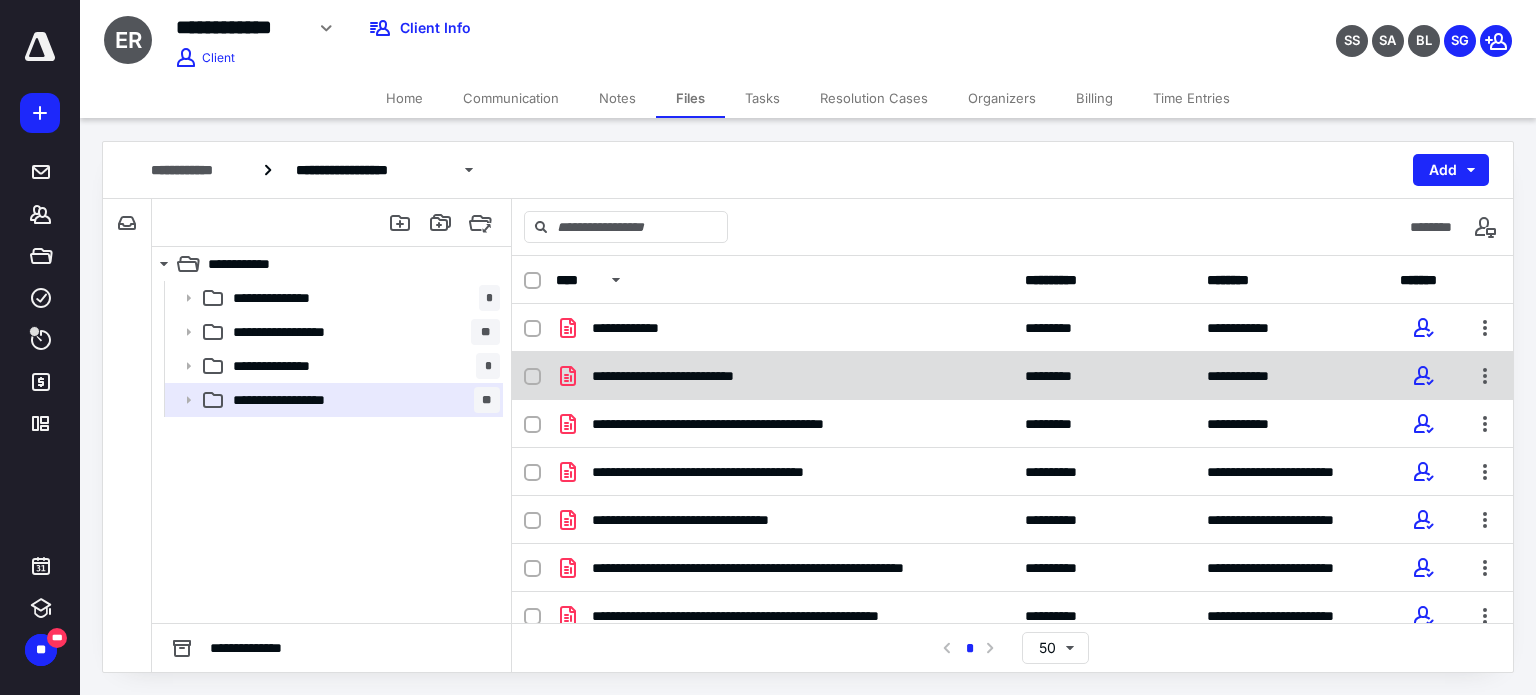 click on "**********" at bounding box center [784, 376] 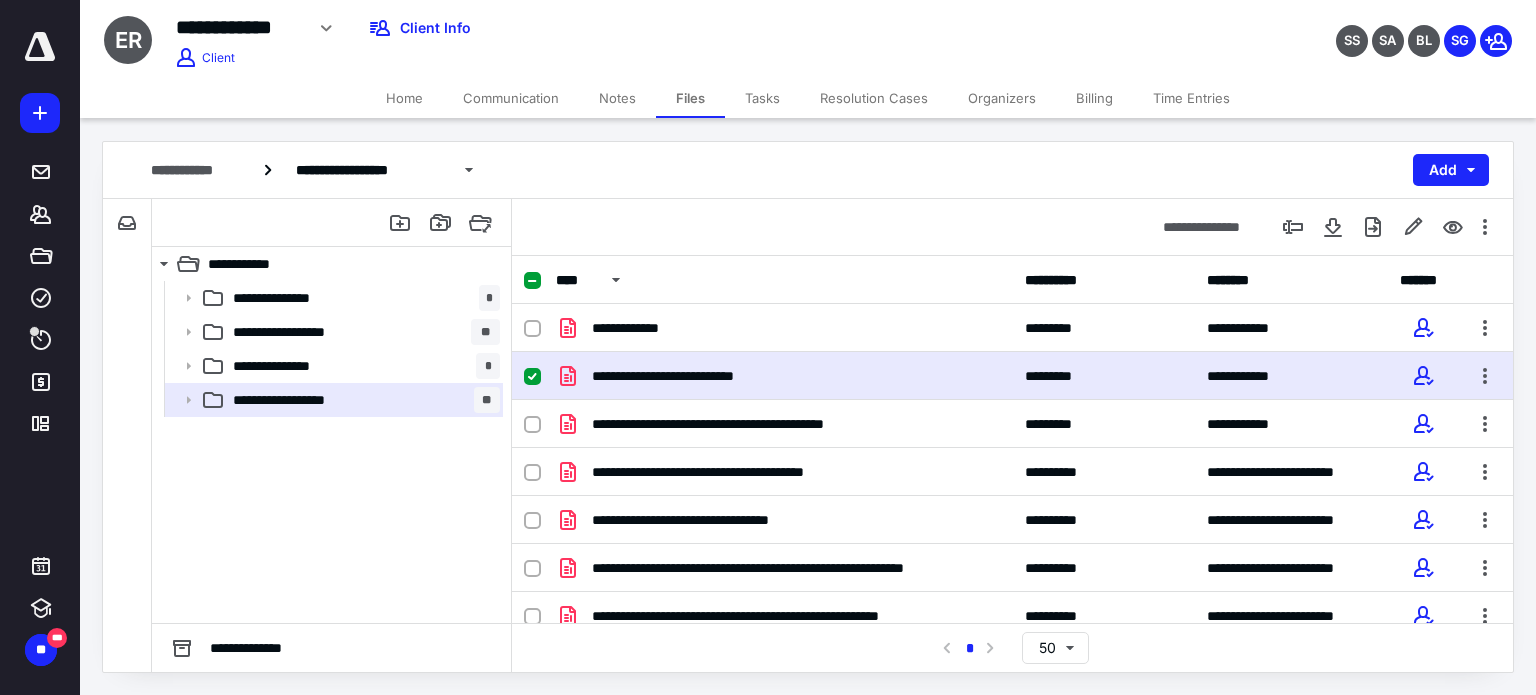 click on "**********" at bounding box center [784, 376] 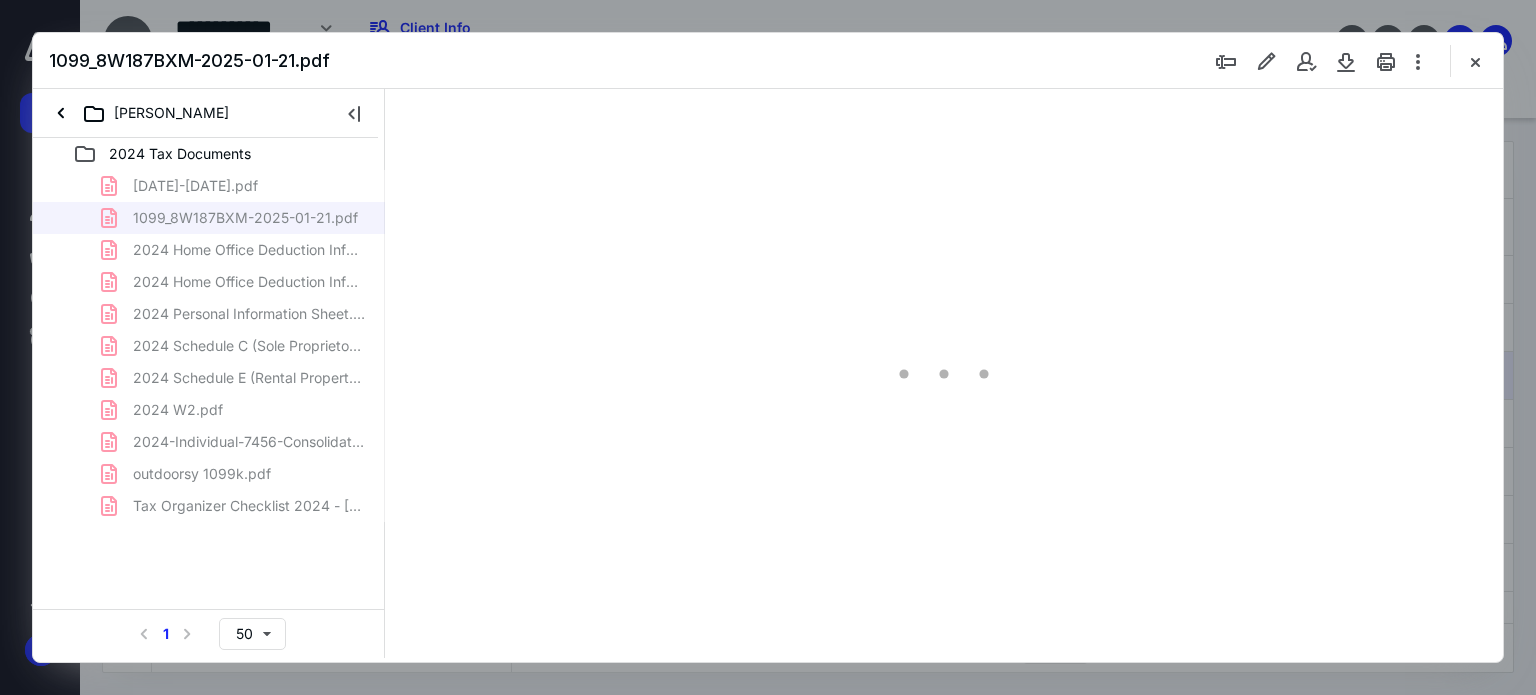 scroll, scrollTop: 0, scrollLeft: 0, axis: both 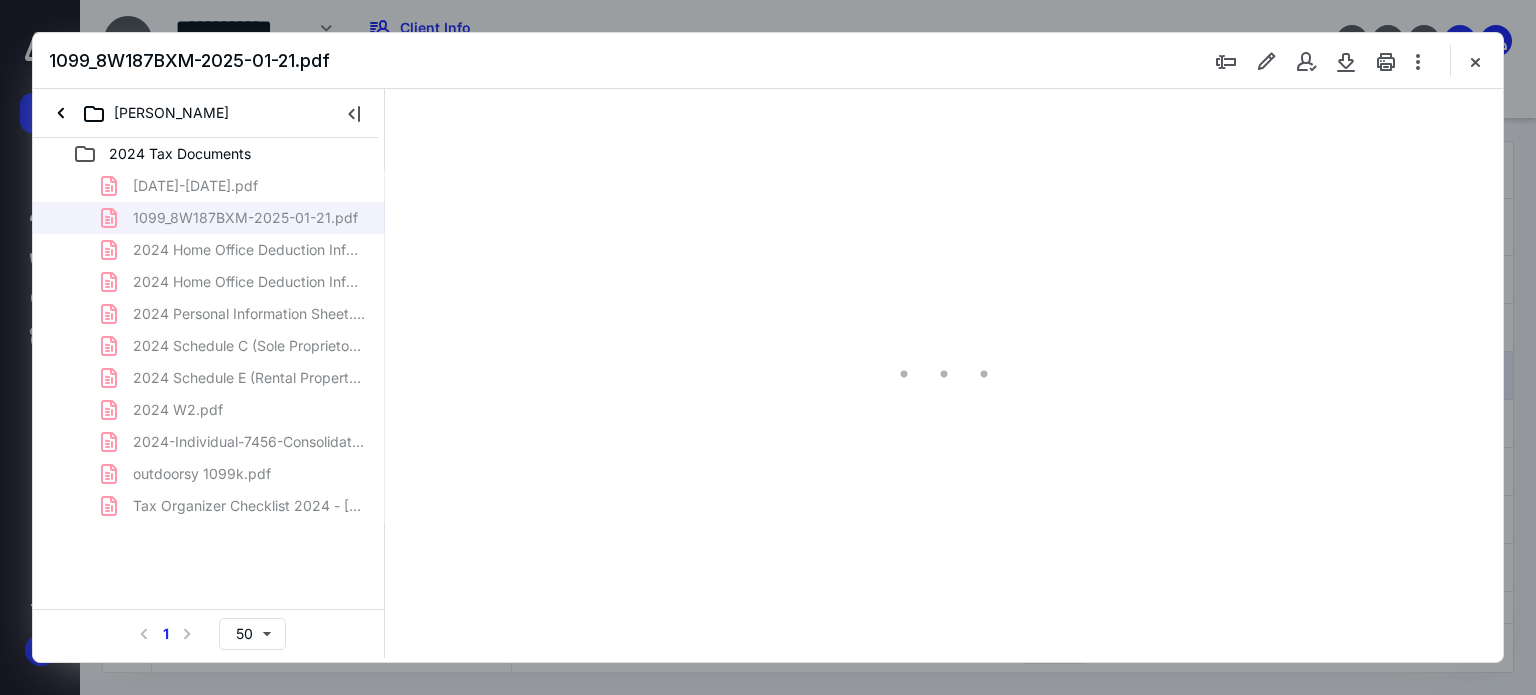 type on "80" 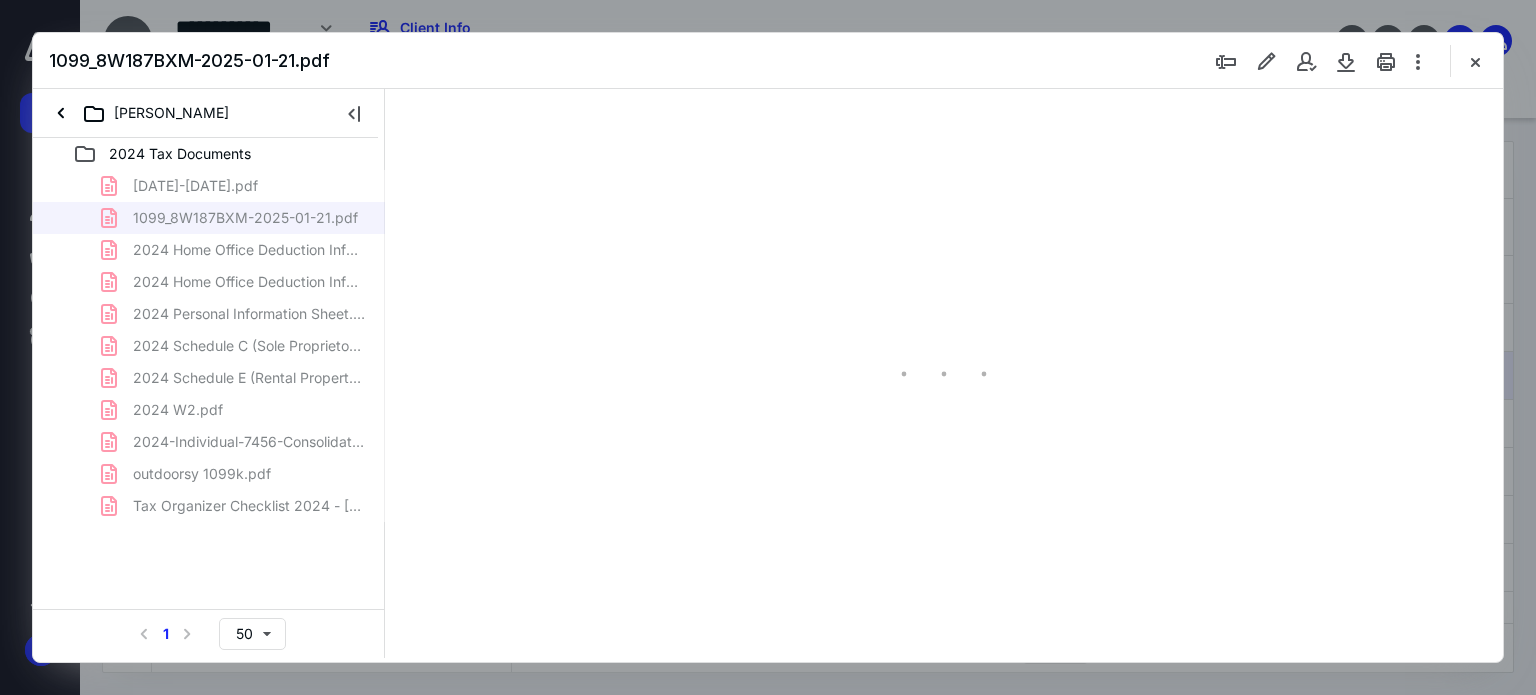 scroll, scrollTop: 79, scrollLeft: 0, axis: vertical 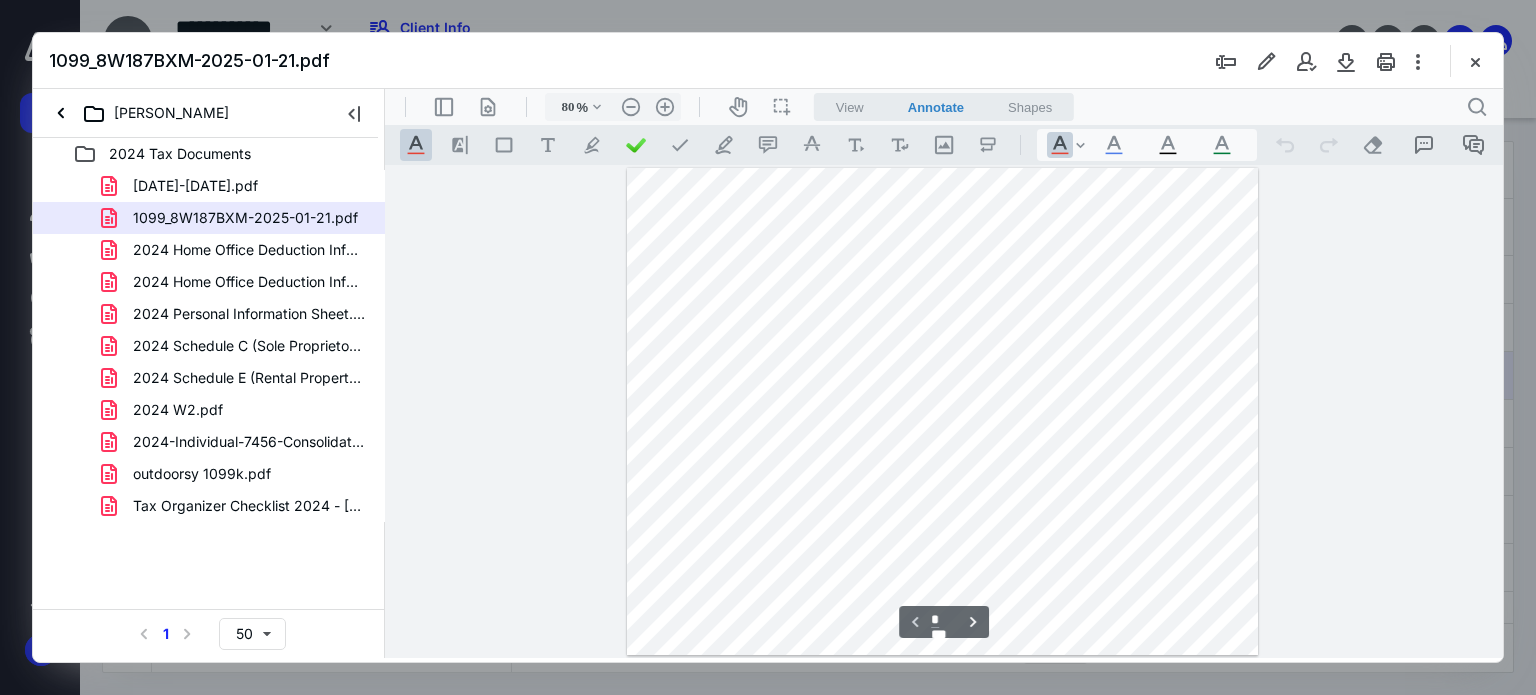 drag, startPoint x: 1497, startPoint y: 225, endPoint x: 1889, endPoint y: 247, distance: 392.61685 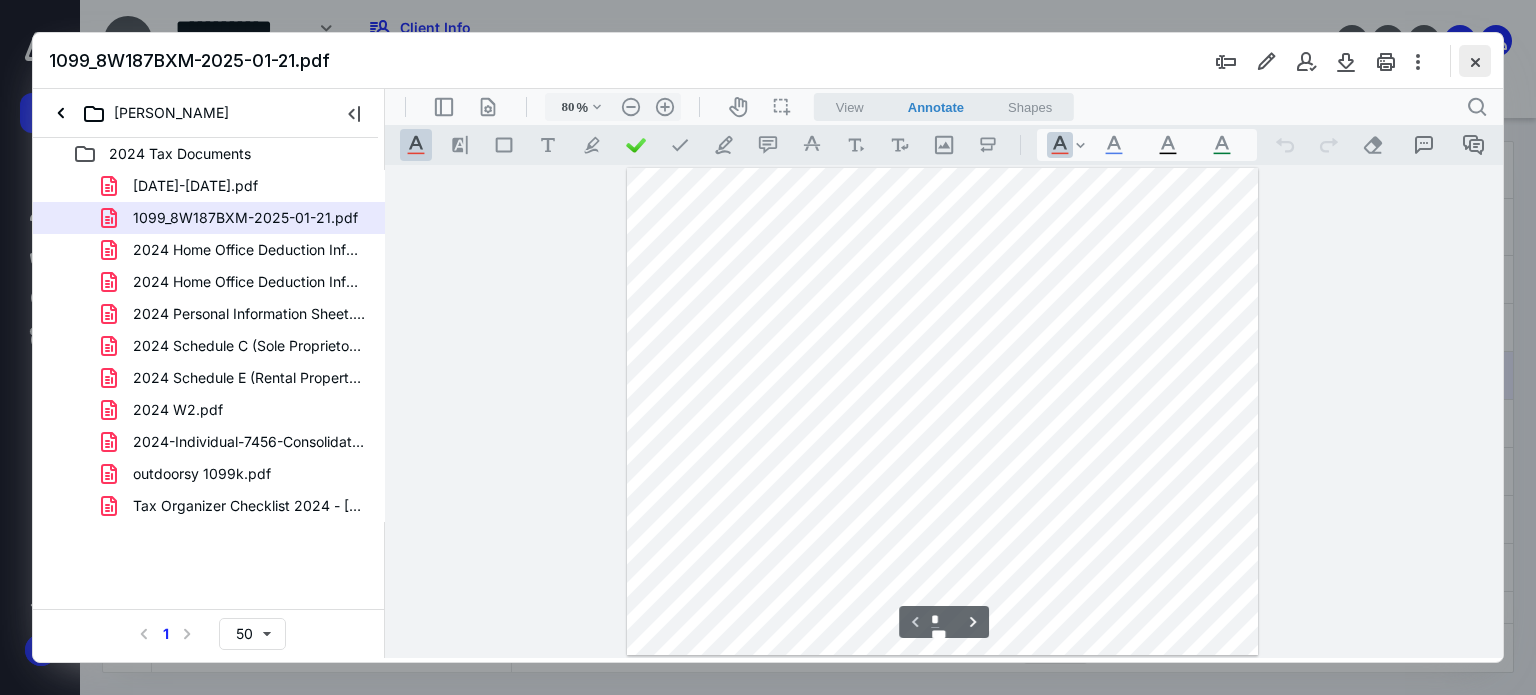 click at bounding box center [1475, 61] 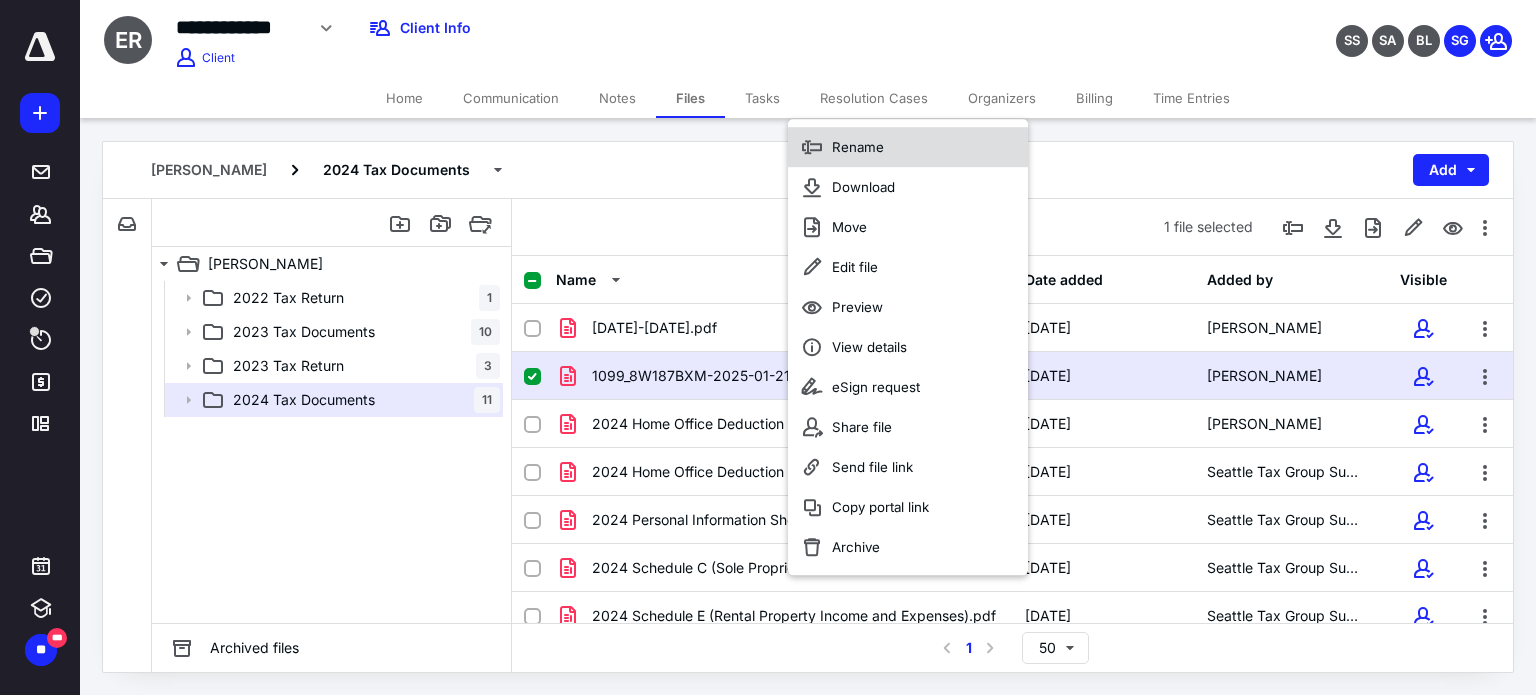 click on "Rename" at bounding box center (908, 147) 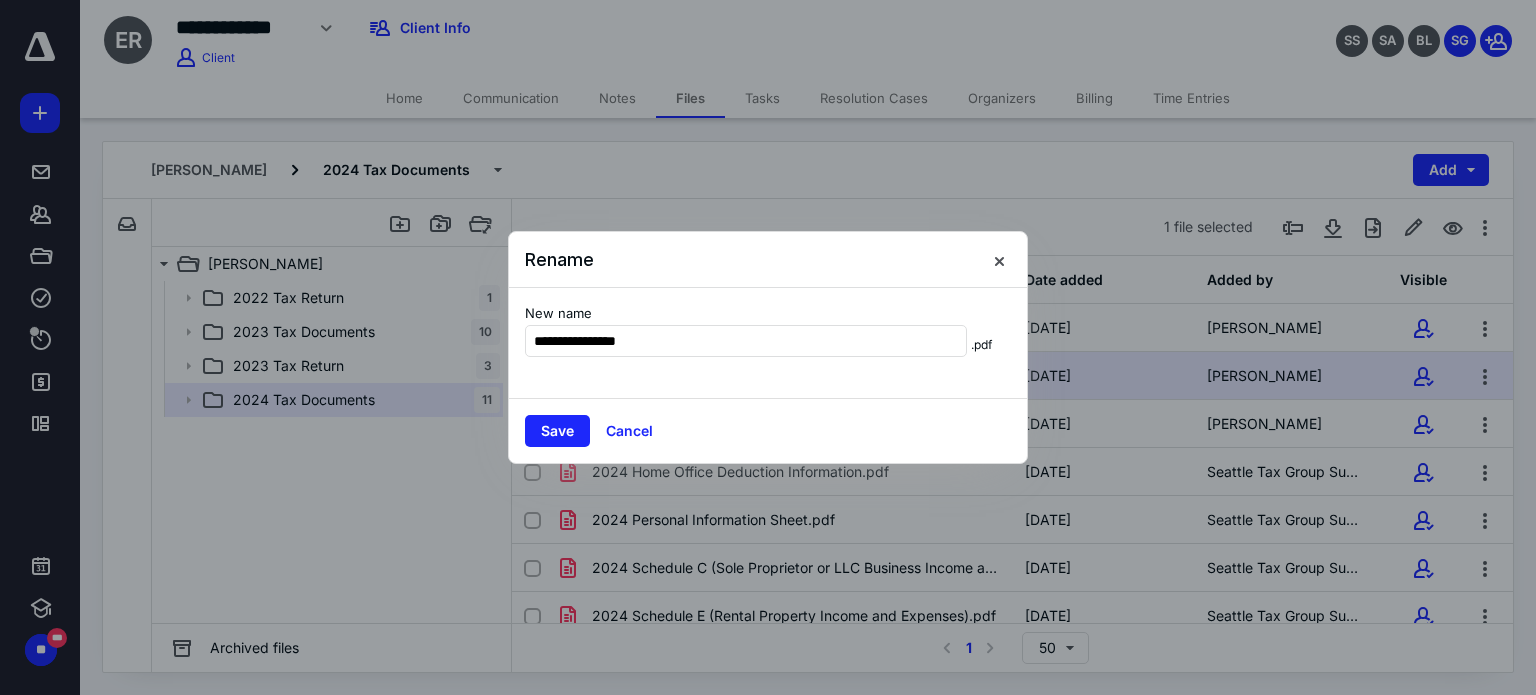 type on "**********" 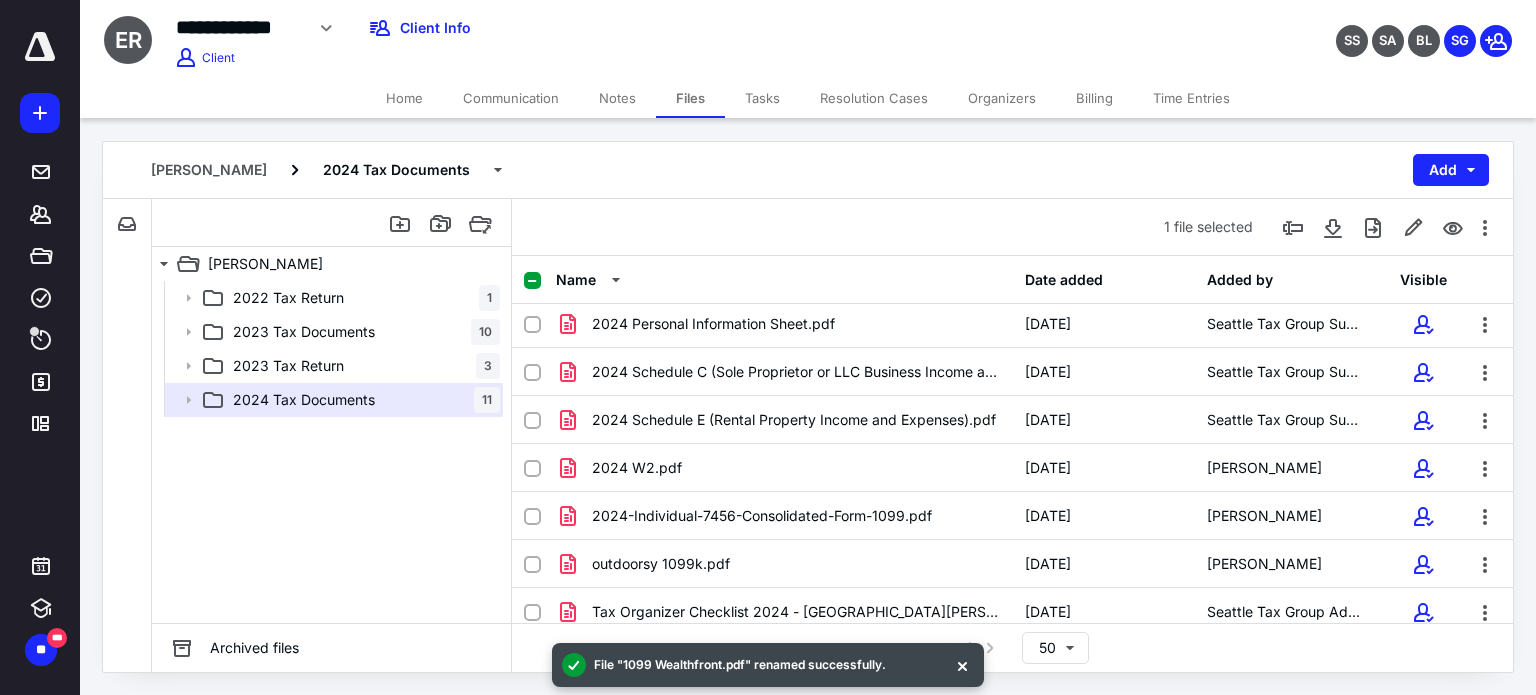 scroll, scrollTop: 205, scrollLeft: 0, axis: vertical 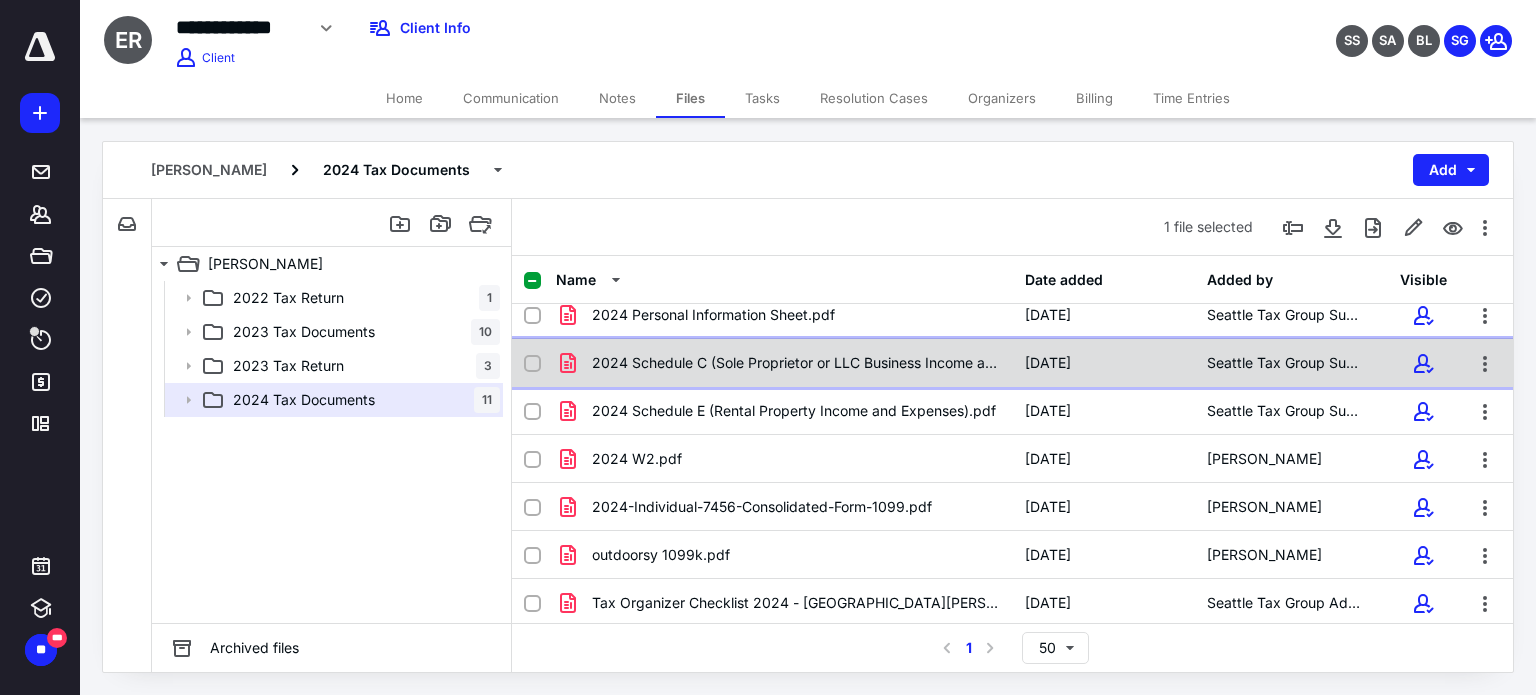 click on "2024 Schedule C (Sole Proprietor or LLC Business Income an.pdf" at bounding box center [796, 363] 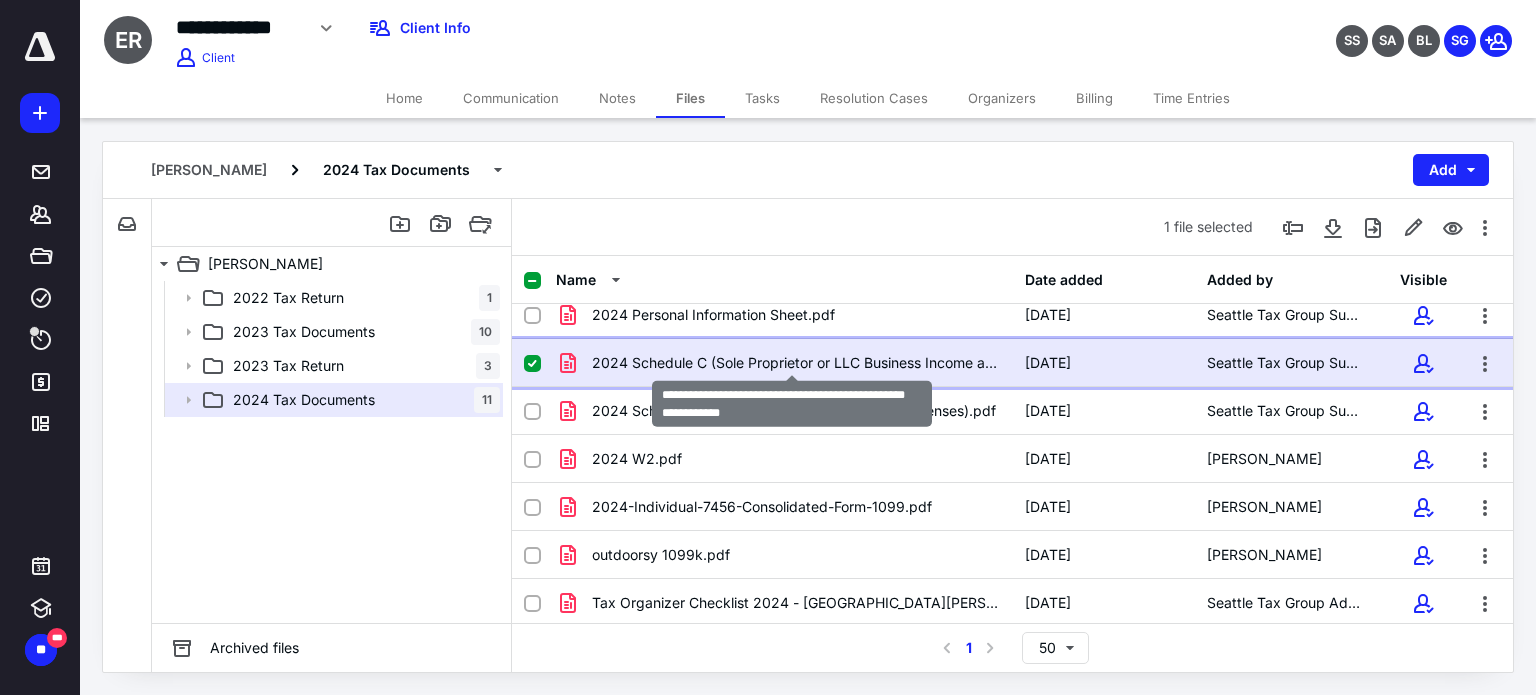 click on "2024 Schedule C (Sole Proprietor or LLC Business Income an.pdf" at bounding box center (796, 363) 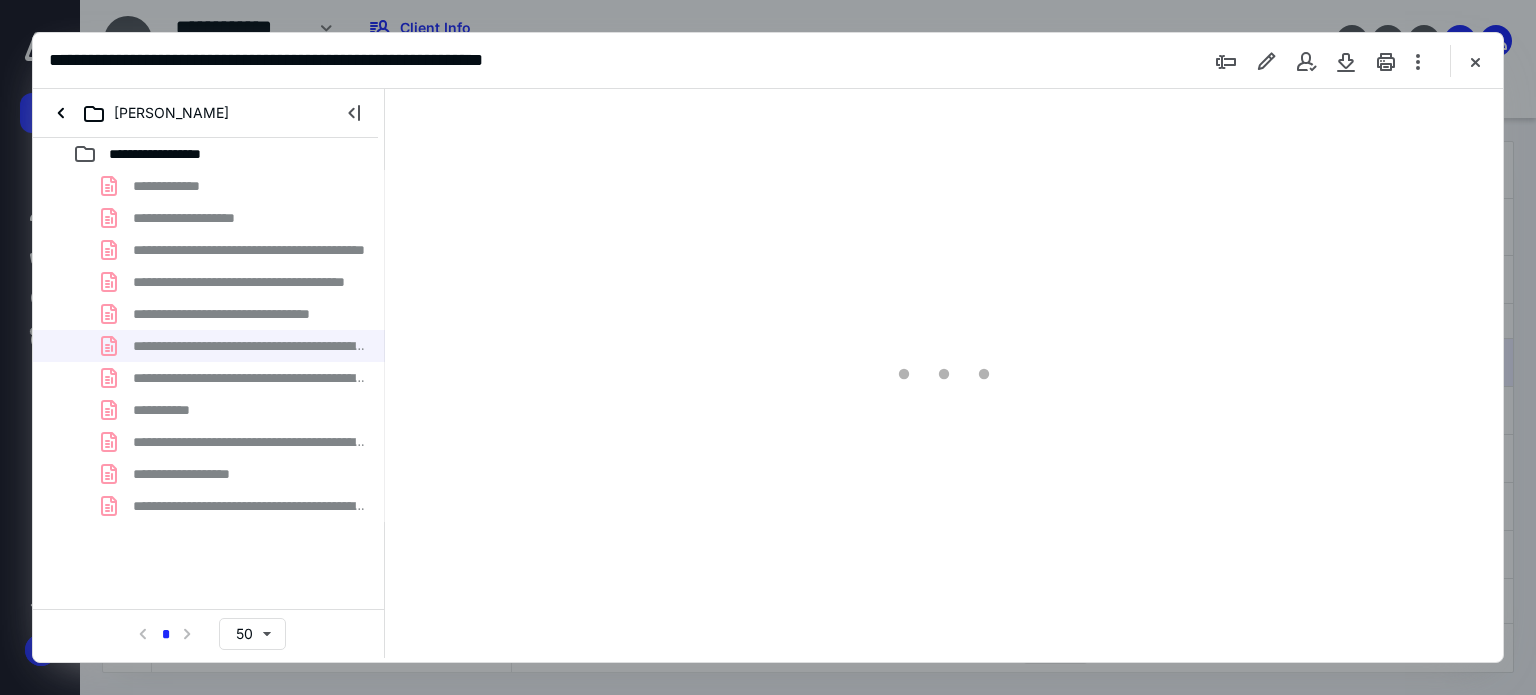 scroll, scrollTop: 0, scrollLeft: 0, axis: both 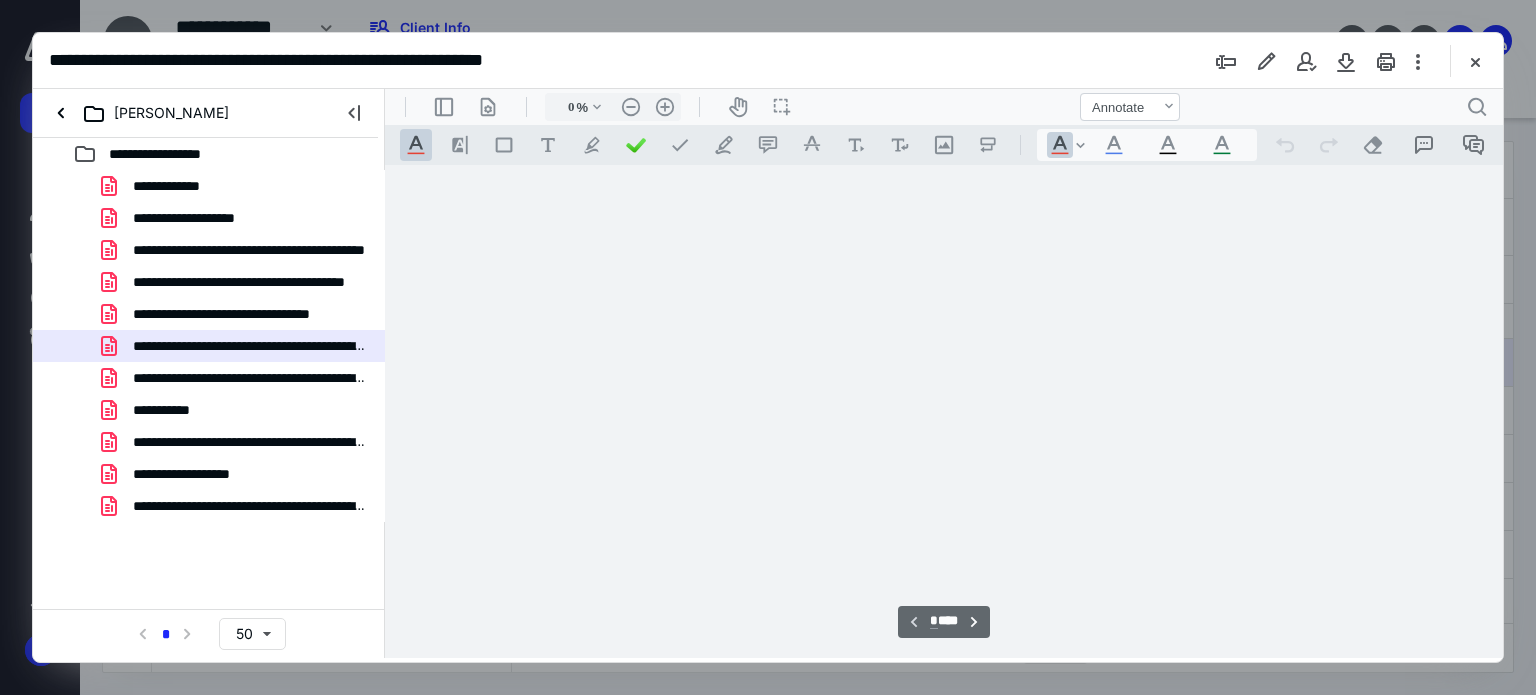 type on "62" 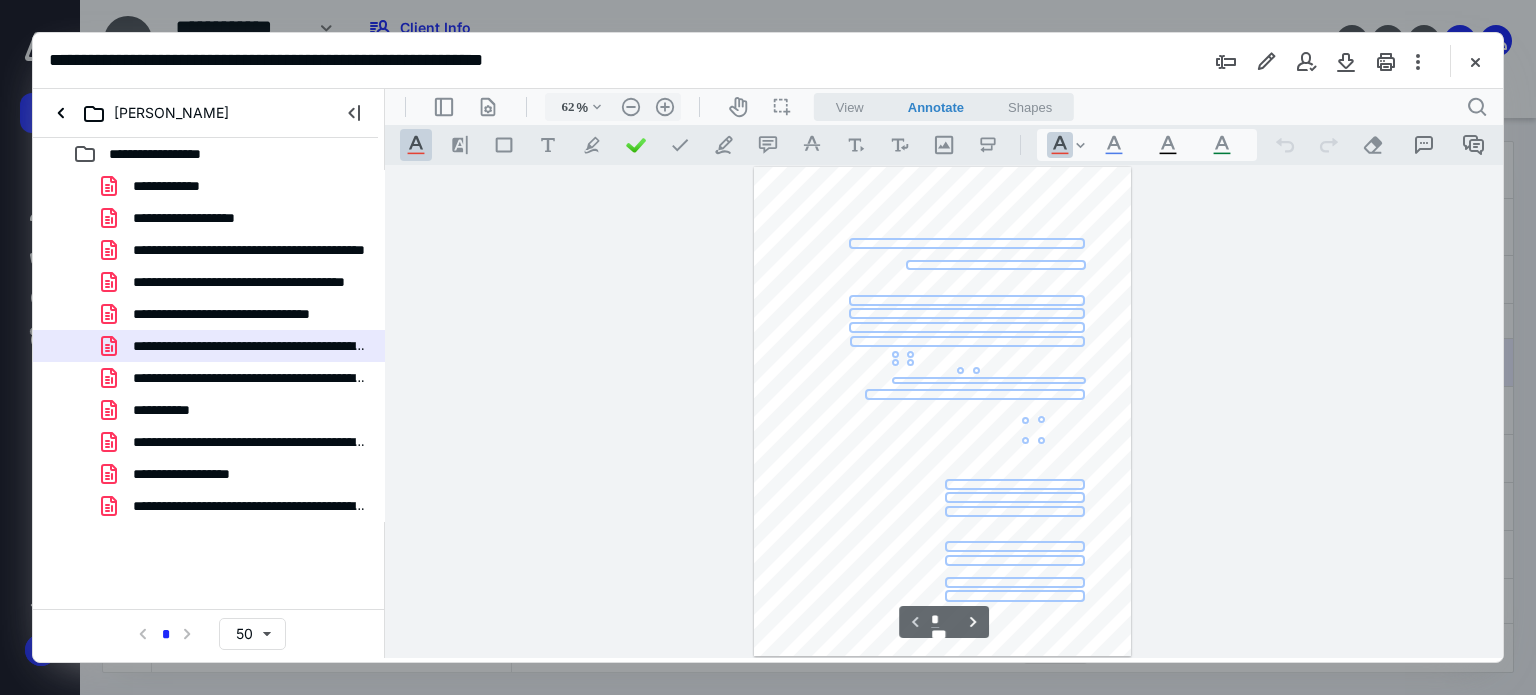 scroll, scrollTop: 78, scrollLeft: 0, axis: vertical 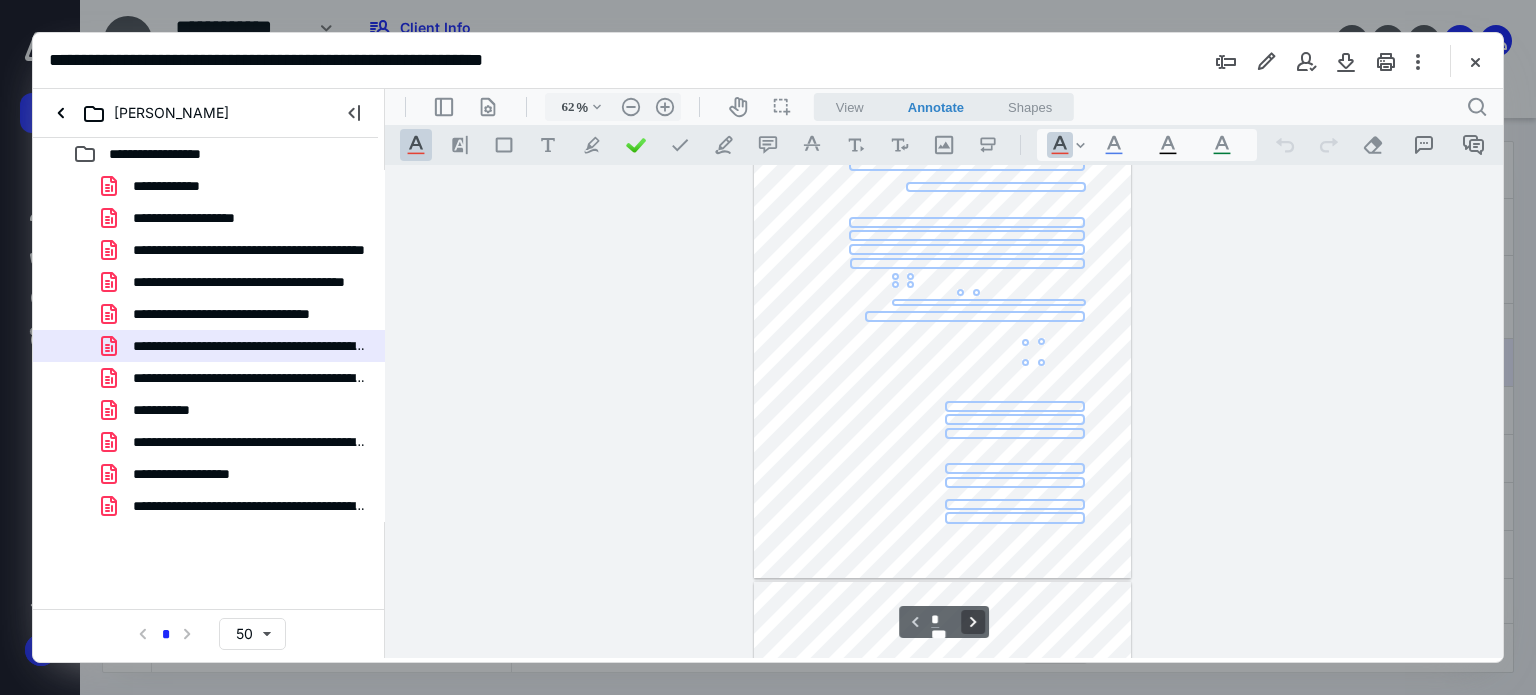 click on "**********" at bounding box center (973, 622) 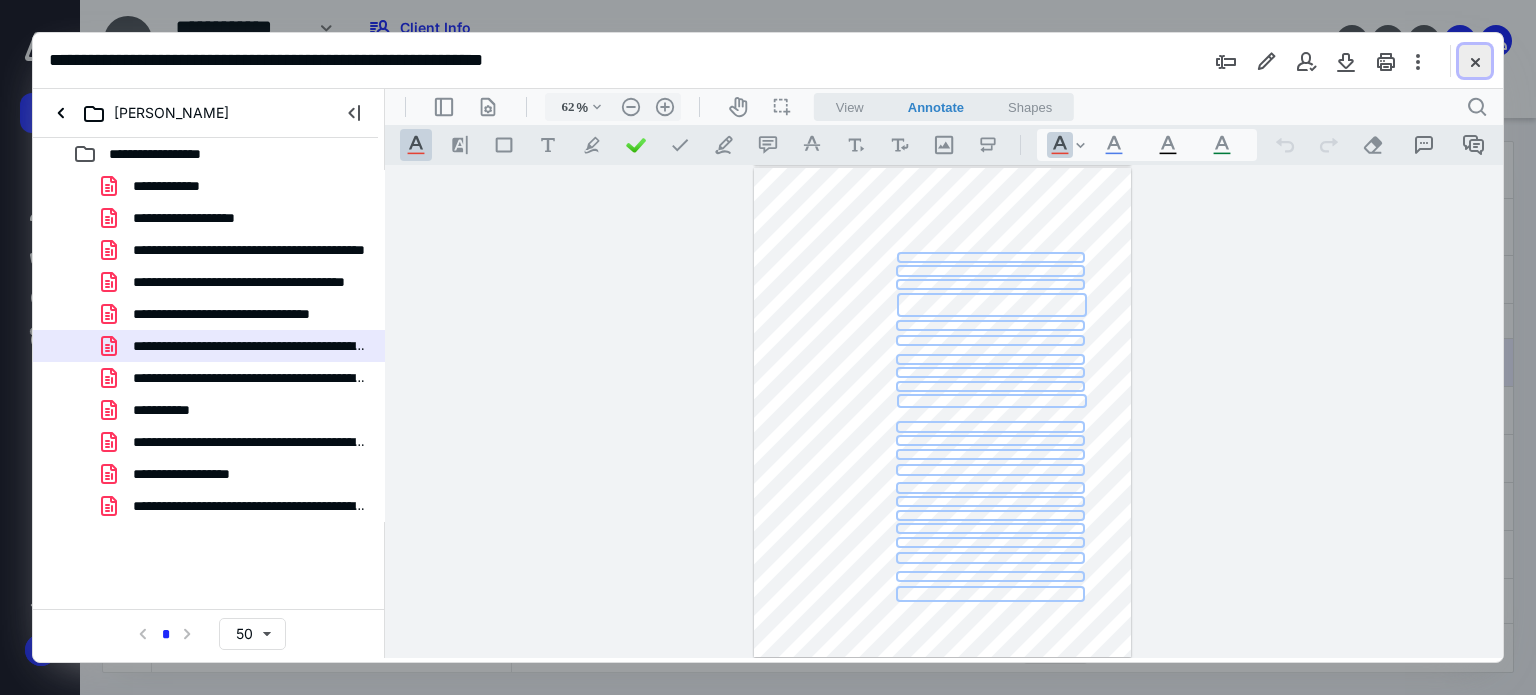 click at bounding box center [1475, 61] 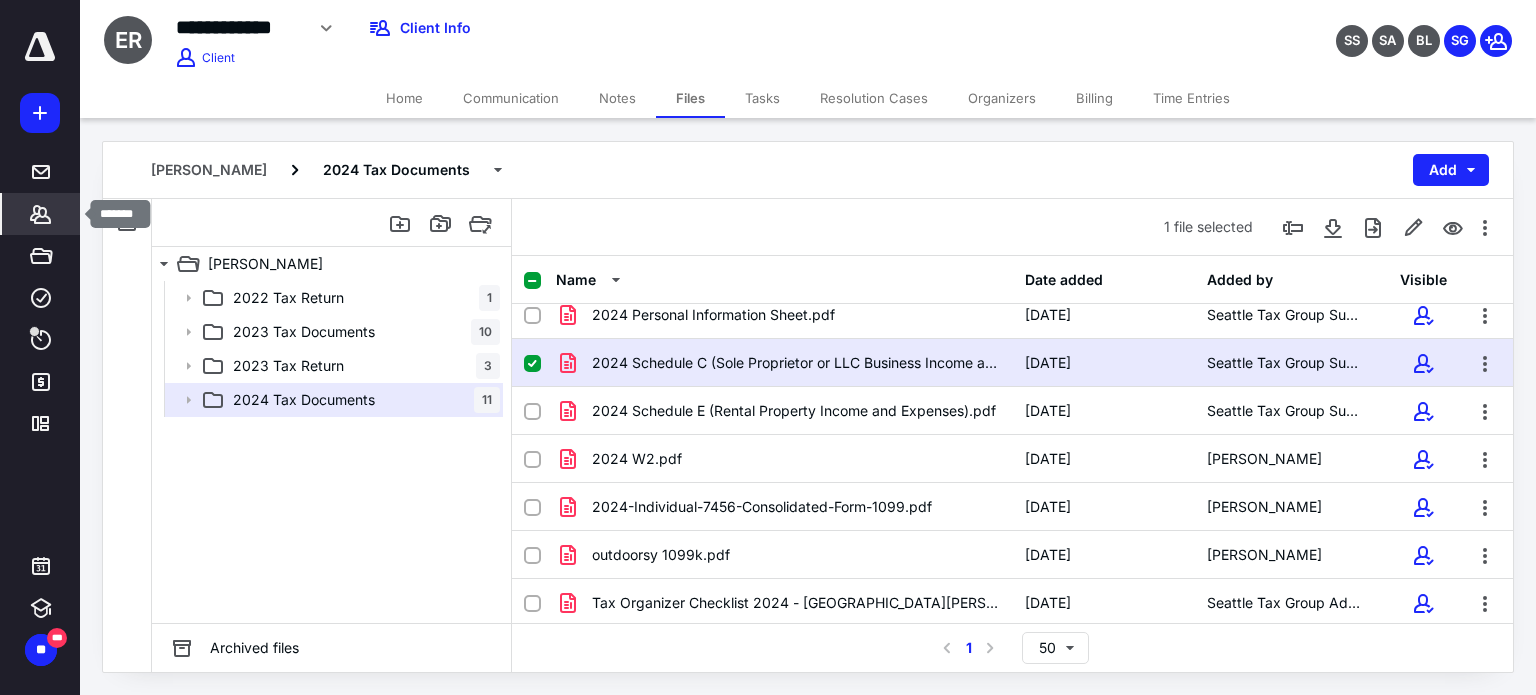 click on "*******" at bounding box center (41, 214) 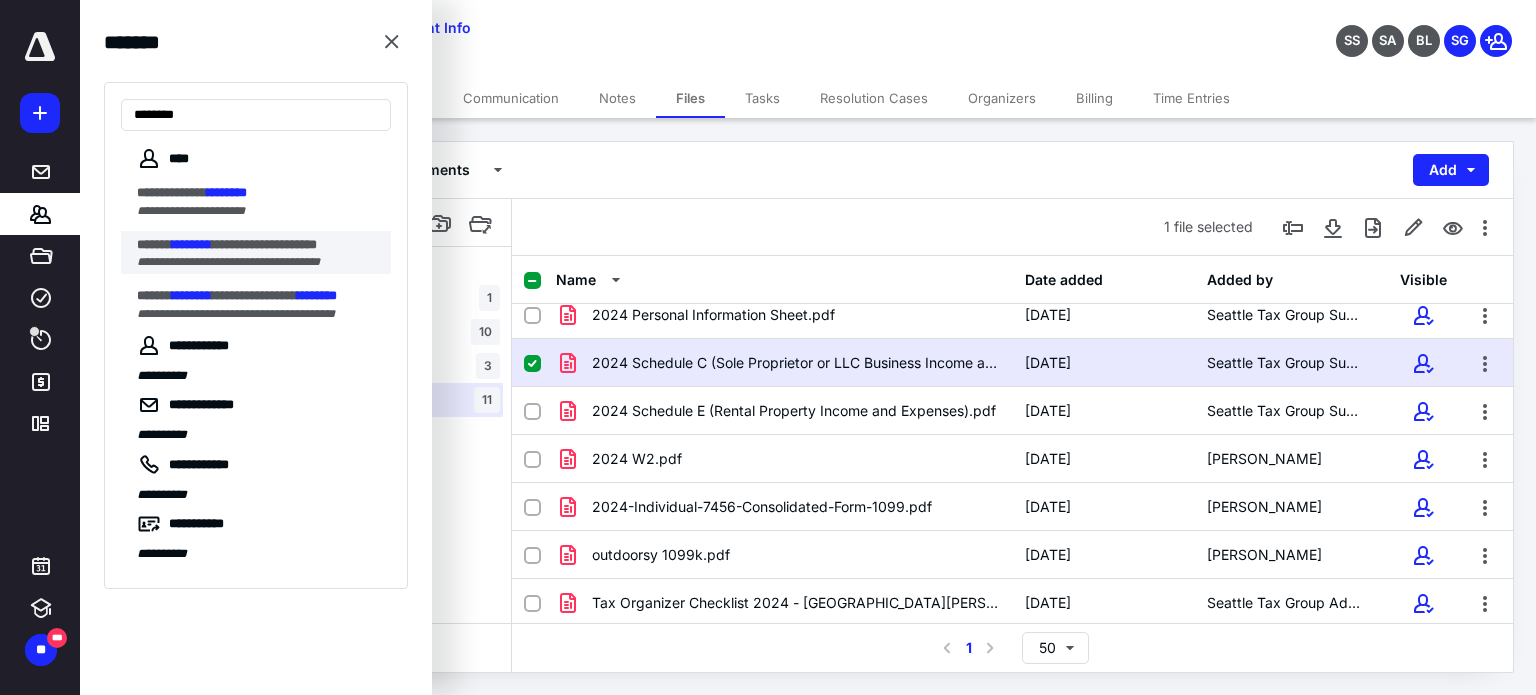 type on "********" 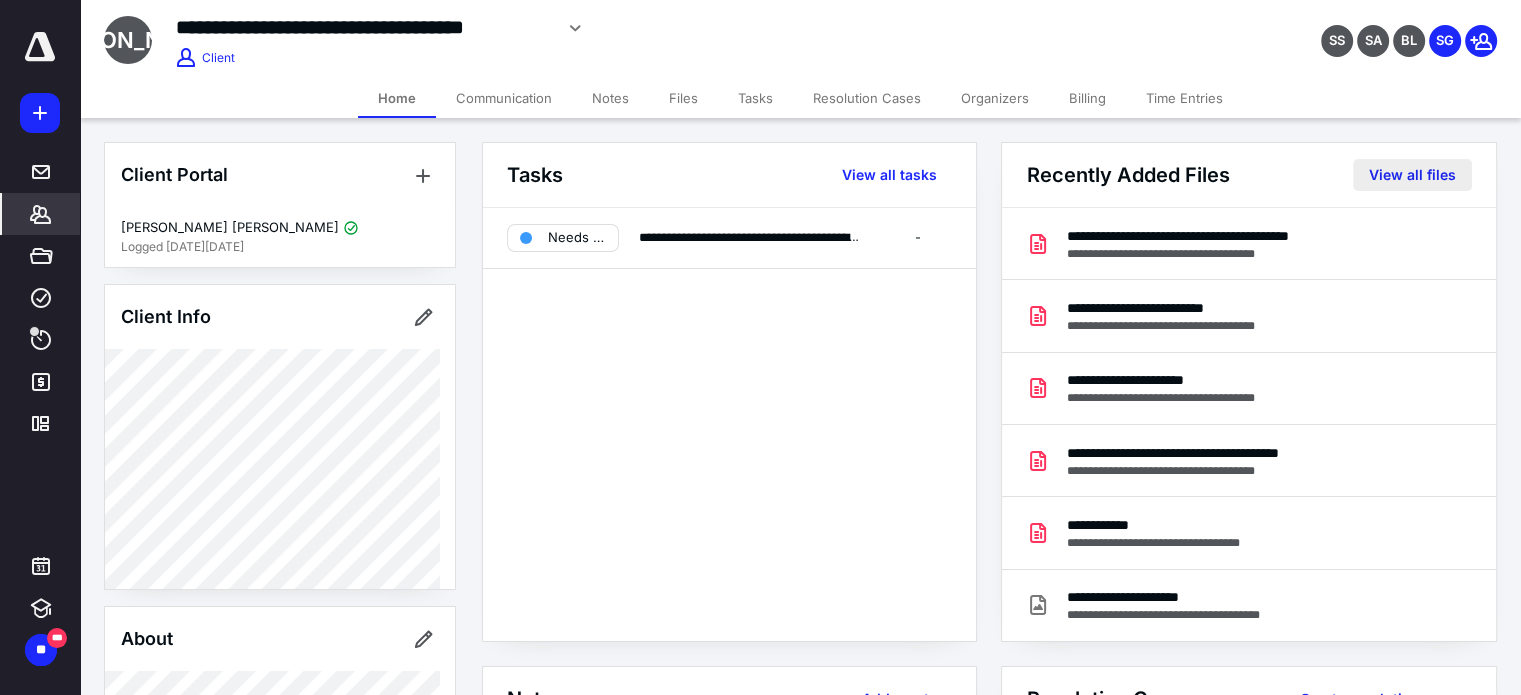 click on "View all files" at bounding box center (1412, 175) 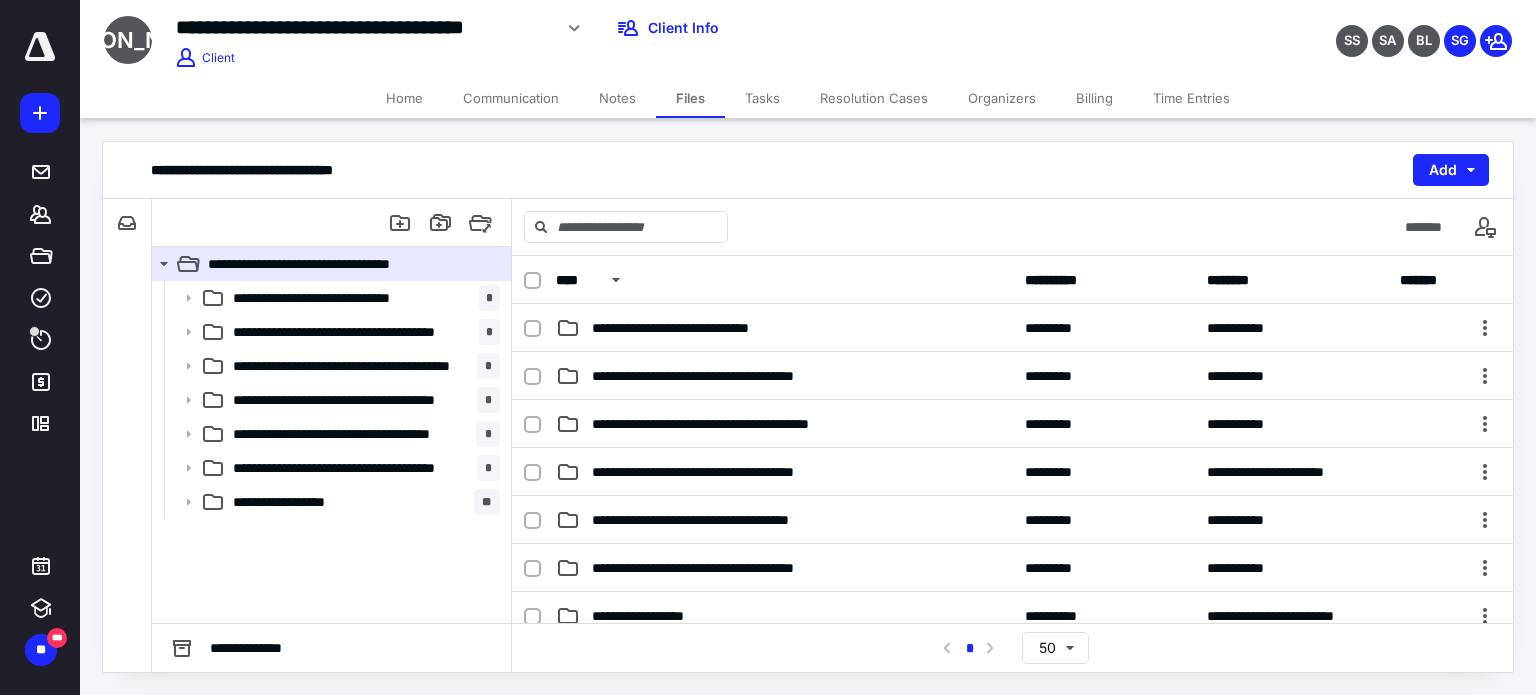 scroll, scrollTop: 280, scrollLeft: 0, axis: vertical 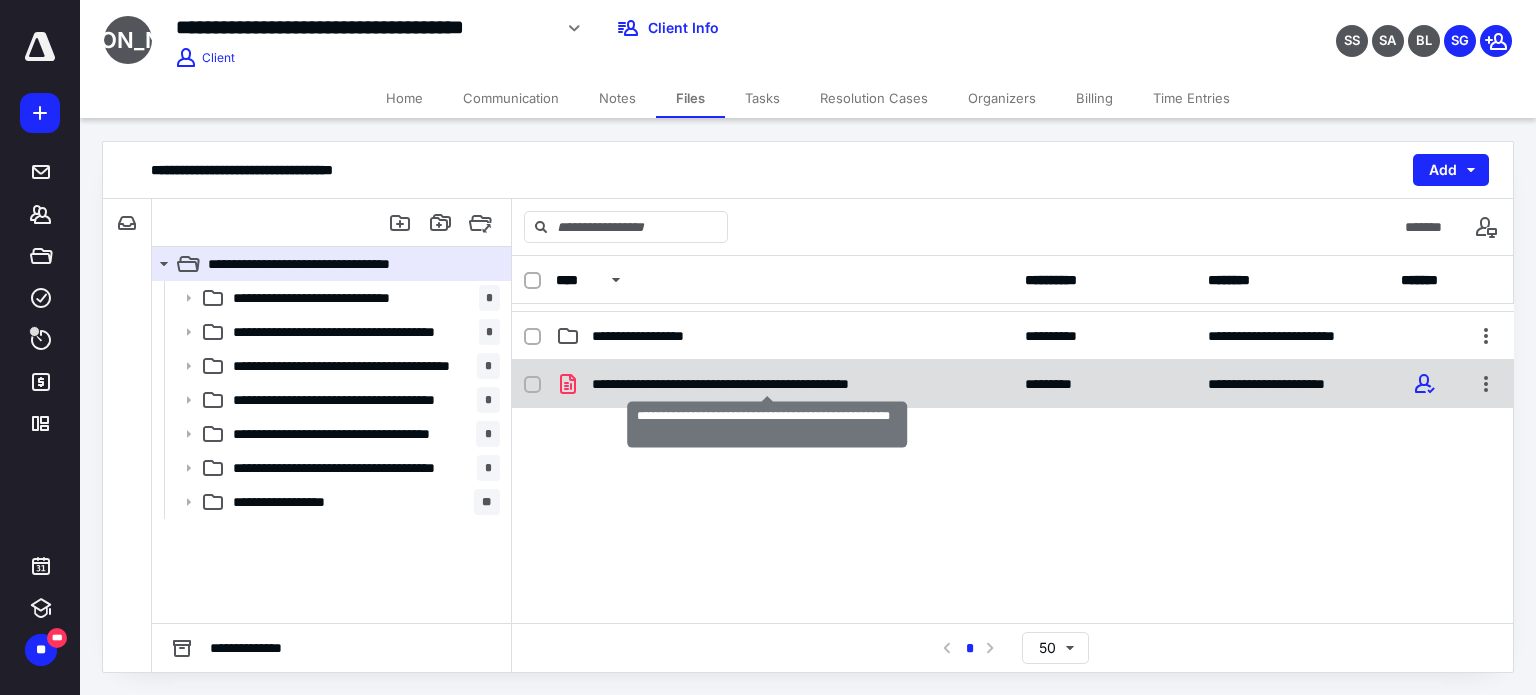 click on "**********" at bounding box center (767, 384) 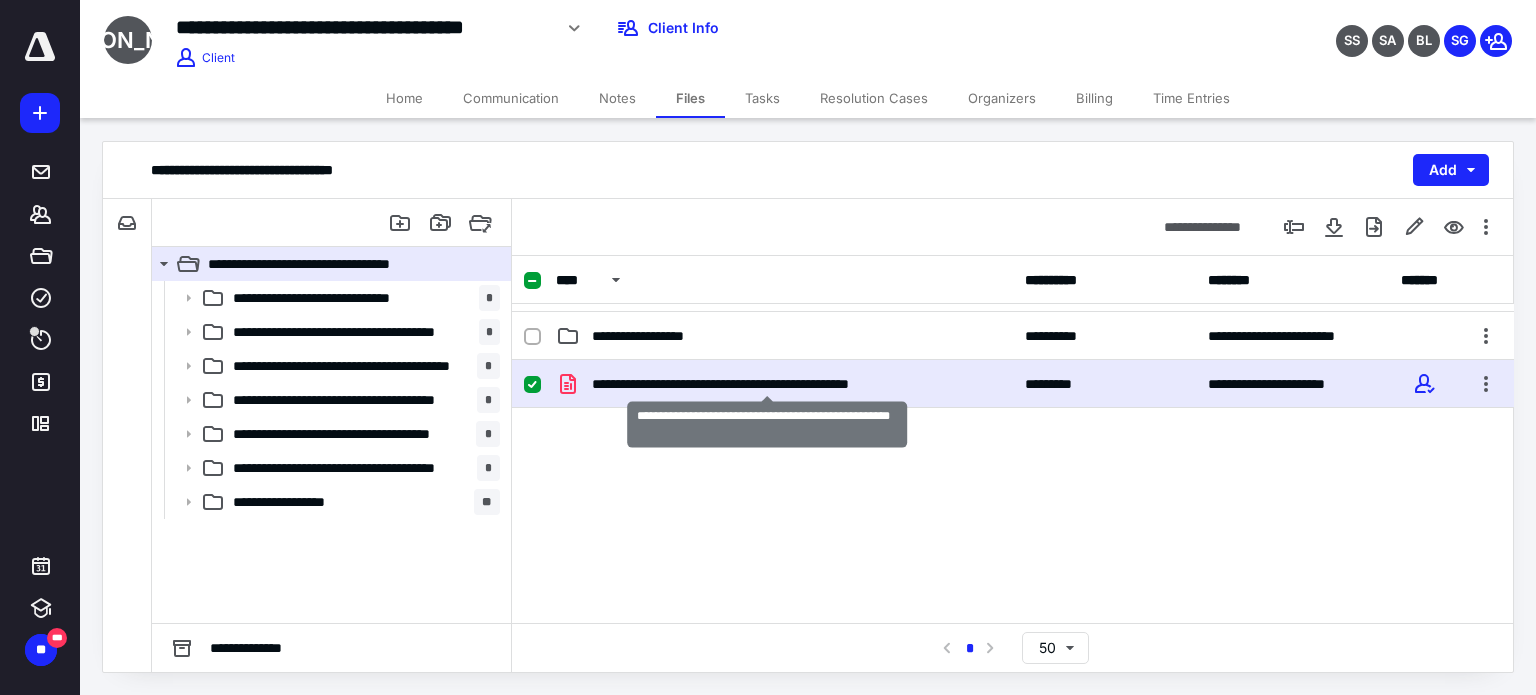 click on "**********" at bounding box center [767, 384] 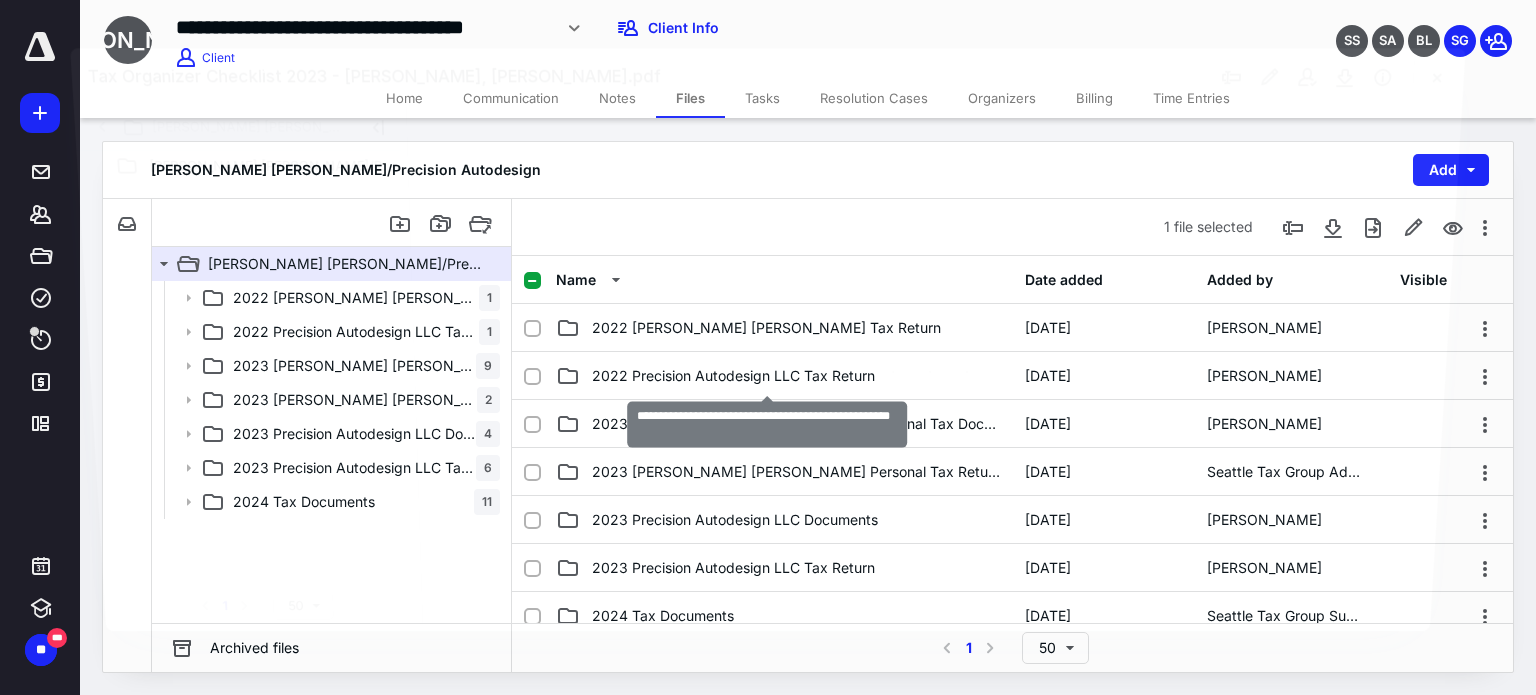 scroll, scrollTop: 280, scrollLeft: 0, axis: vertical 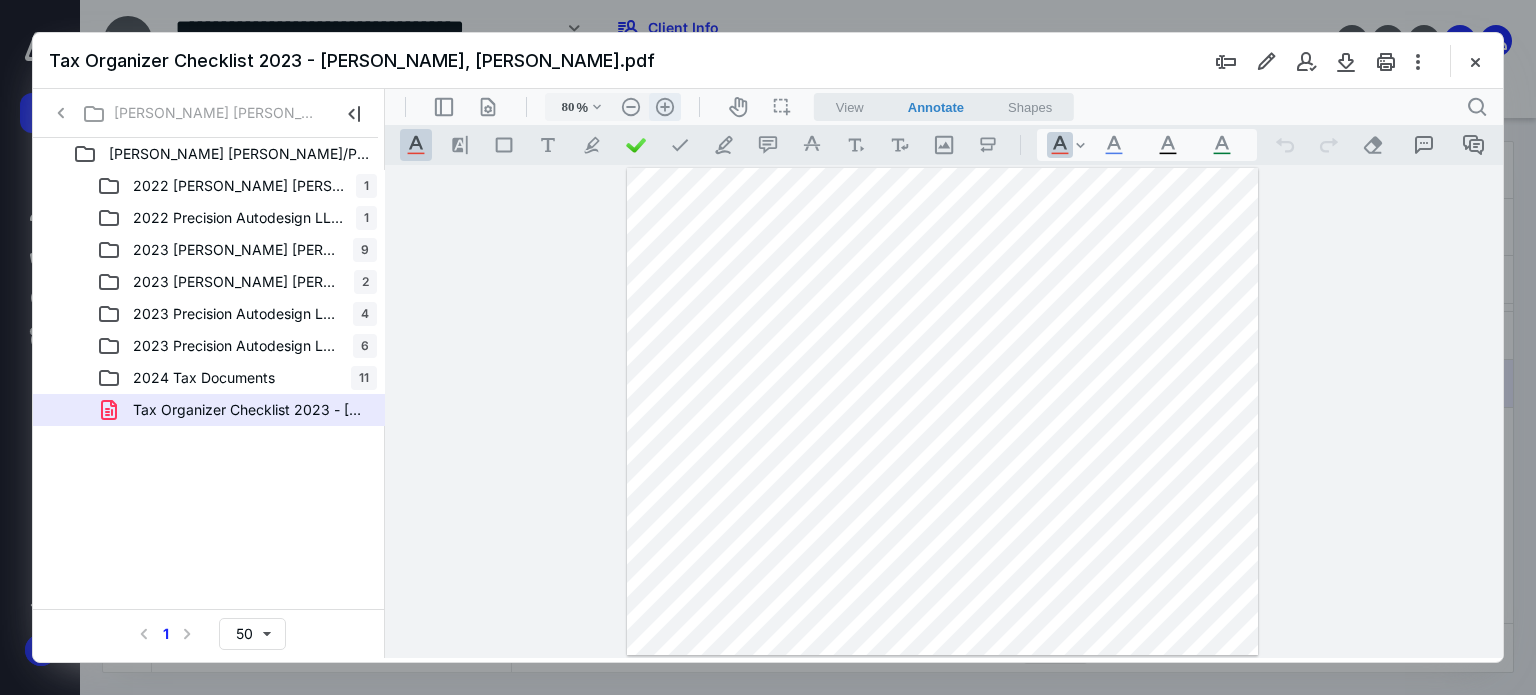 click on ".cls-1{fill:#abb0c4;} icon - header - zoom - in - line" at bounding box center (665, 107) 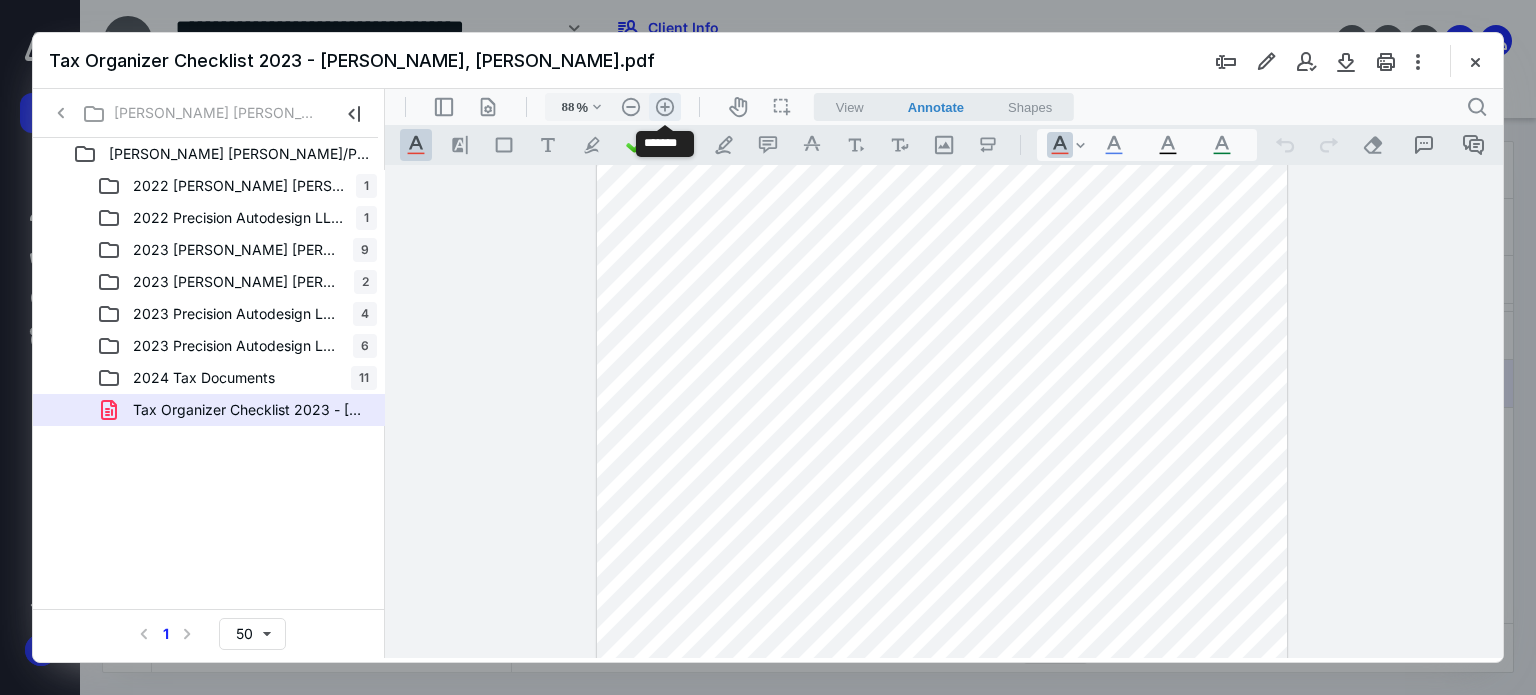 click on ".cls-1{fill:#abb0c4;} icon - header - zoom - in - line" at bounding box center (665, 107) 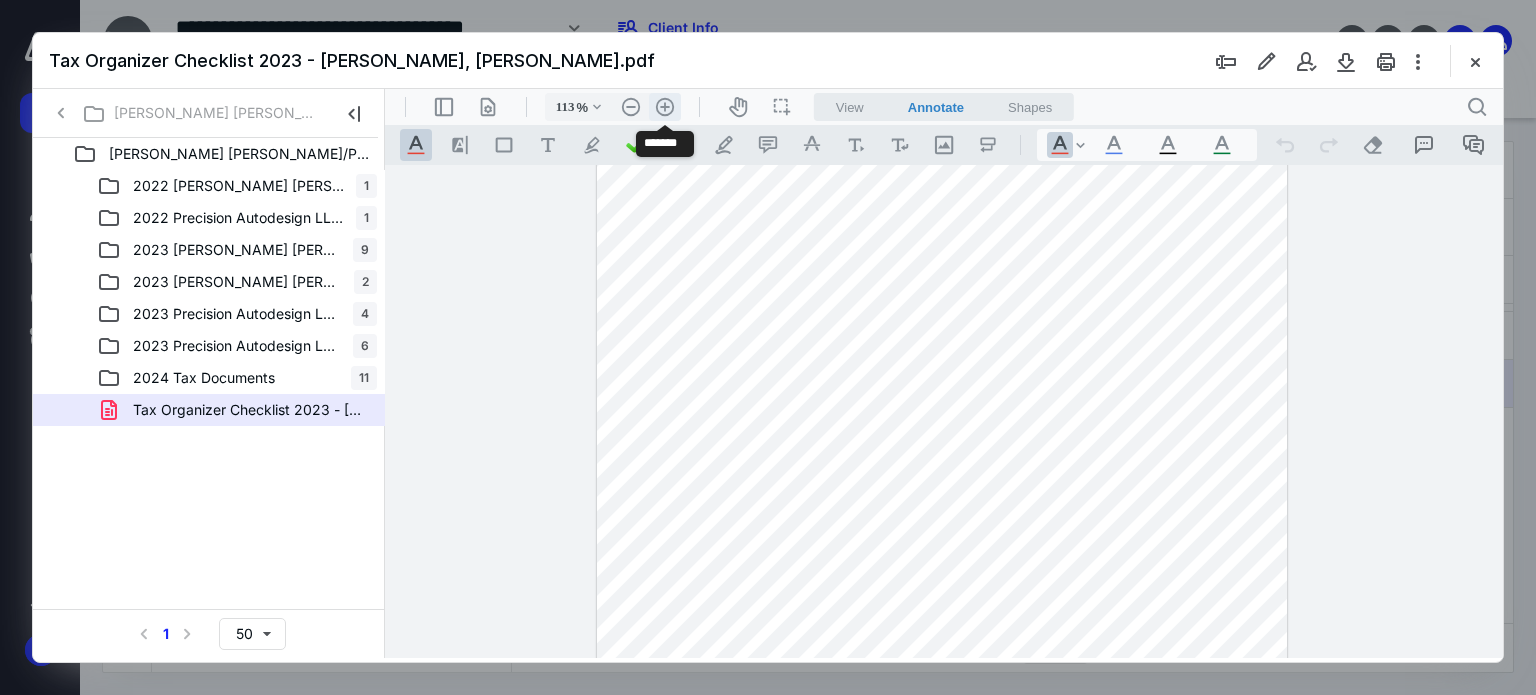scroll, scrollTop: 85, scrollLeft: 0, axis: vertical 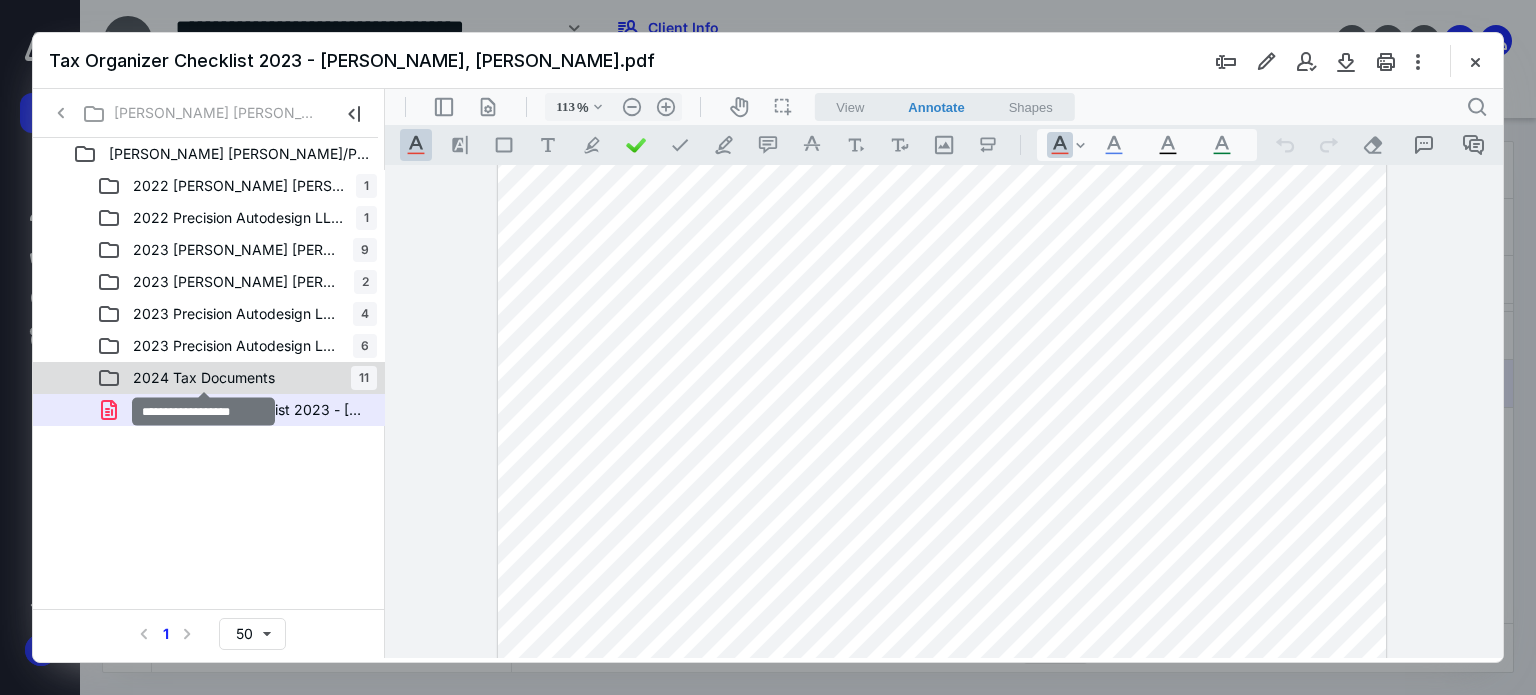 click on "2024 Tax Documents" at bounding box center [204, 378] 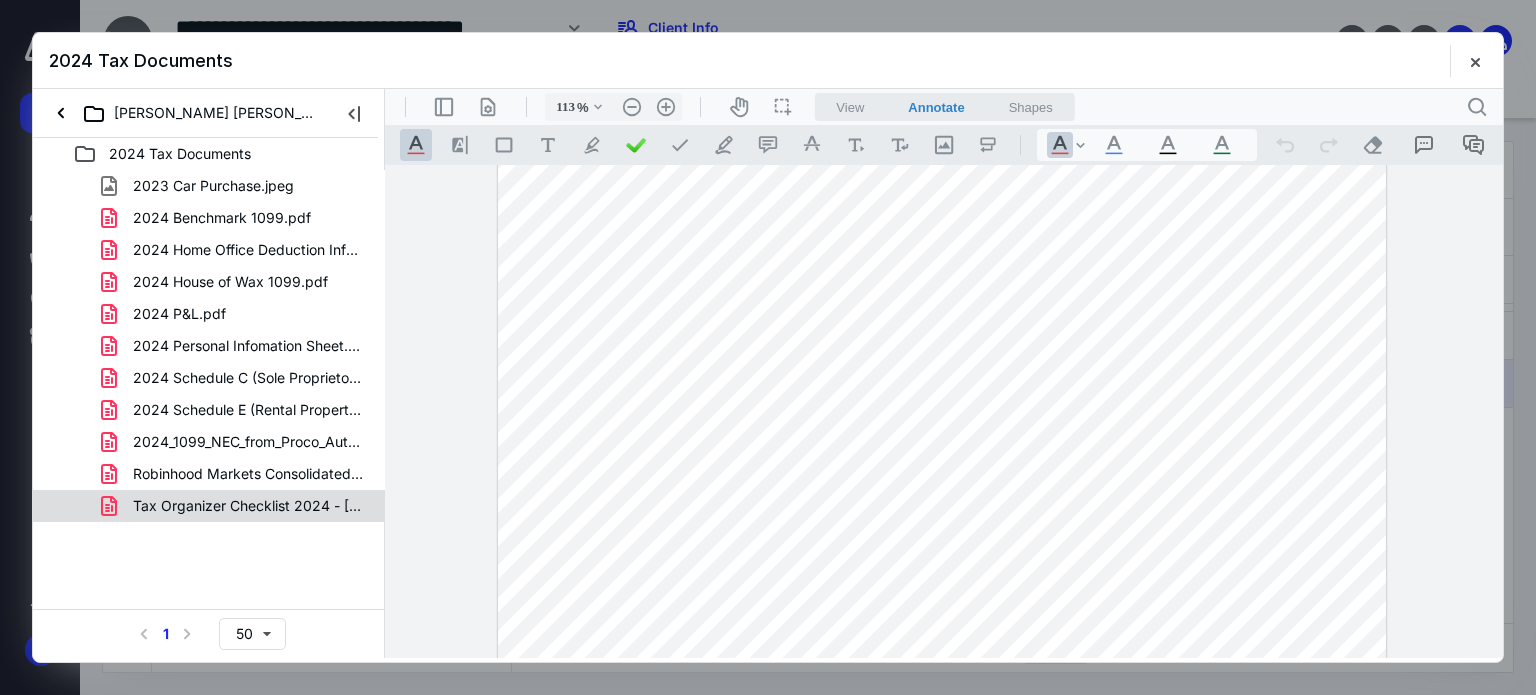 click on "Tax Organizer Checklist 2024 - [PERSON_NAME], [PERSON_NAME].pdf" at bounding box center (249, 506) 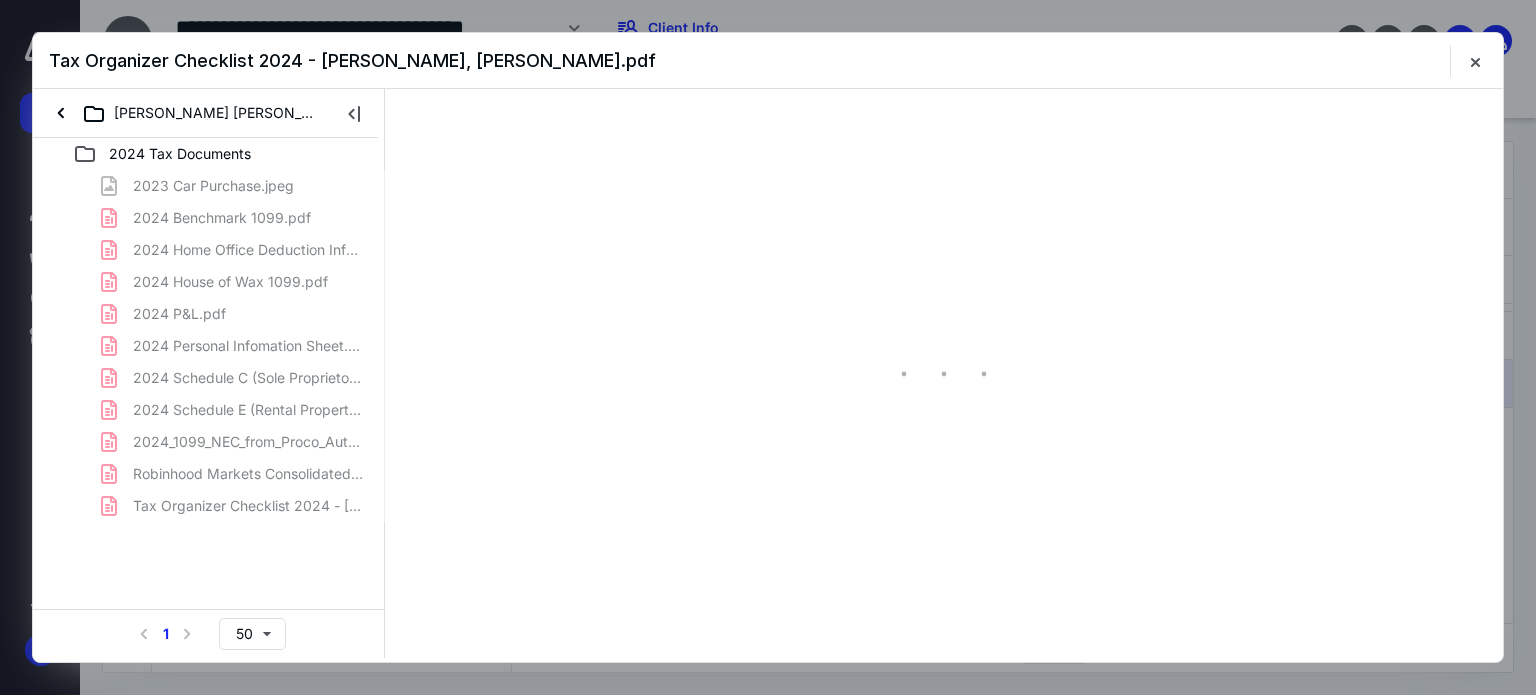 click on "2023 Car Purchase.jpeg 2024 Benchmark 1099.pdf 2024 Home Office Deduction Information.pdf 2024 House of Wax  1099.pdf 2024 P&L.pdf 2024 Personal Infomation Sheet.pdf 2024 Schedule C (Sole Proprietor or LLC Business Income an.pdf 2024 Schedule E (Rental Property Income & Expenses).pdf 2024_1099_NEC_from_Proco_Autobody_Inc_.pdf Robinhood Markets Consolidated Form 1099.pdf Tax Organizer Checklist 2024 - [PERSON_NAME], [PERSON_NAME].pdf" at bounding box center [209, 346] 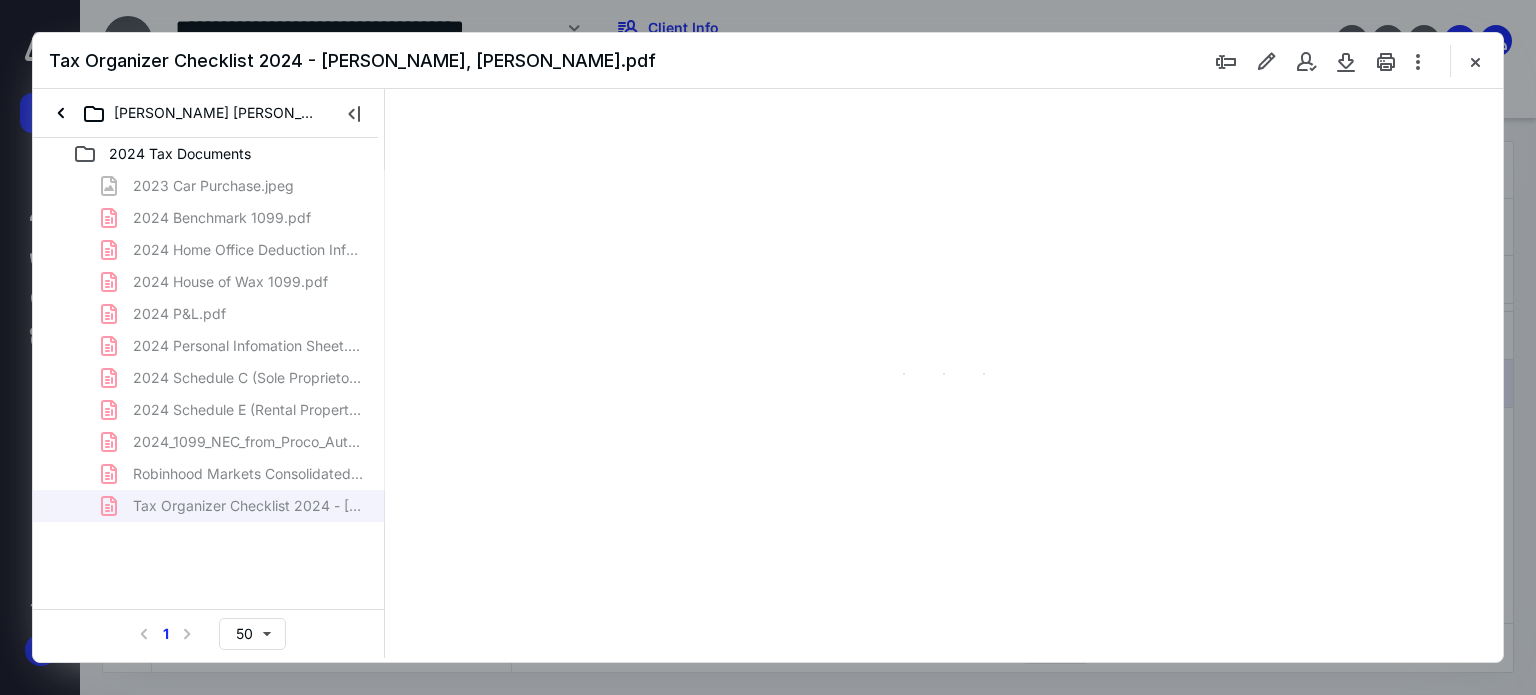scroll, scrollTop: 0, scrollLeft: 0, axis: both 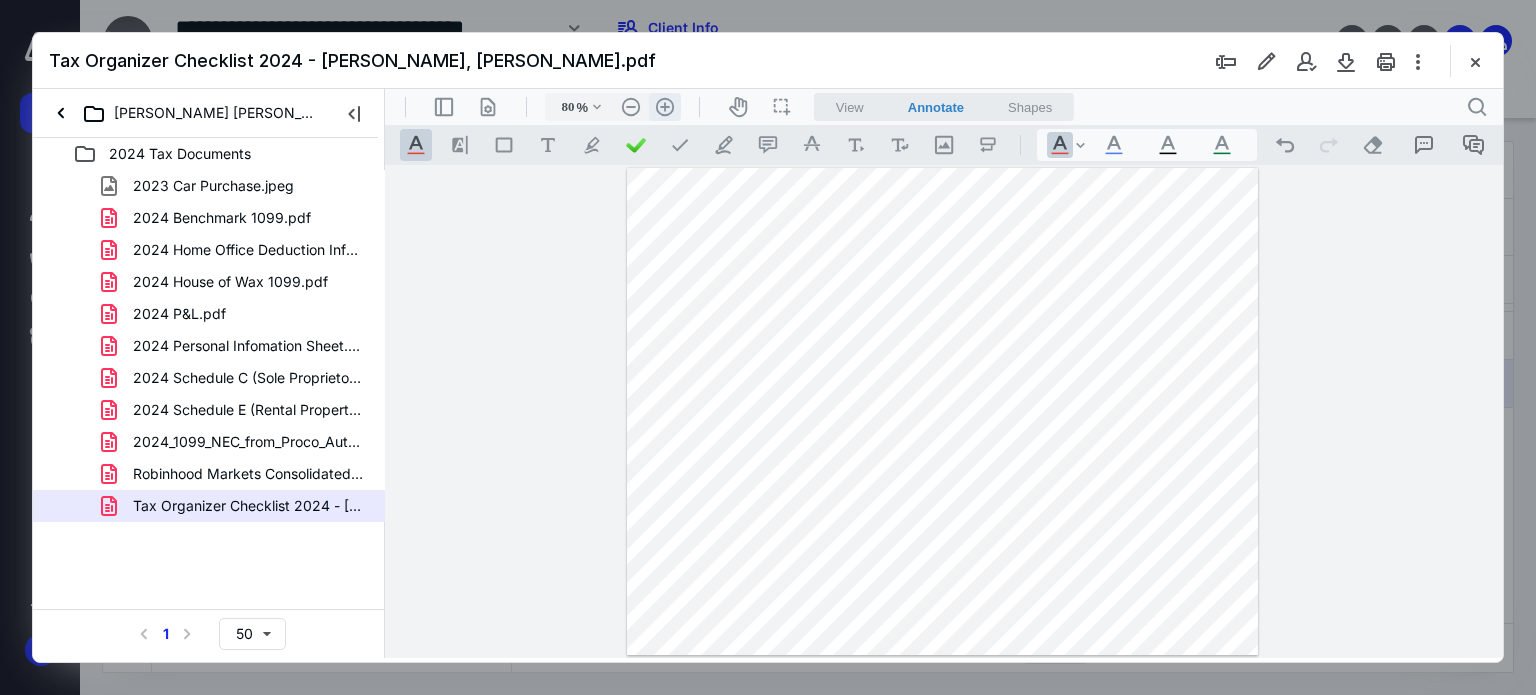 click on ".cls-1{fill:#abb0c4;} icon - header - zoom - in - line" at bounding box center [665, 107] 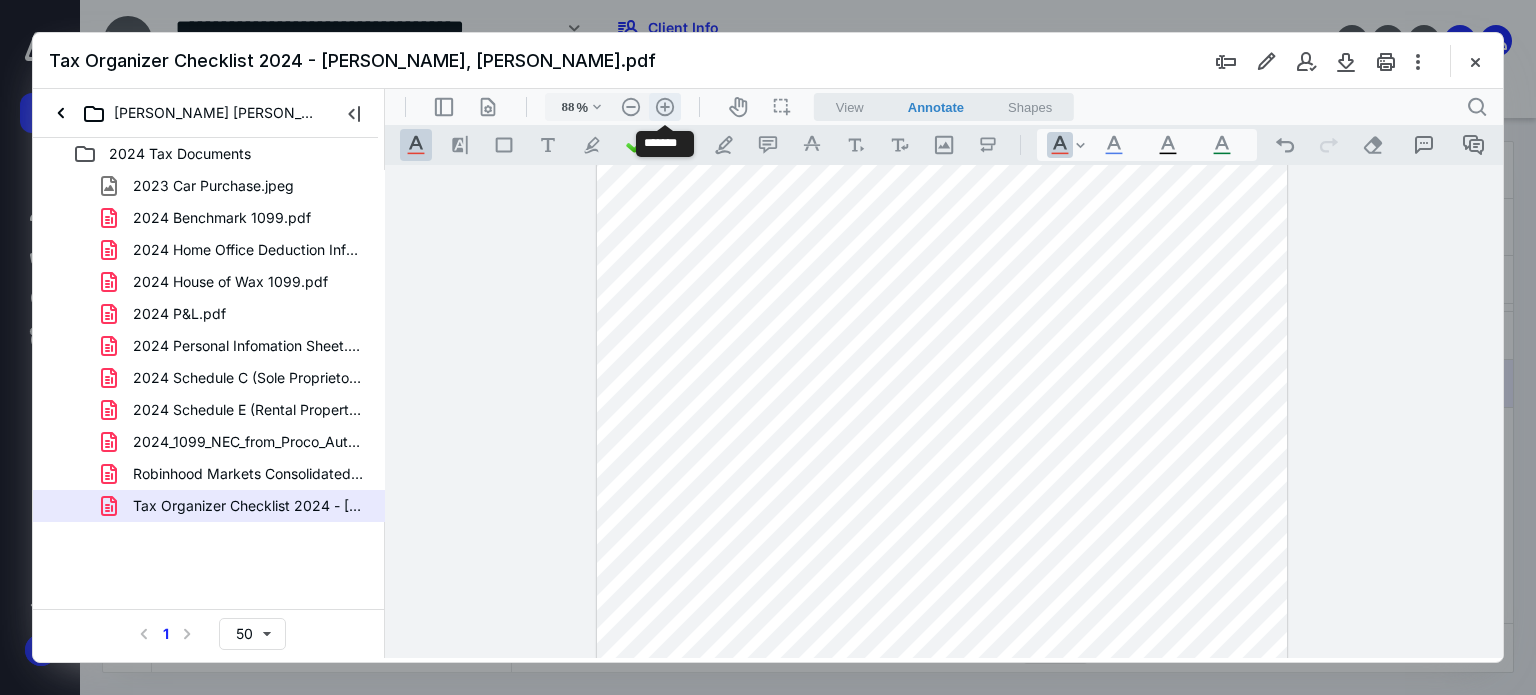 click on ".cls-1{fill:#abb0c4;} icon - header - zoom - in - line" at bounding box center [665, 107] 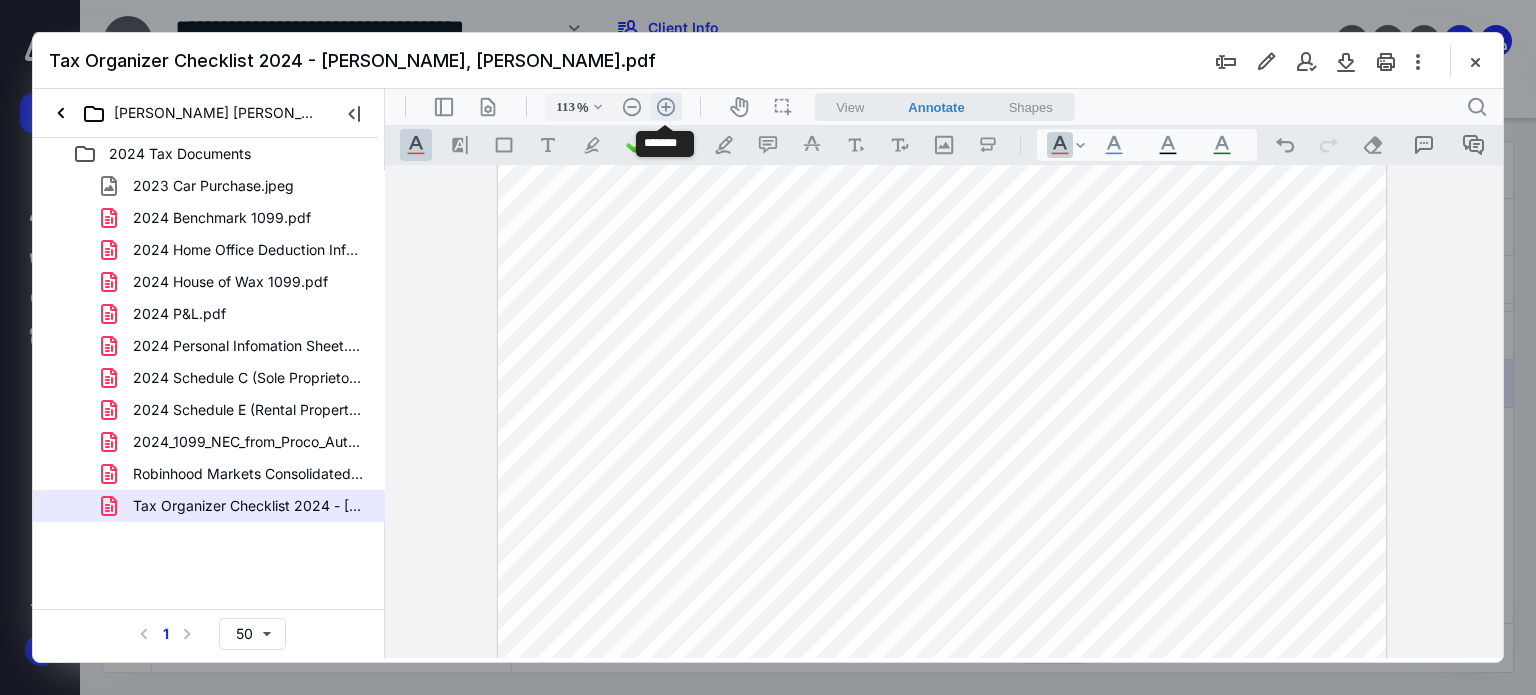 click on ".cls-1{fill:#abb0c4;} icon - header - zoom - in - line" at bounding box center (666, 107) 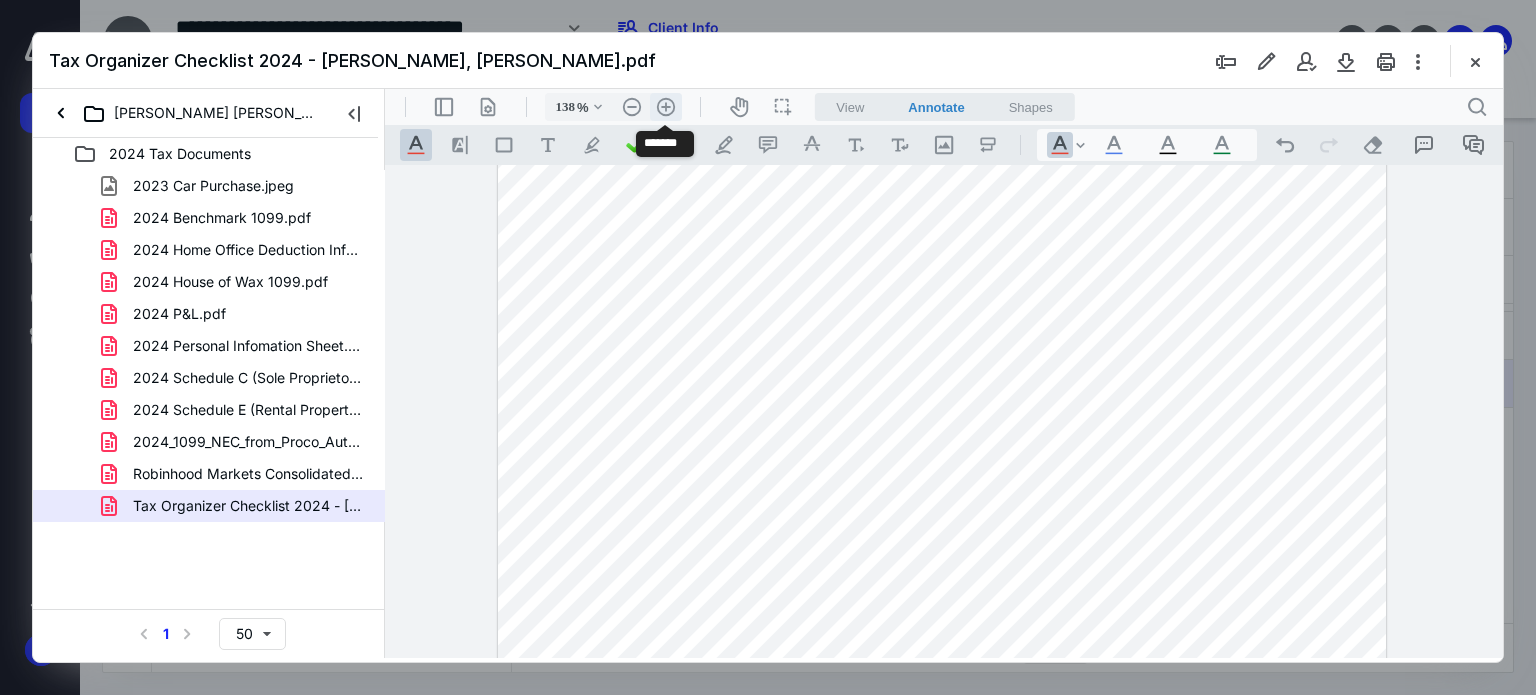 scroll, scrollTop: 151, scrollLeft: 0, axis: vertical 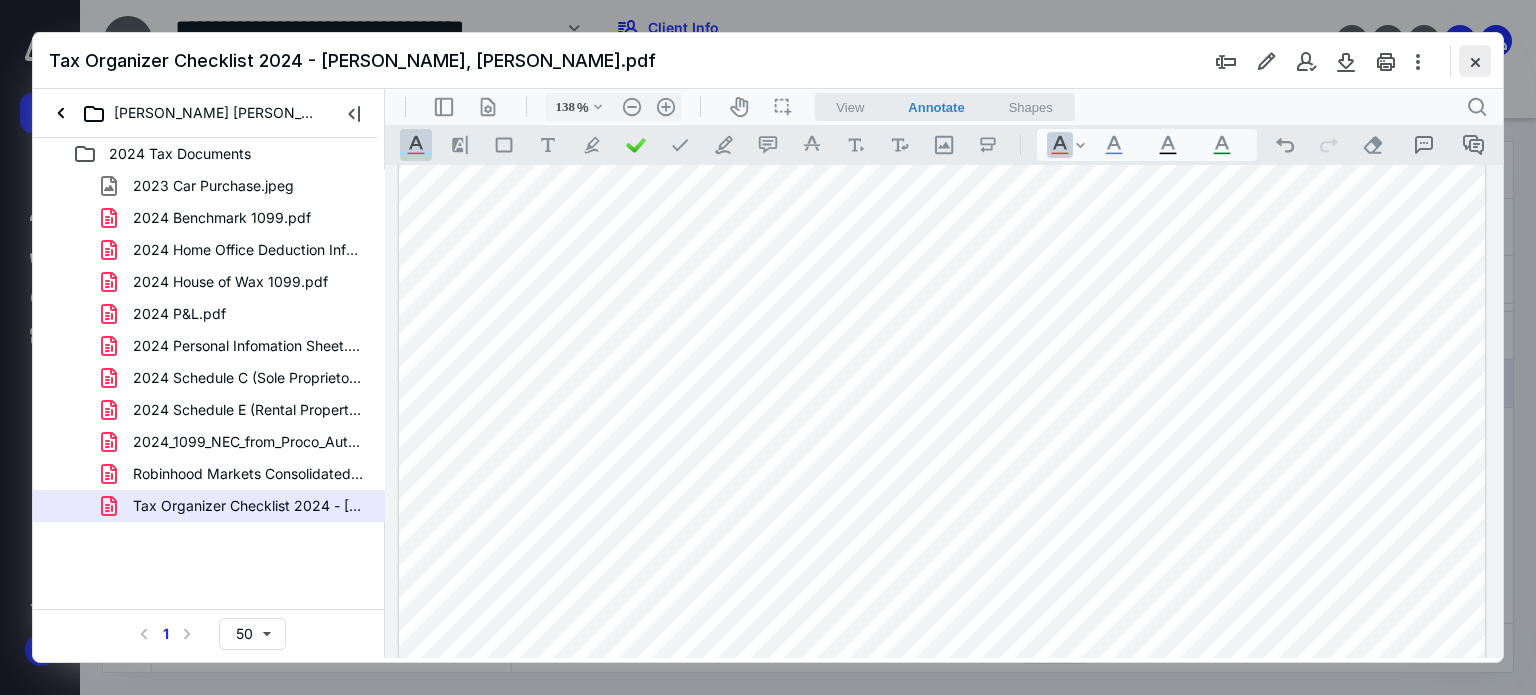 click at bounding box center (1475, 61) 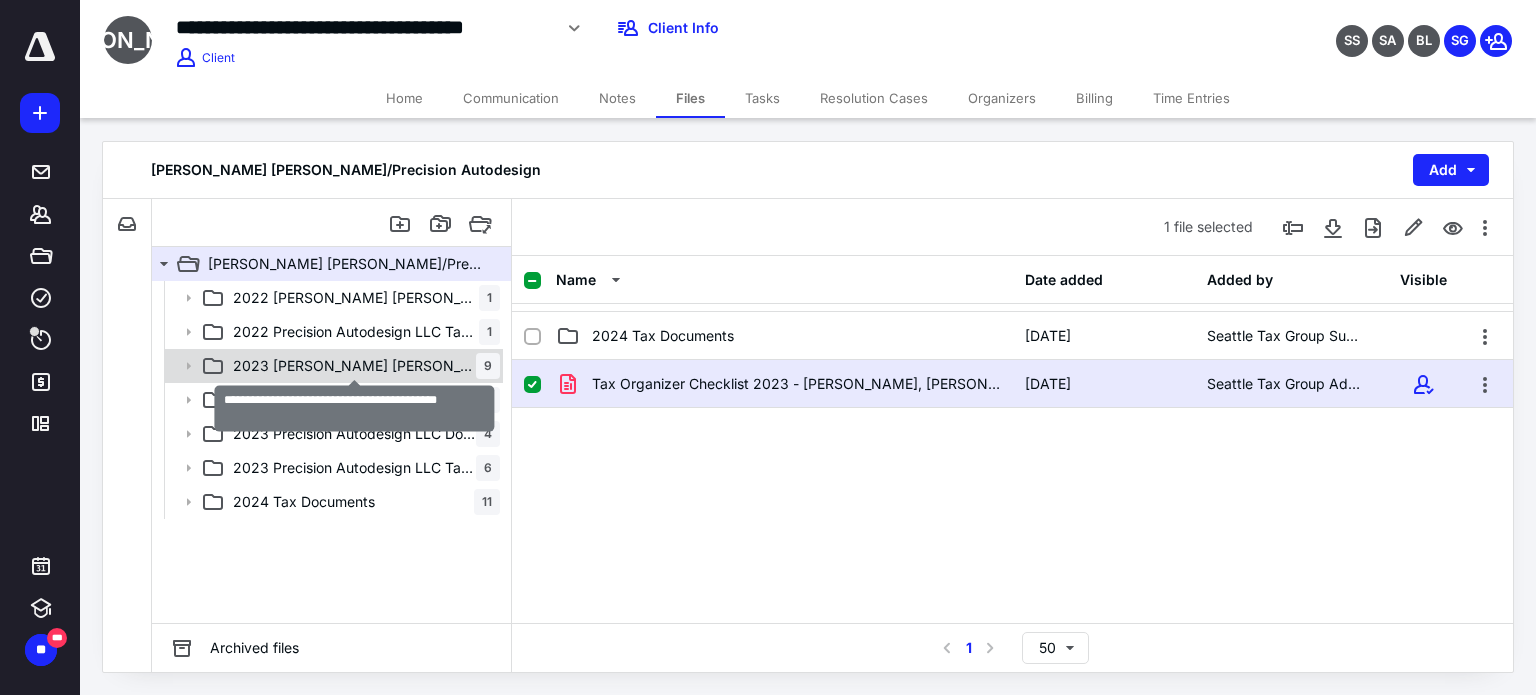 click on "2023 [PERSON_NAME] [PERSON_NAME] Personal Tax Documents" at bounding box center (354, 366) 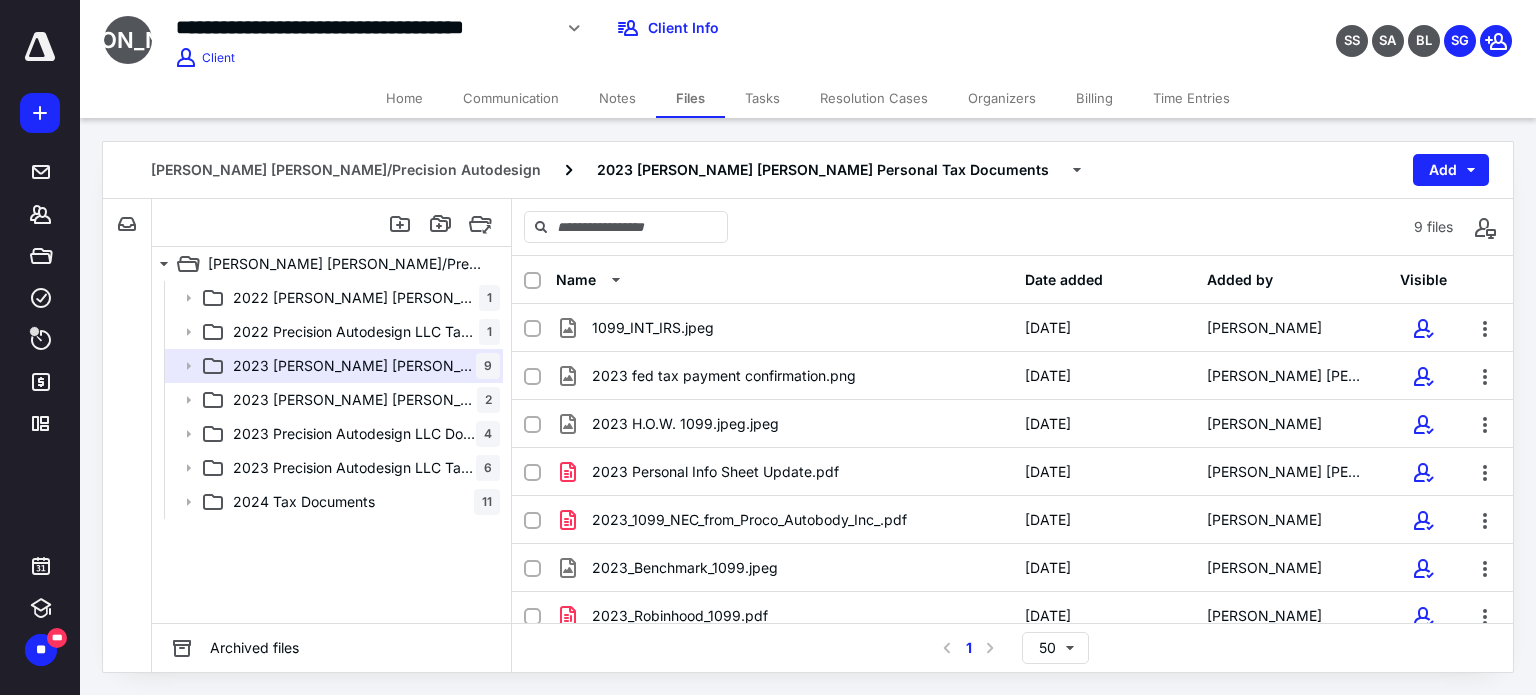 scroll, scrollTop: 110, scrollLeft: 0, axis: vertical 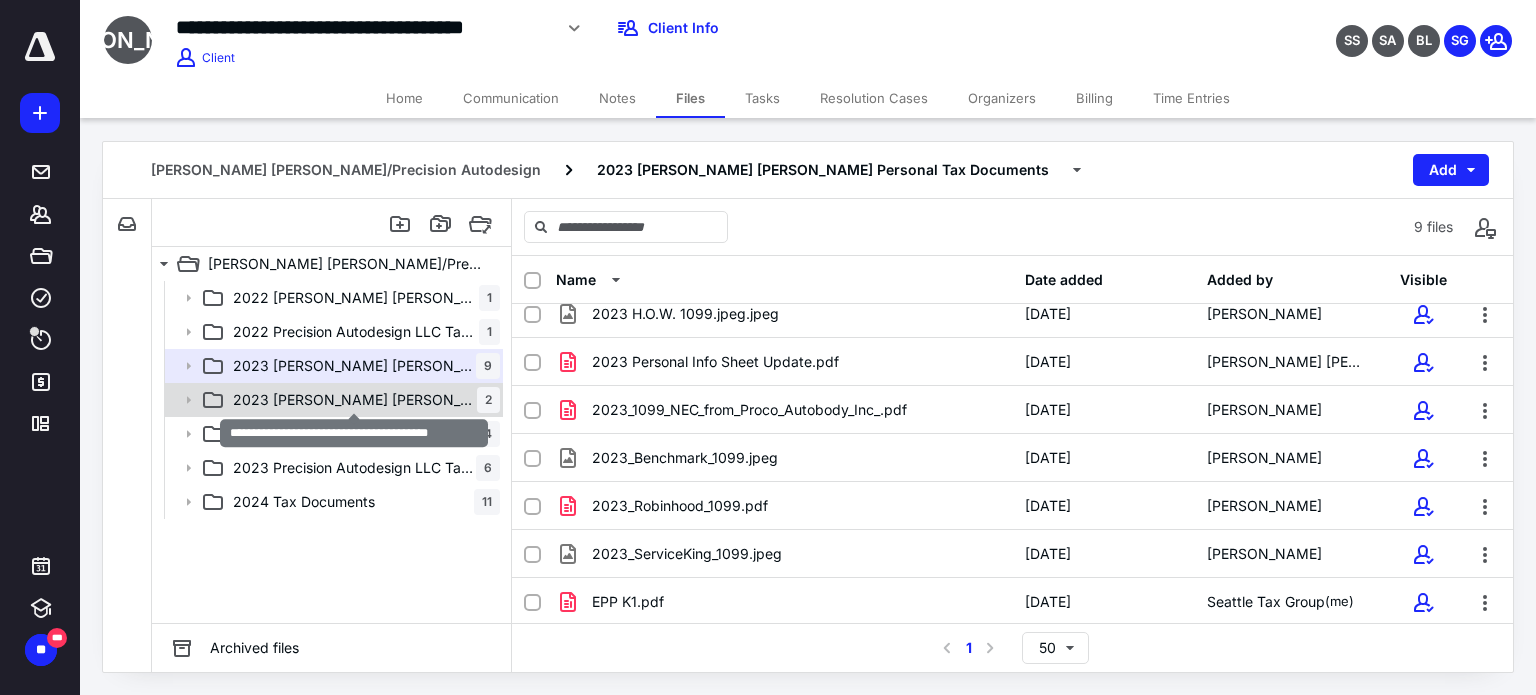 click on "2023 [PERSON_NAME] [PERSON_NAME] Personal Tax Return" at bounding box center [355, 400] 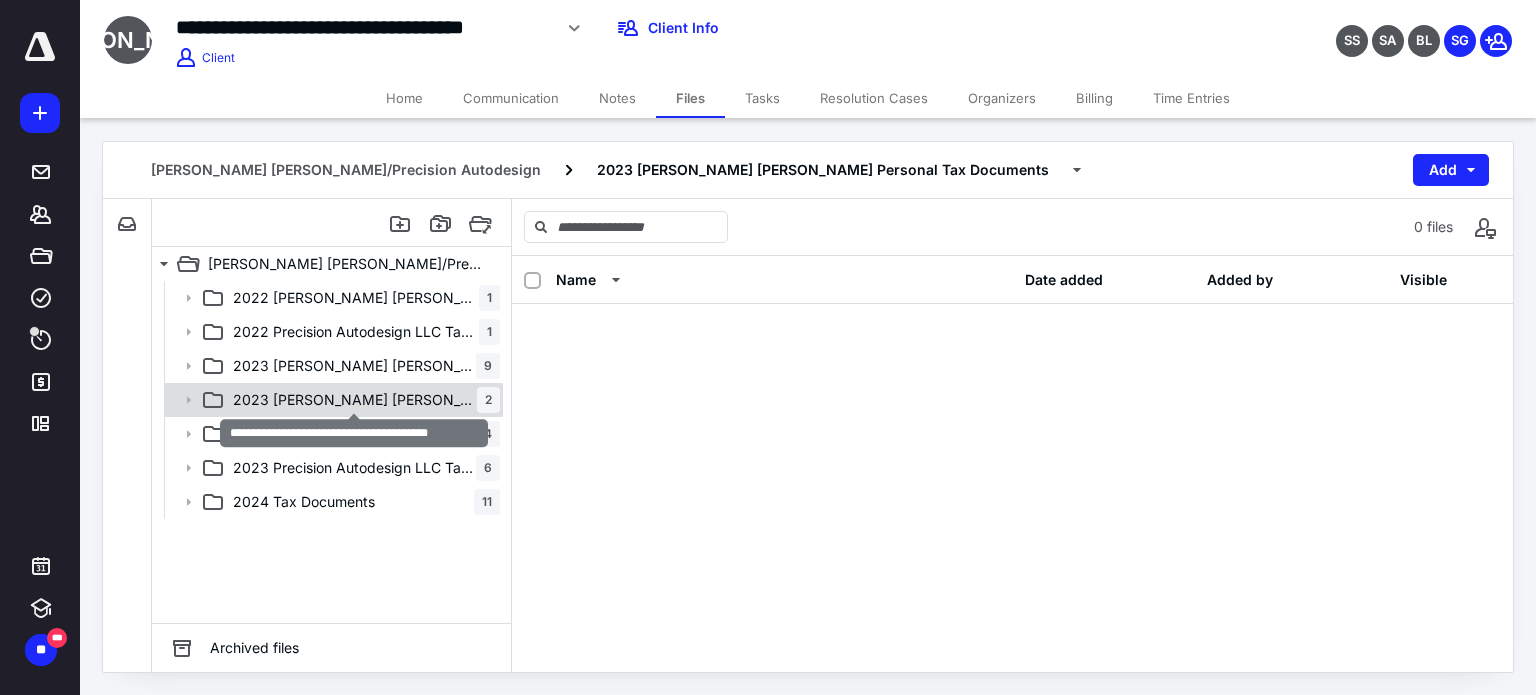 scroll, scrollTop: 0, scrollLeft: 0, axis: both 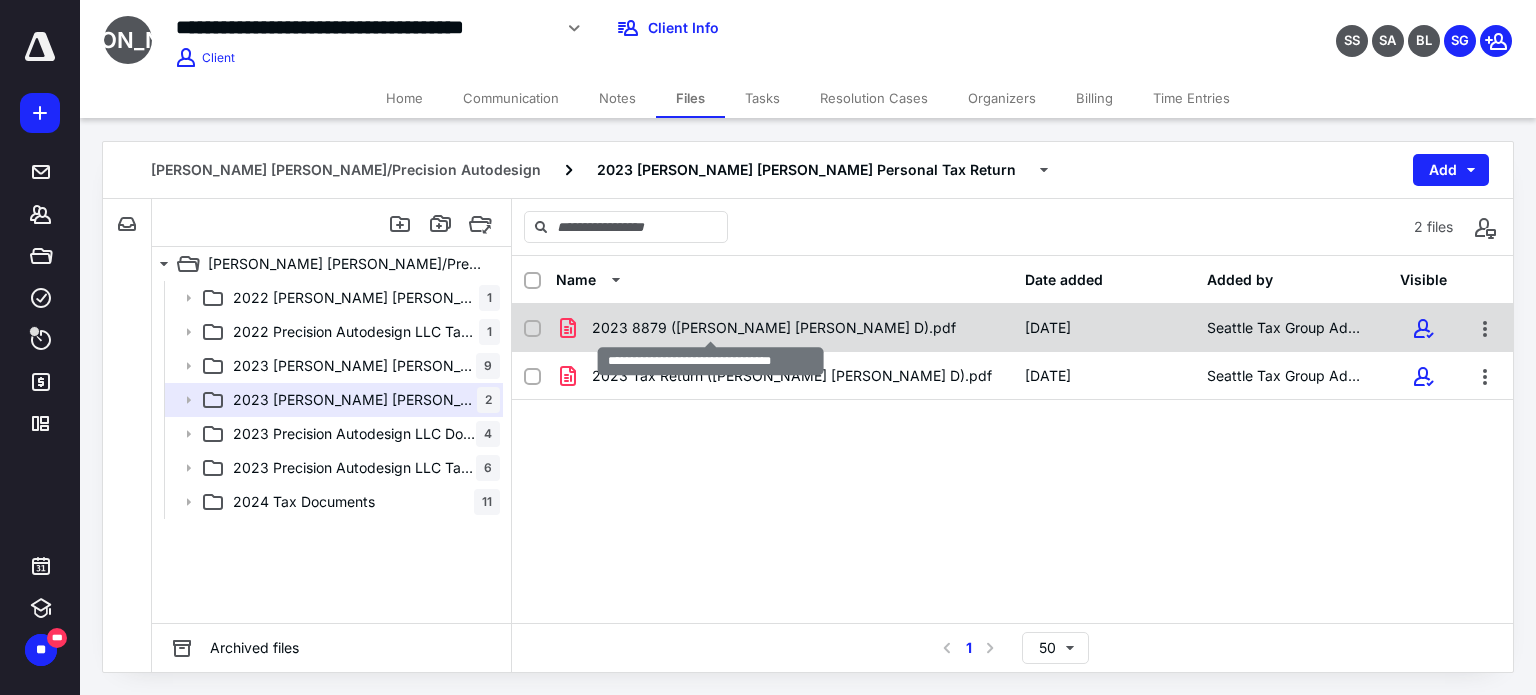 click on "2023 8879 ([PERSON_NAME] [PERSON_NAME] D).pdf" at bounding box center [774, 328] 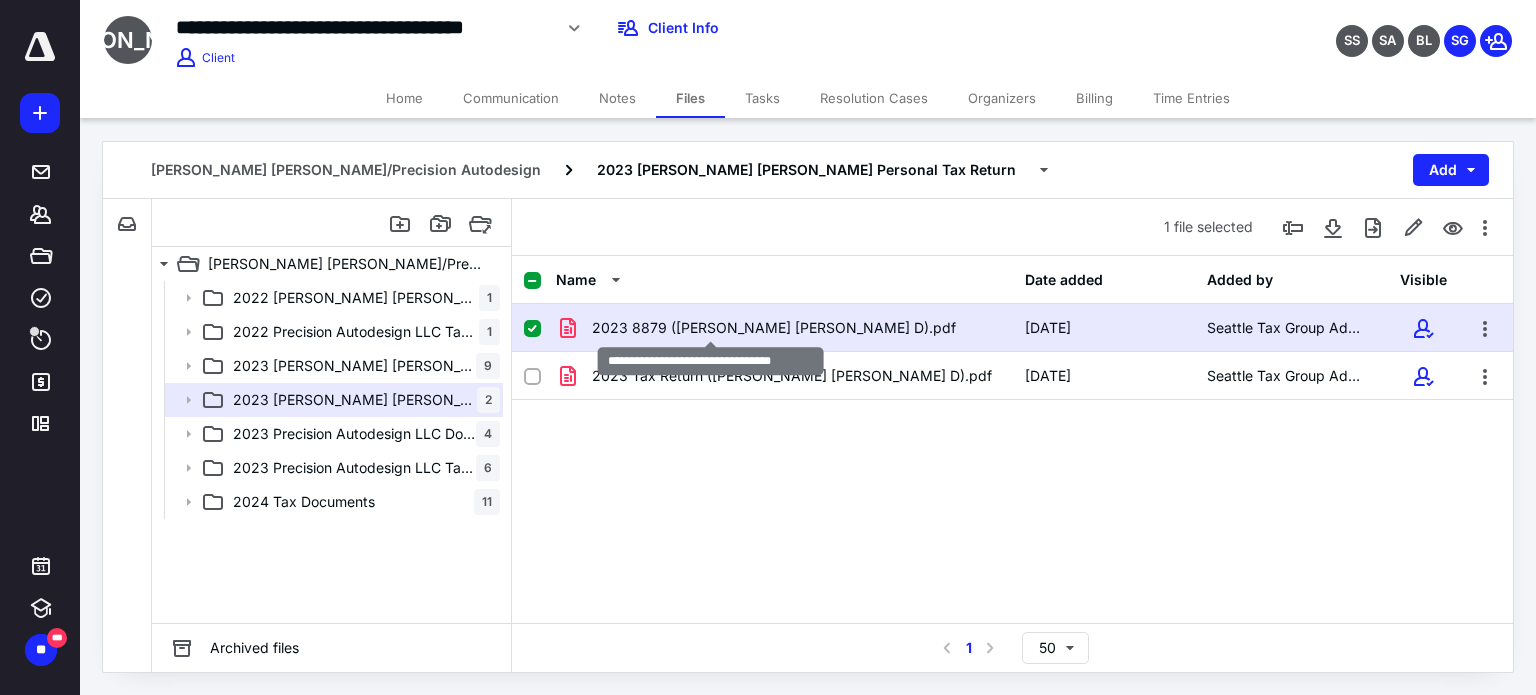 click on "2023 8879 ([PERSON_NAME] [PERSON_NAME] D).pdf" at bounding box center [774, 328] 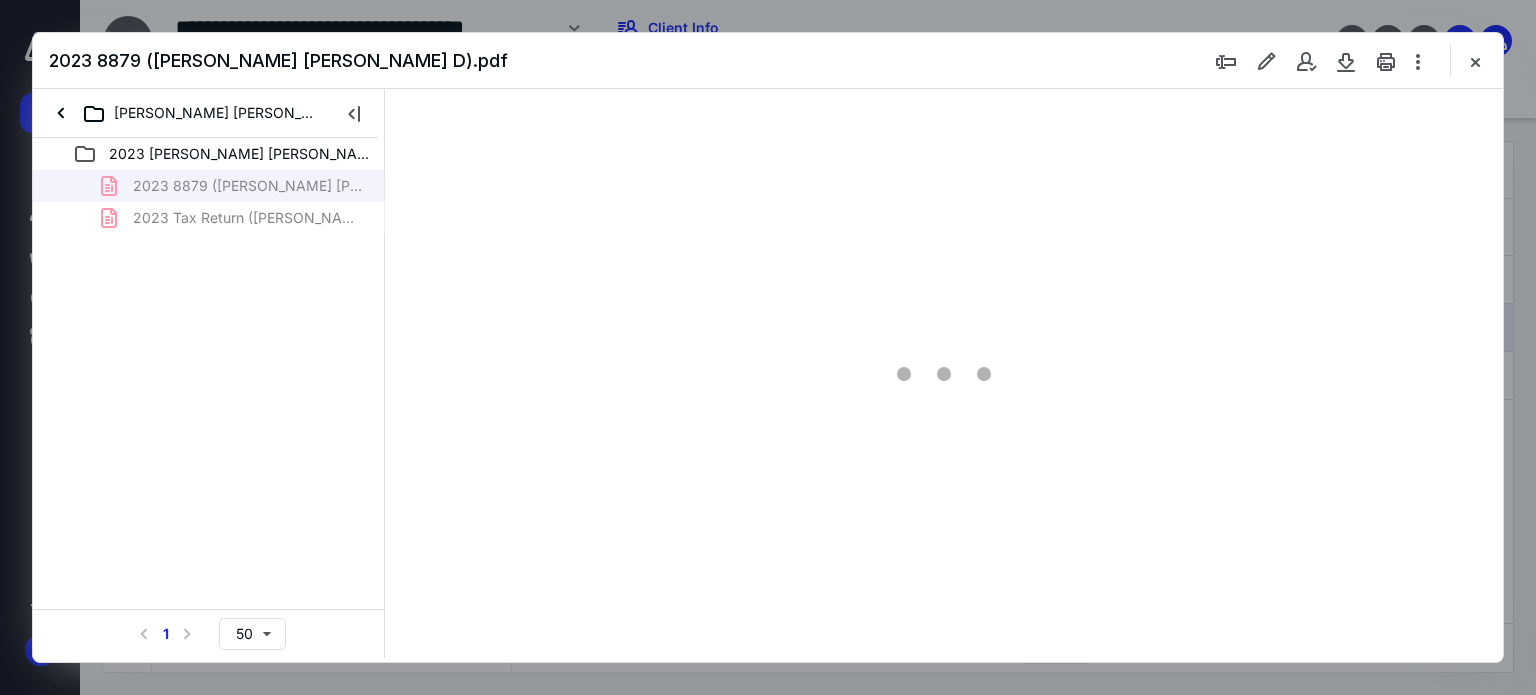 scroll, scrollTop: 0, scrollLeft: 0, axis: both 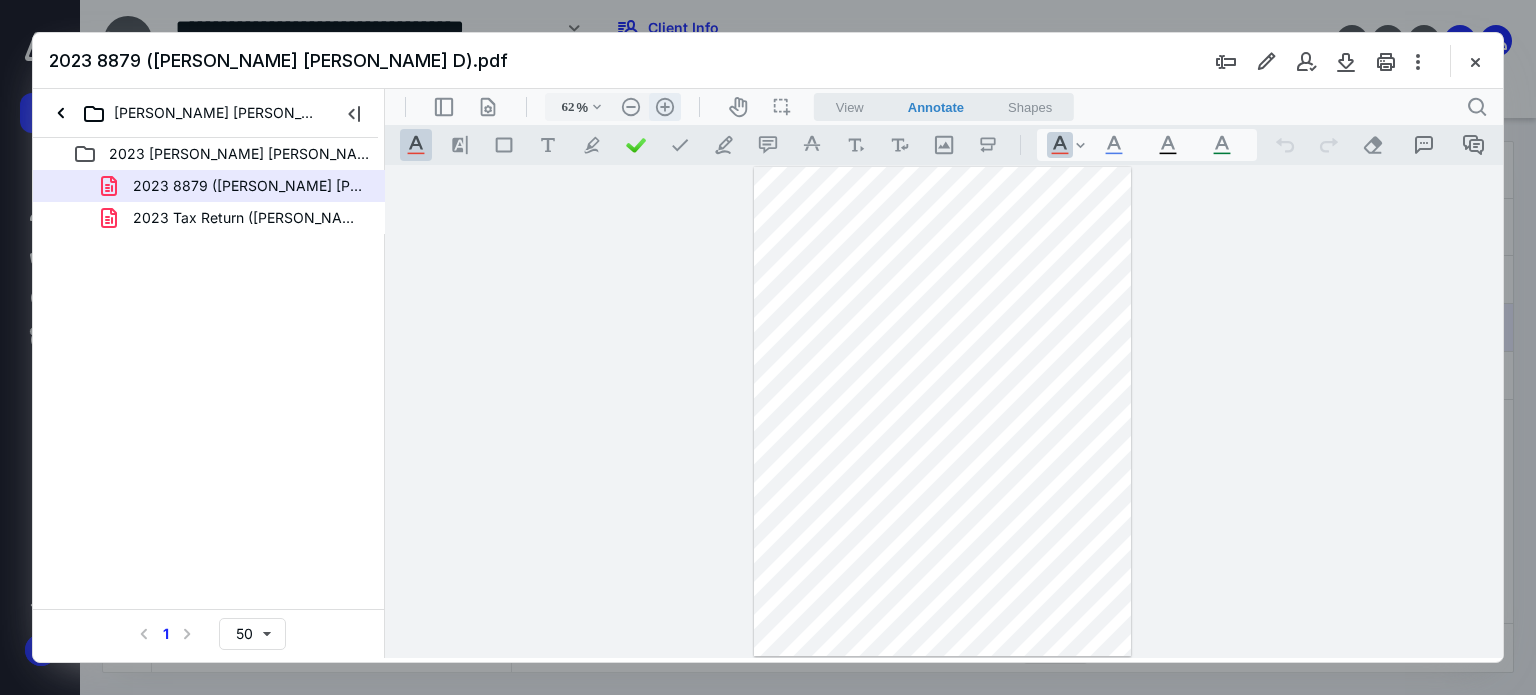 click on ".cls-1{fill:#abb0c4;} icon - header - zoom - in - line" at bounding box center (665, 107) 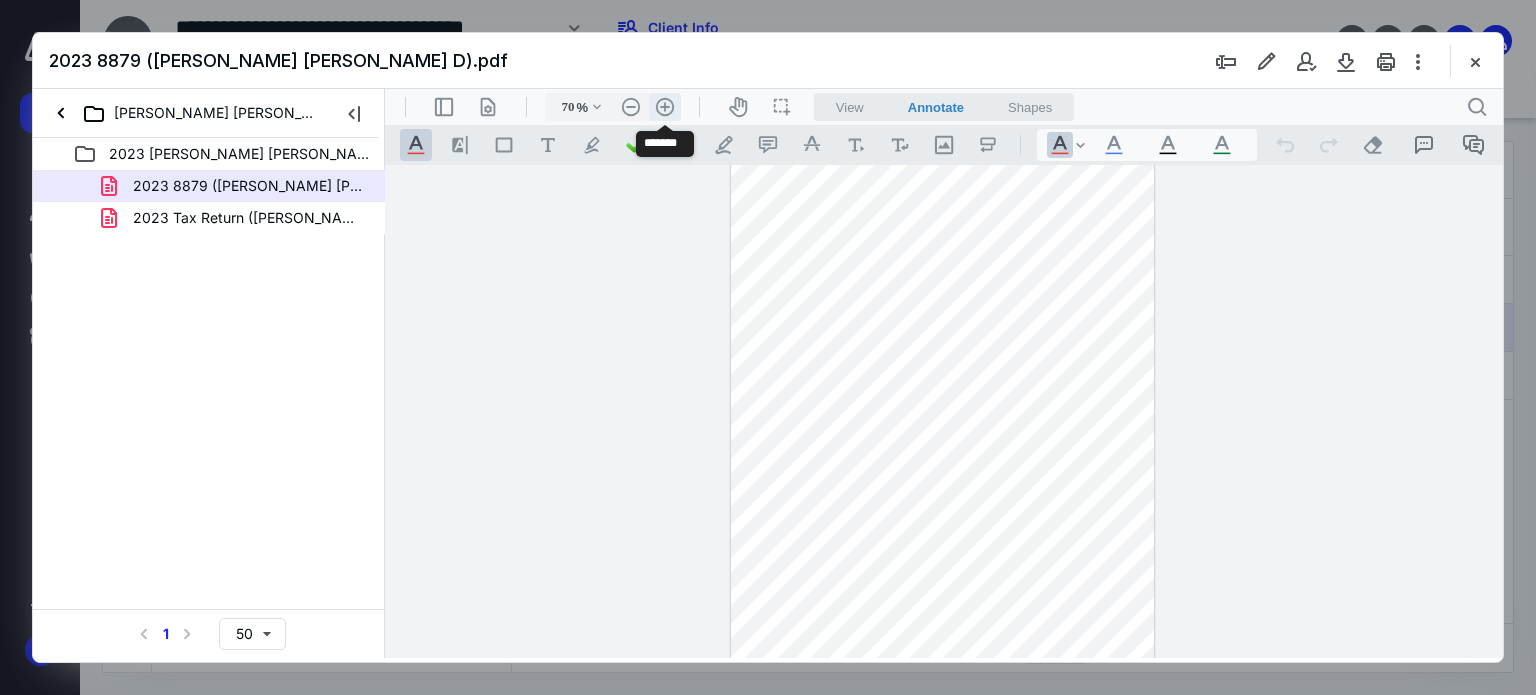 click on ".cls-1{fill:#abb0c4;} icon - header - zoom - in - line" at bounding box center [665, 107] 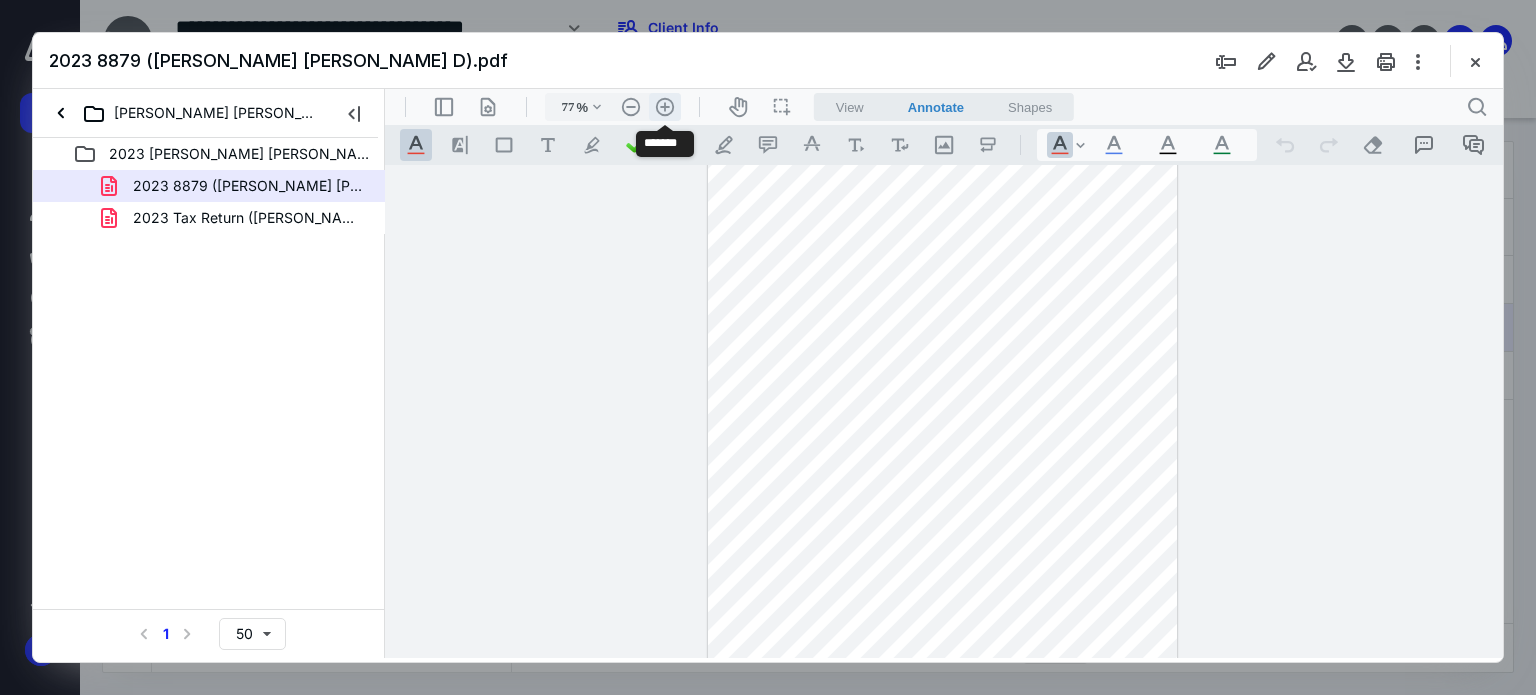 click on ".cls-1{fill:#abb0c4;} icon - header - zoom - in - line" at bounding box center [665, 107] 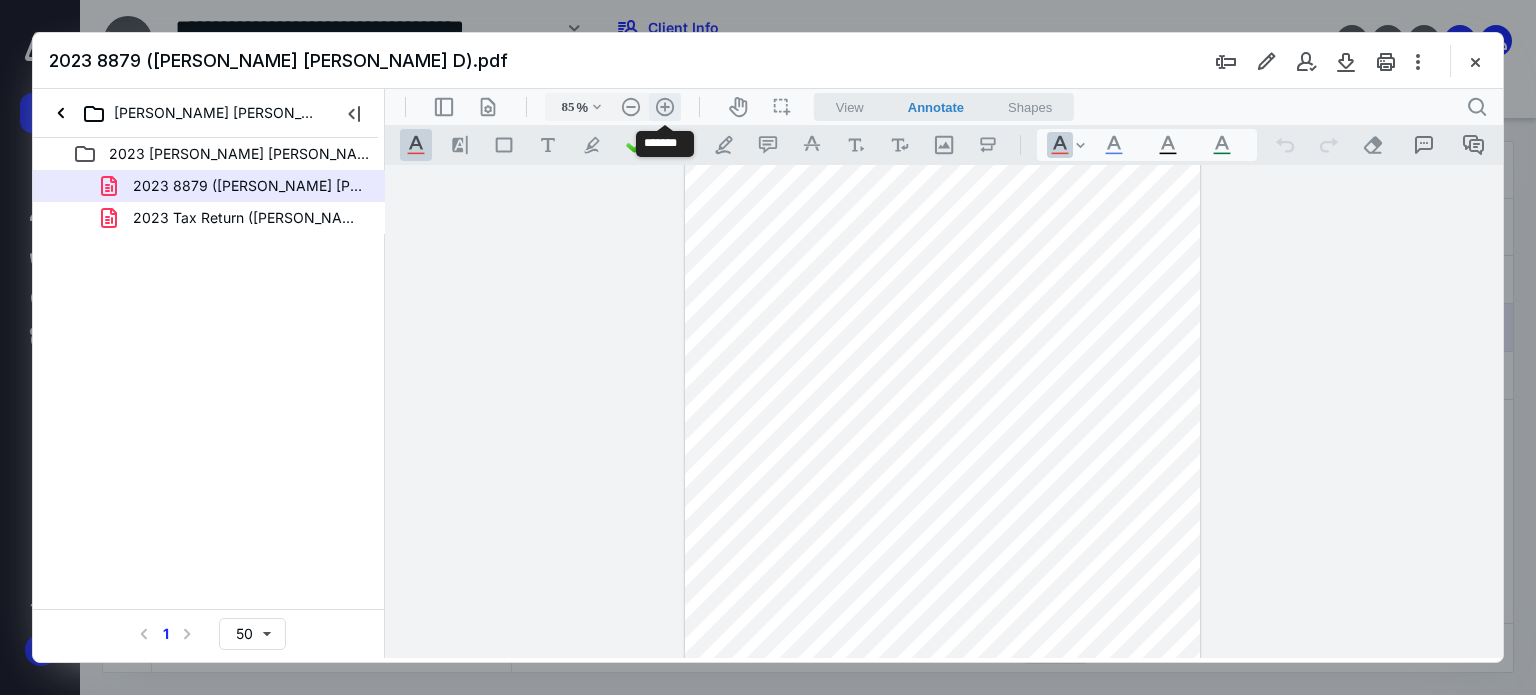click on ".cls-1{fill:#abb0c4;} icon - header - zoom - in - line" at bounding box center (665, 107) 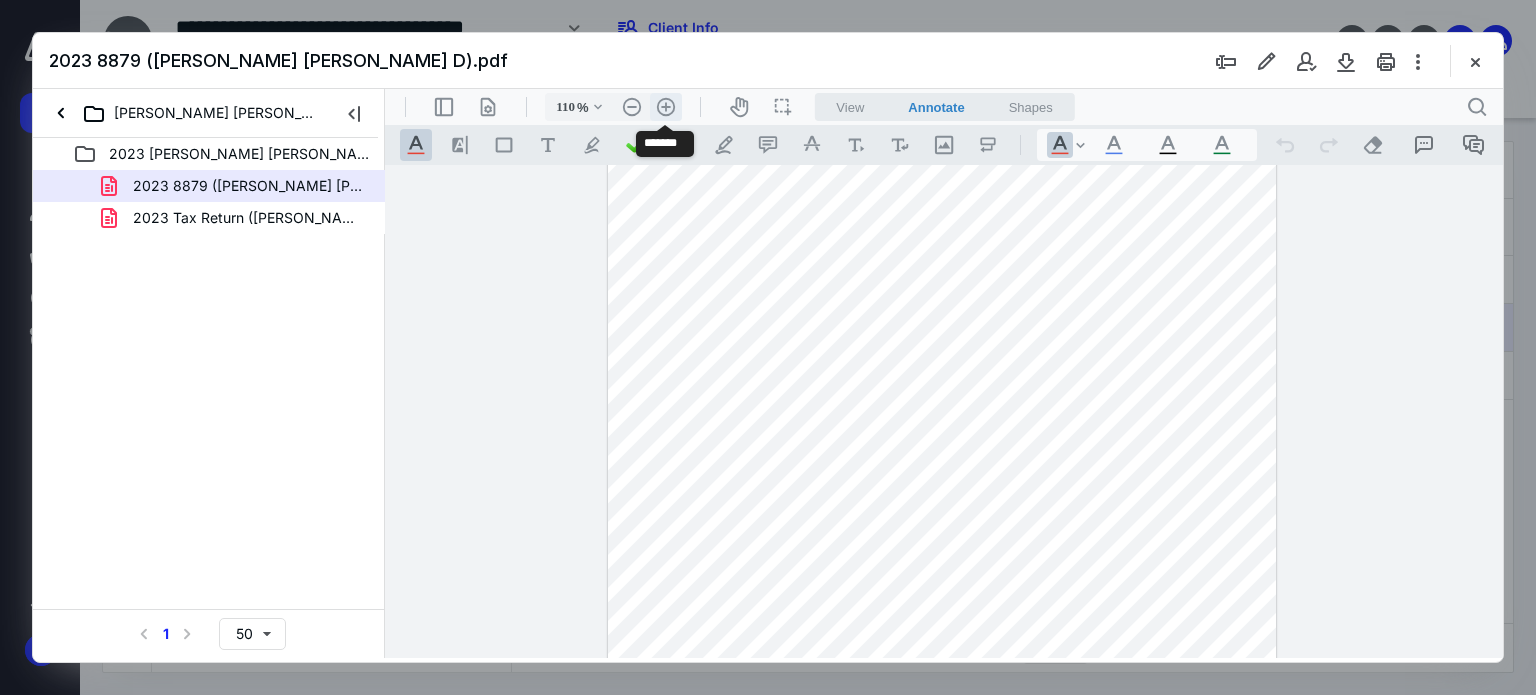 click on ".cls-1{fill:#abb0c4;} icon - header - zoom - in - line" at bounding box center (666, 107) 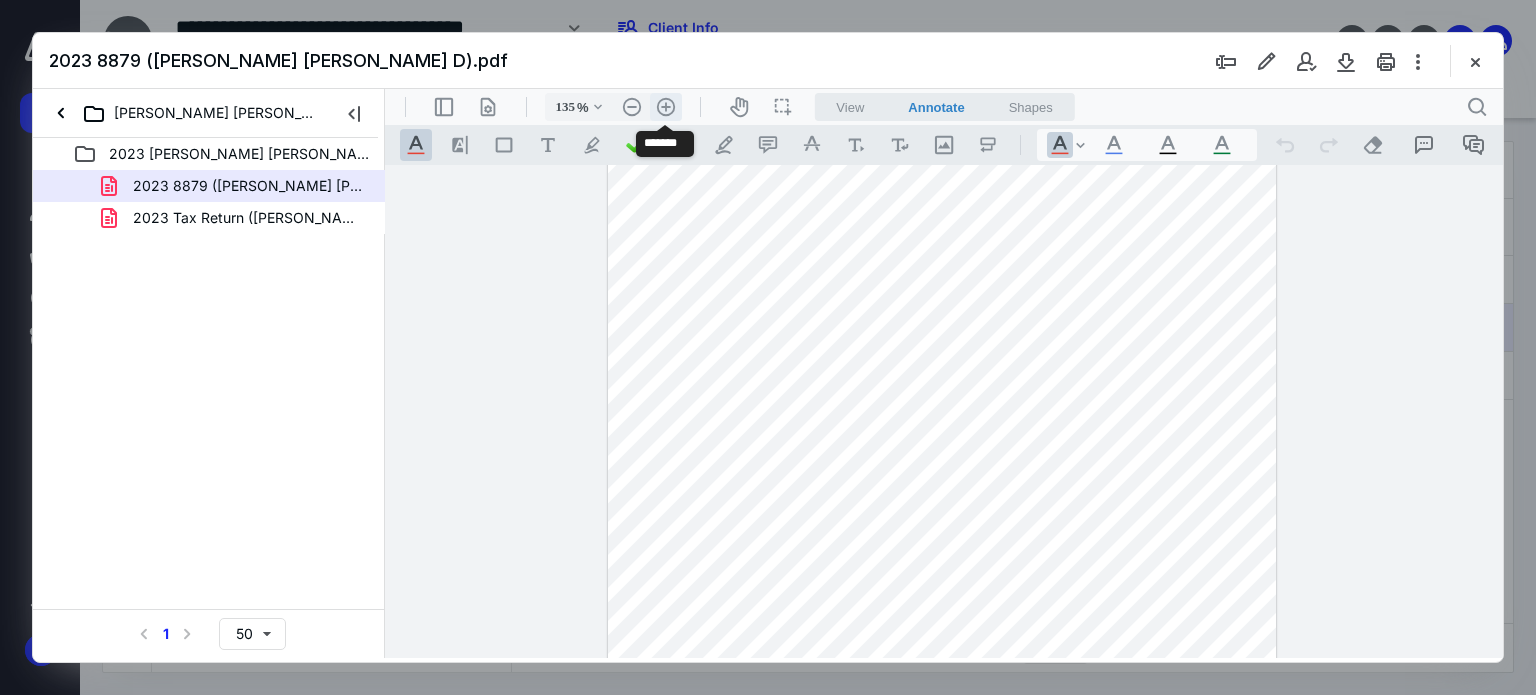 scroll, scrollTop: 246, scrollLeft: 0, axis: vertical 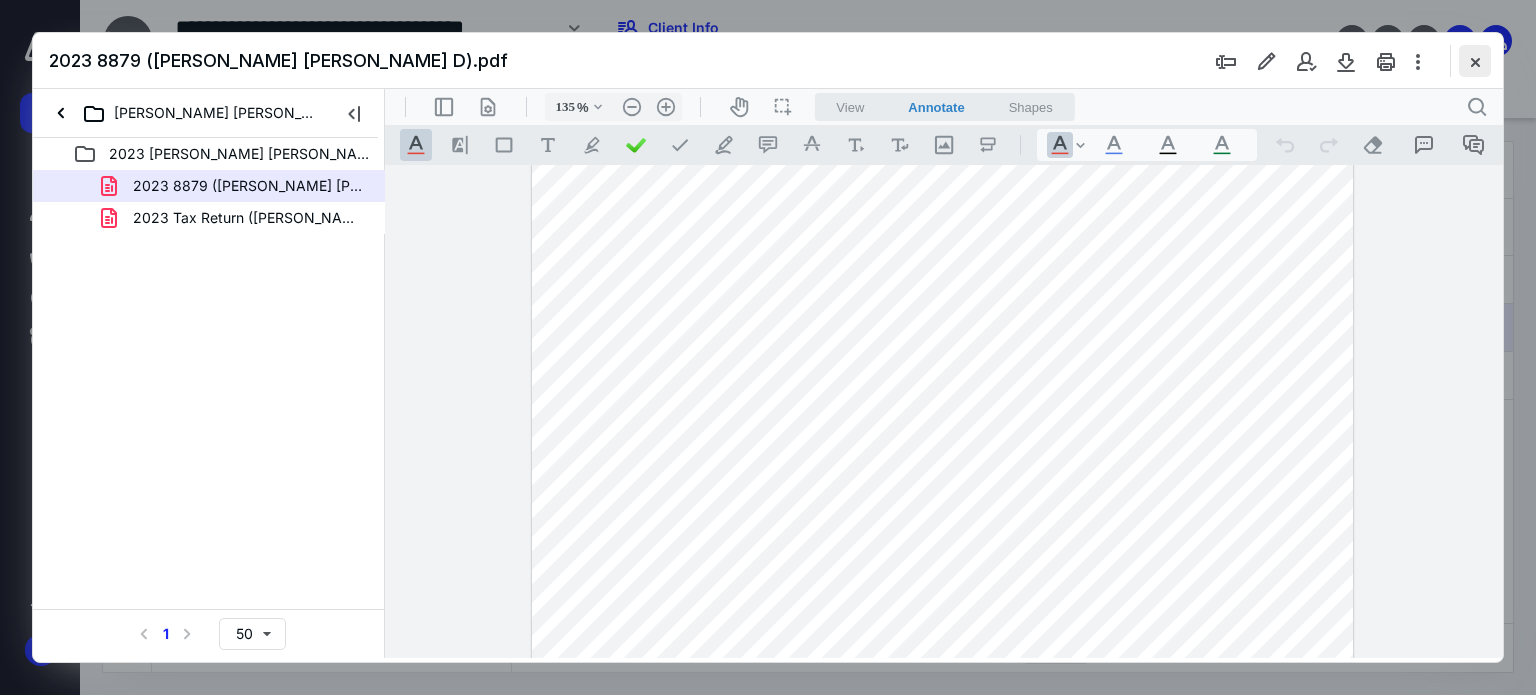 click at bounding box center [1475, 61] 